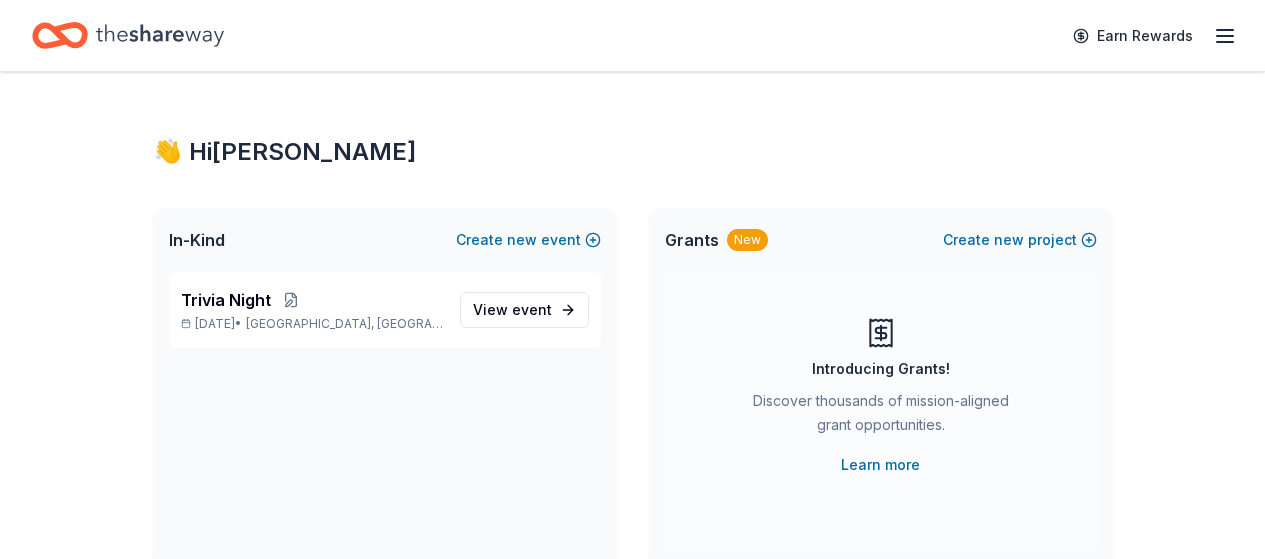 scroll, scrollTop: 0, scrollLeft: 0, axis: both 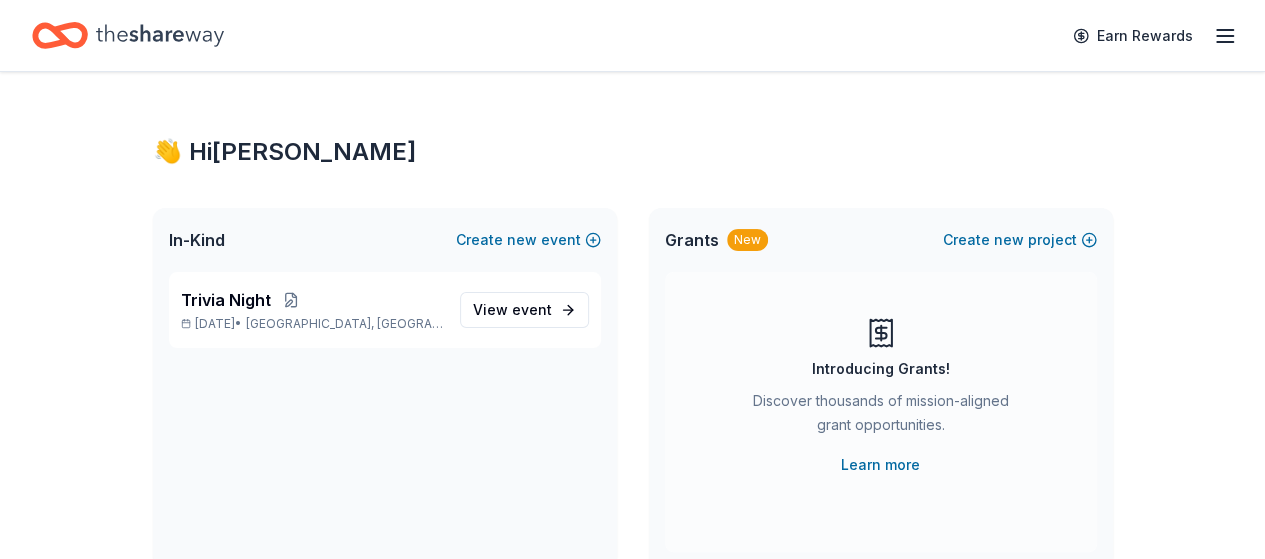 click on "In-Kind" at bounding box center (197, 240) 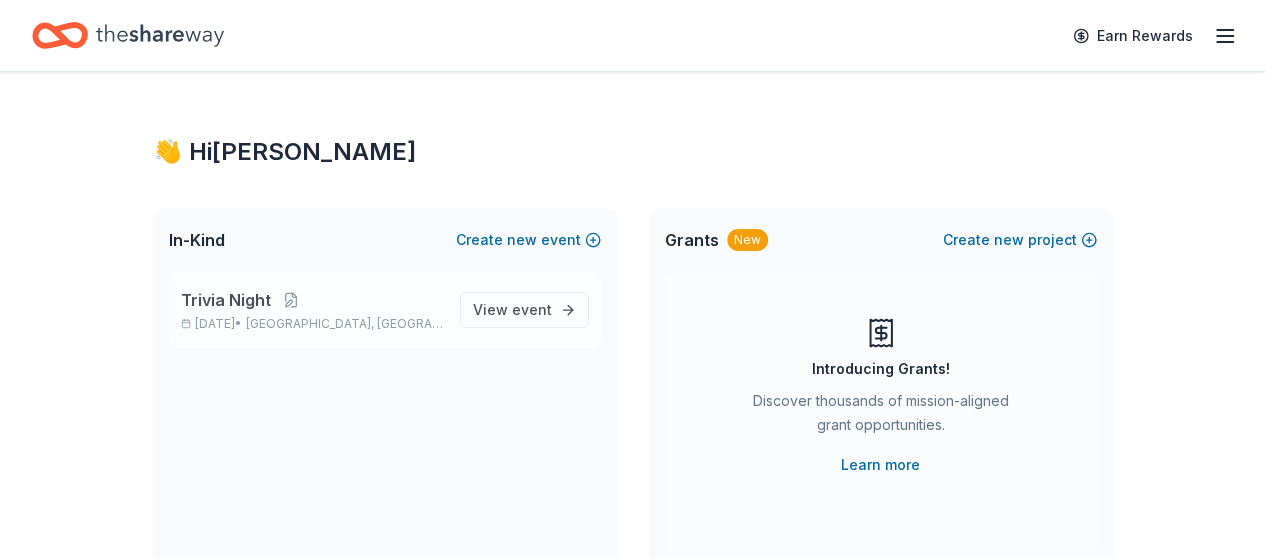 click on "Trivia Night" at bounding box center [226, 300] 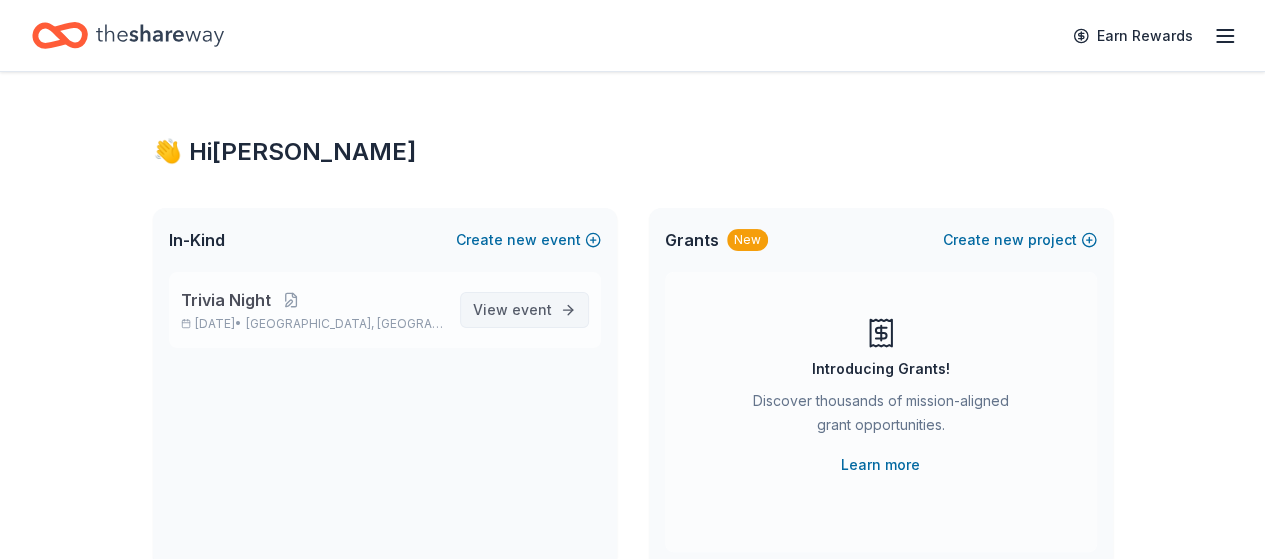 click on "View   event" at bounding box center (512, 310) 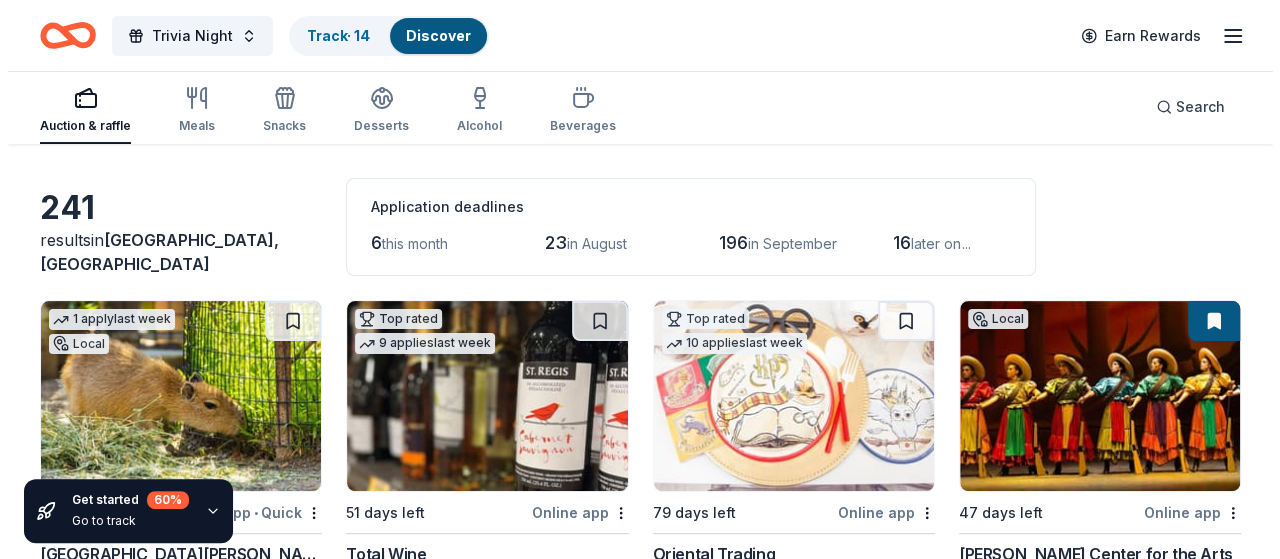 scroll, scrollTop: 0, scrollLeft: 0, axis: both 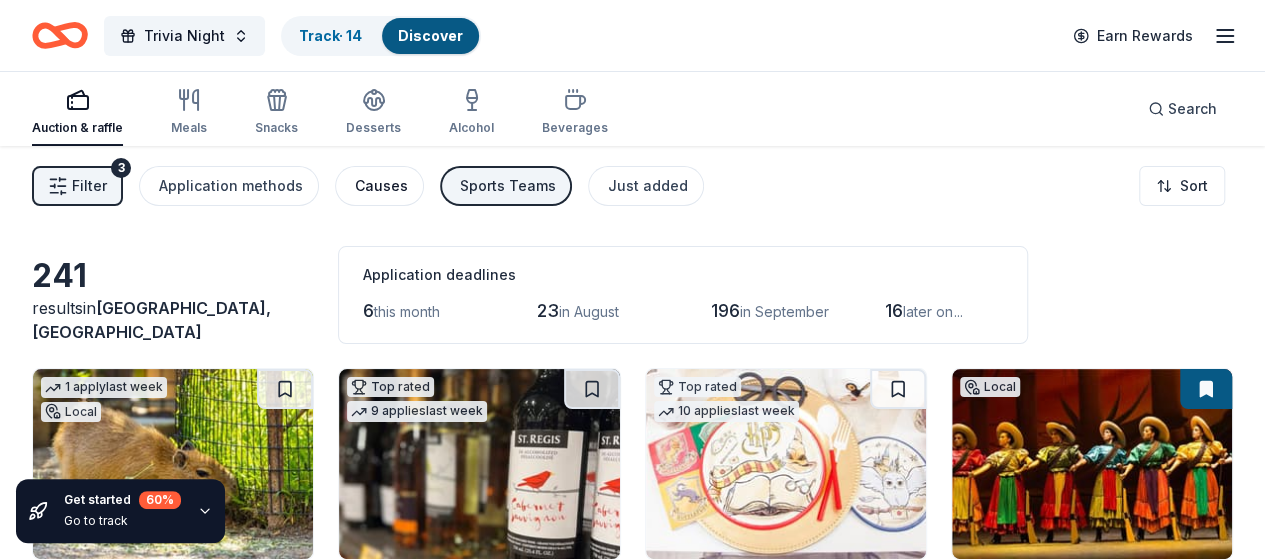 click on "Causes" at bounding box center (381, 186) 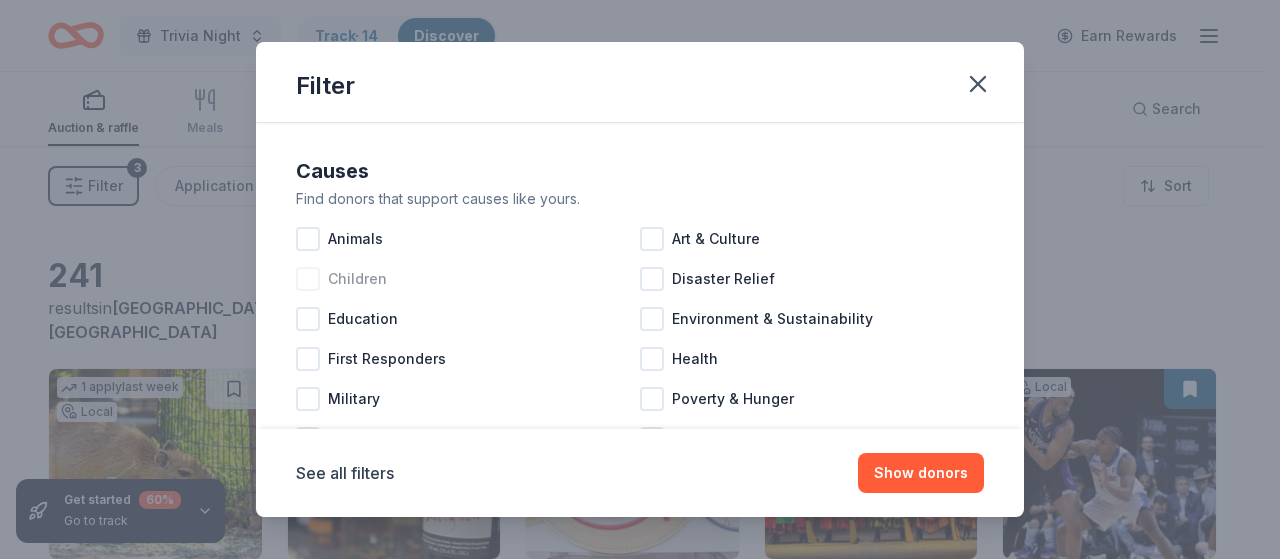 click at bounding box center [308, 279] 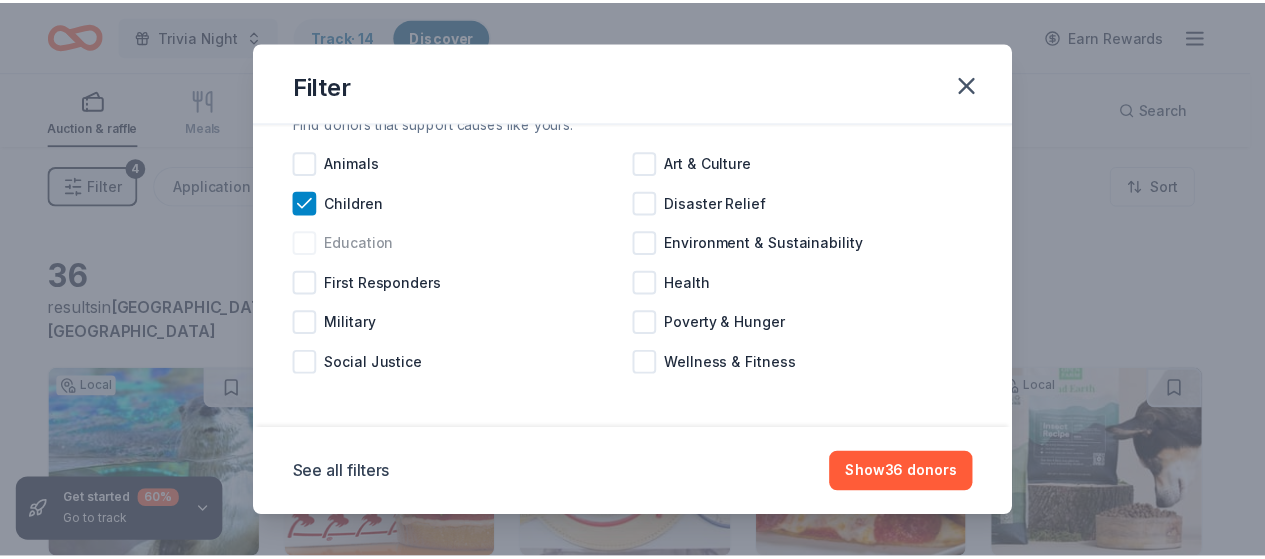 scroll, scrollTop: 78, scrollLeft: 0, axis: vertical 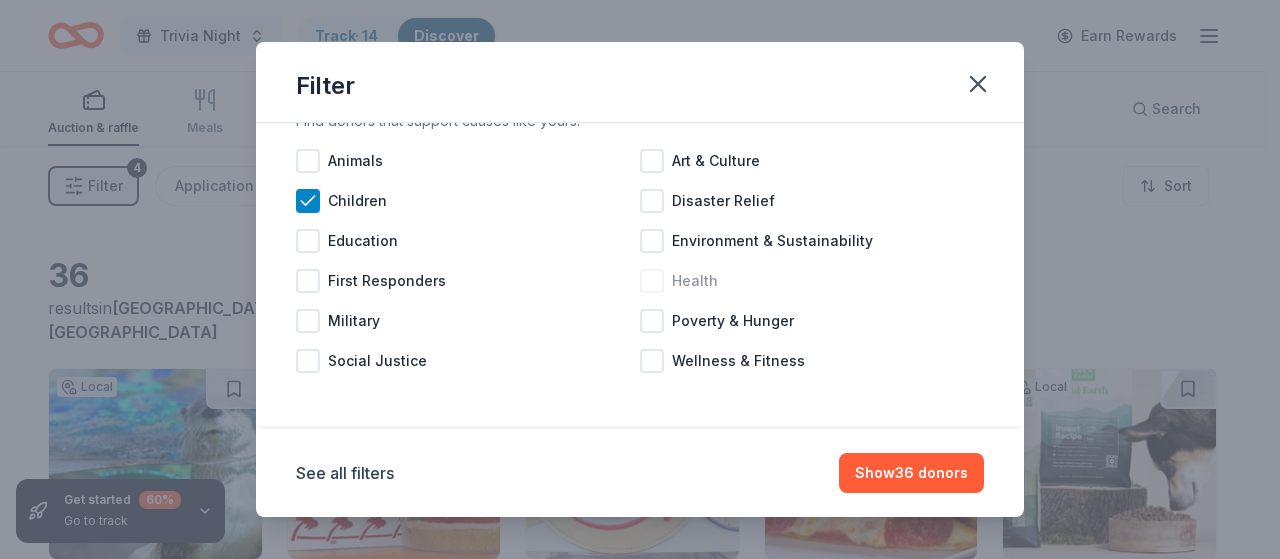 click at bounding box center [652, 281] 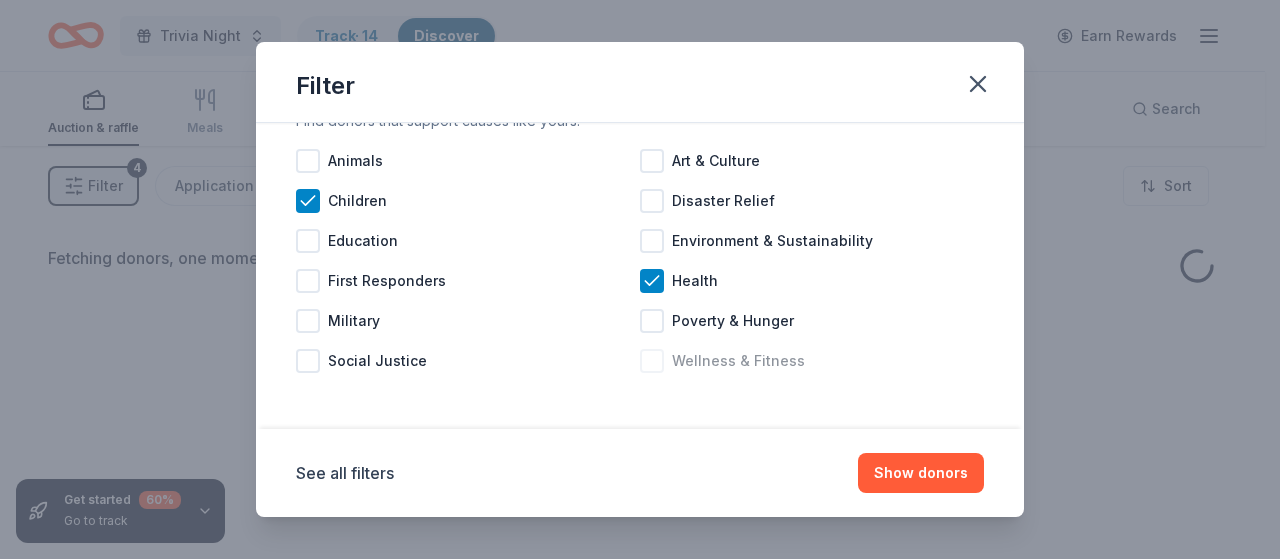 click at bounding box center [652, 361] 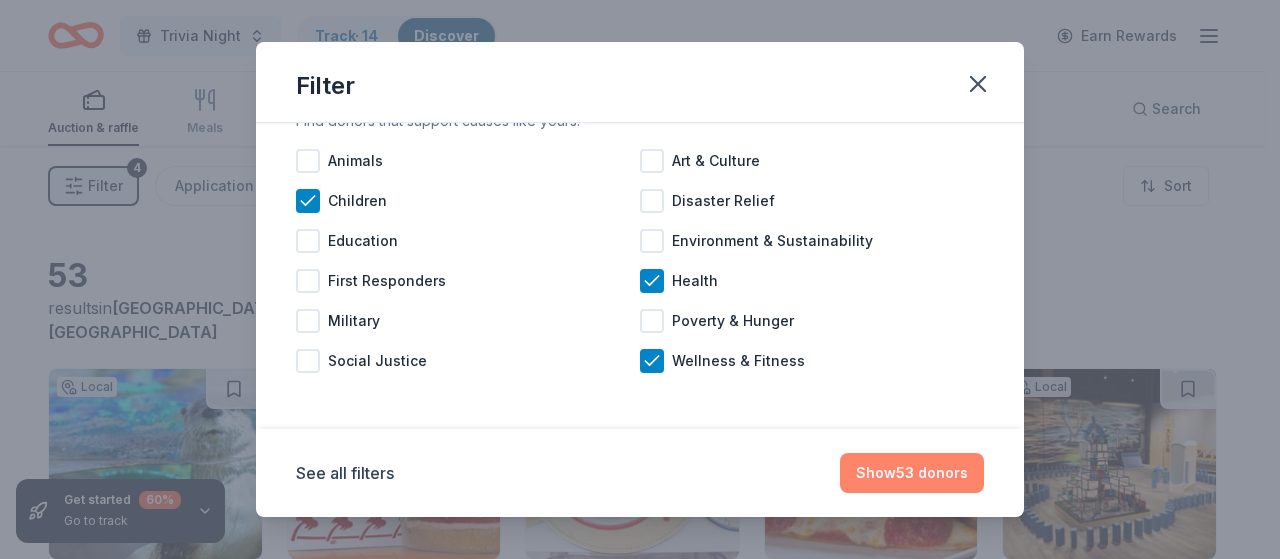 click on "Show  53   donors" at bounding box center (912, 473) 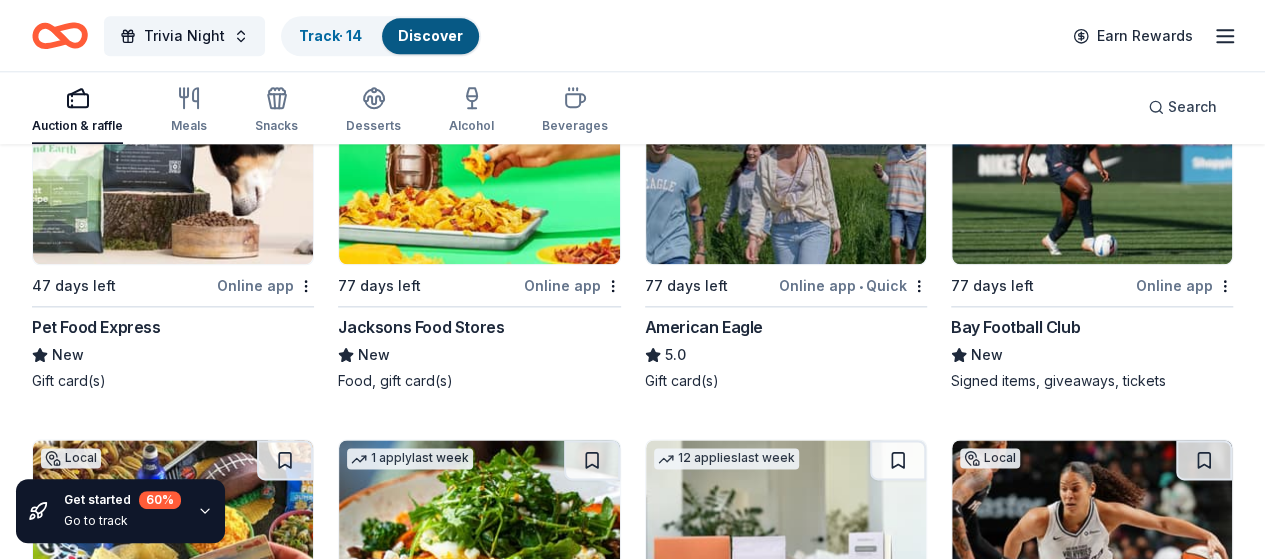 scroll, scrollTop: 1058, scrollLeft: 0, axis: vertical 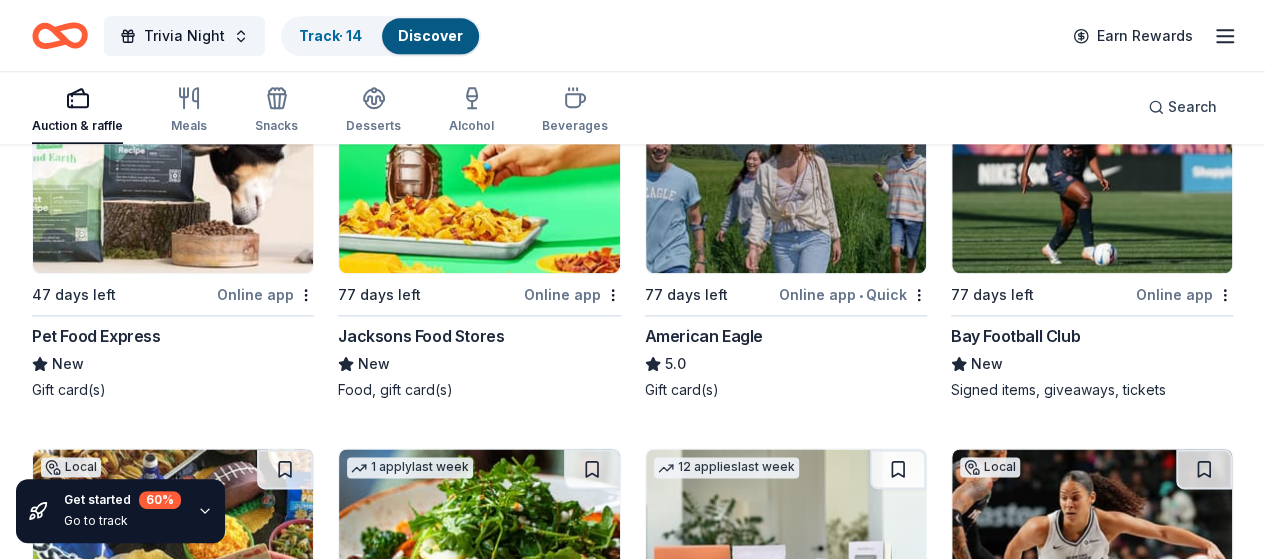 click at bounding box center (786, 178) 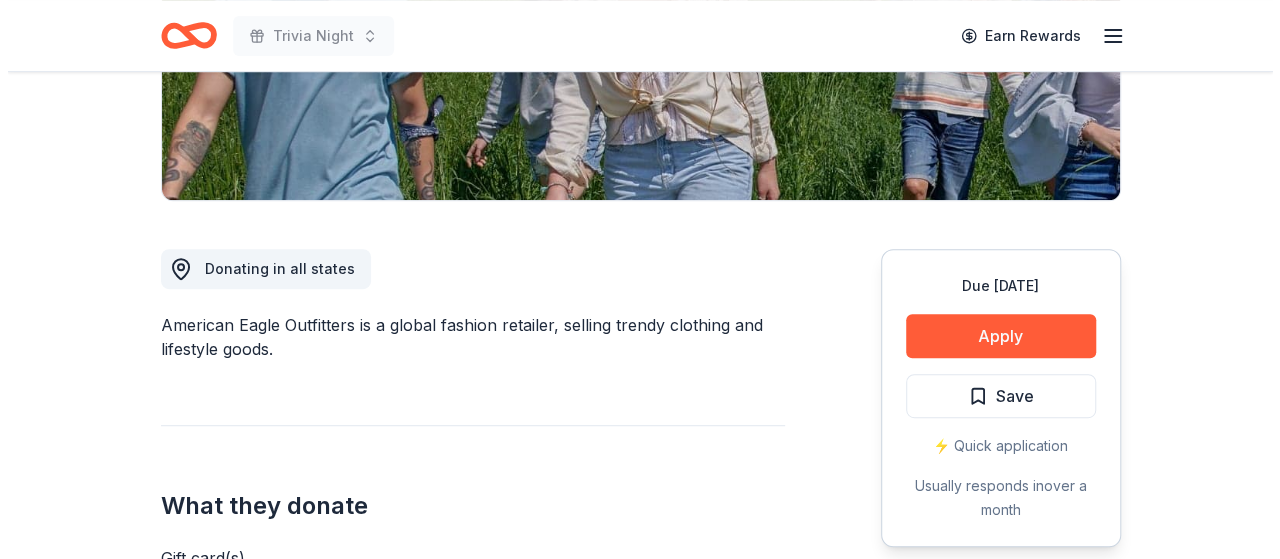 scroll, scrollTop: 408, scrollLeft: 0, axis: vertical 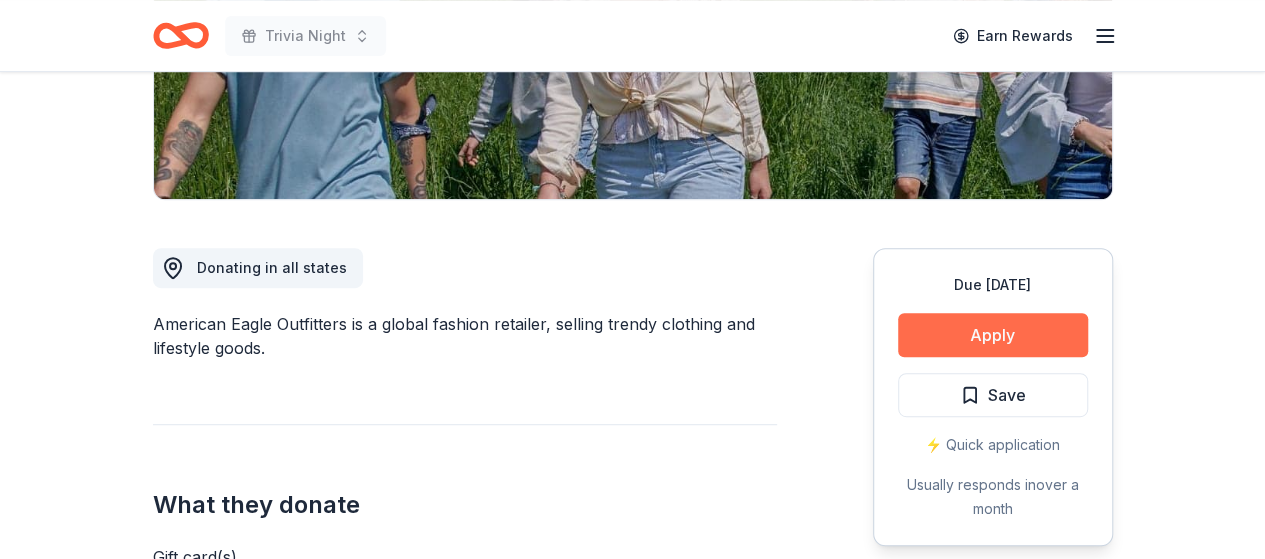 click on "Apply" at bounding box center [993, 335] 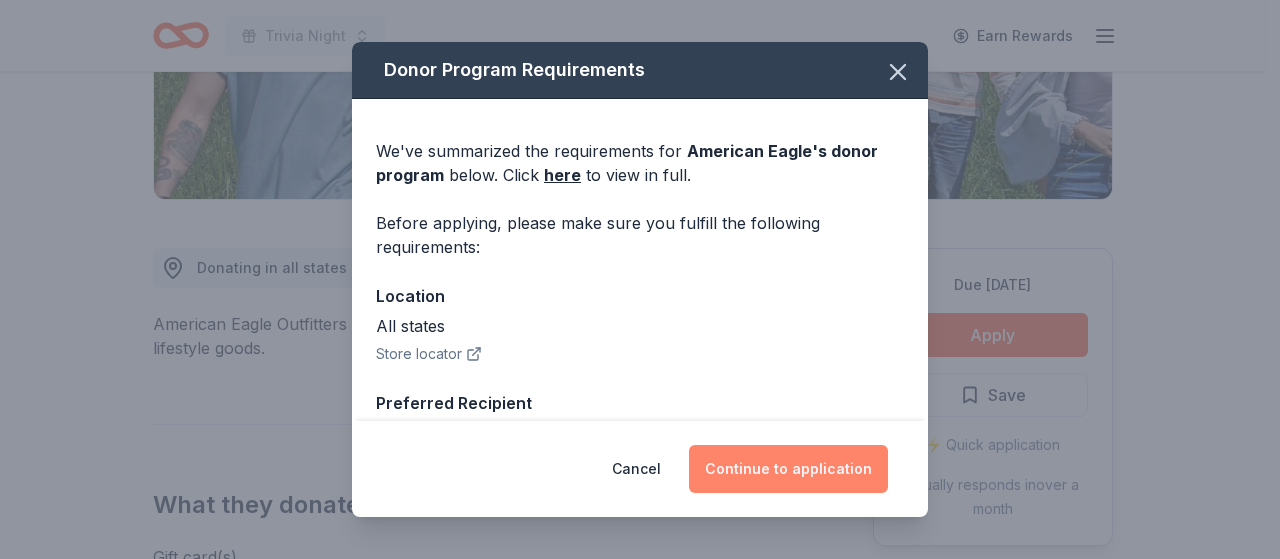 click on "Continue to application" at bounding box center (788, 469) 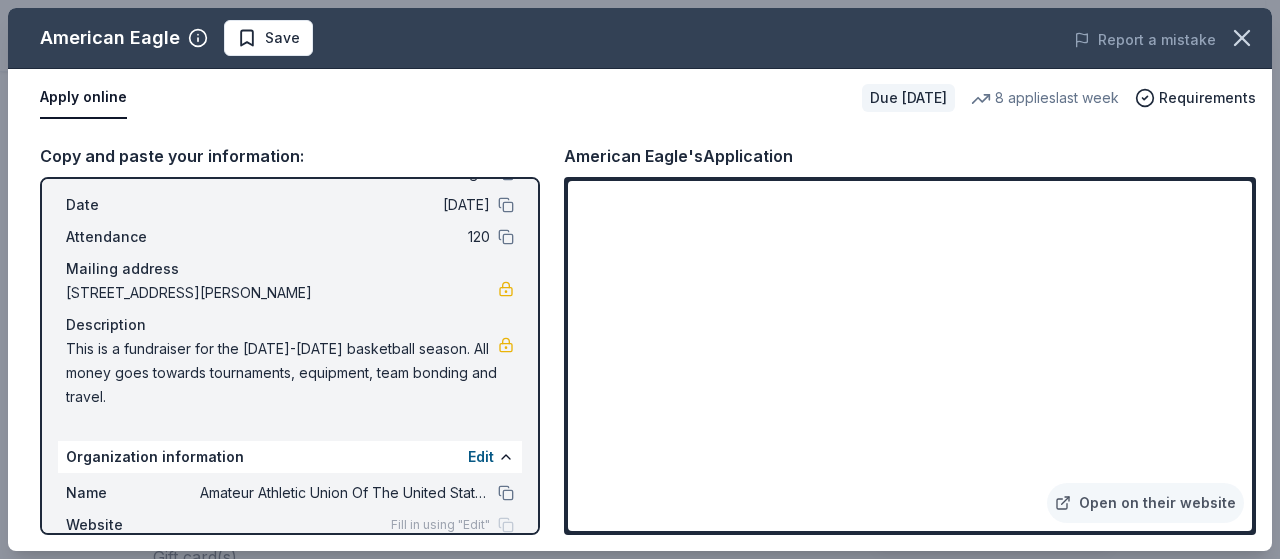 scroll, scrollTop: 214, scrollLeft: 0, axis: vertical 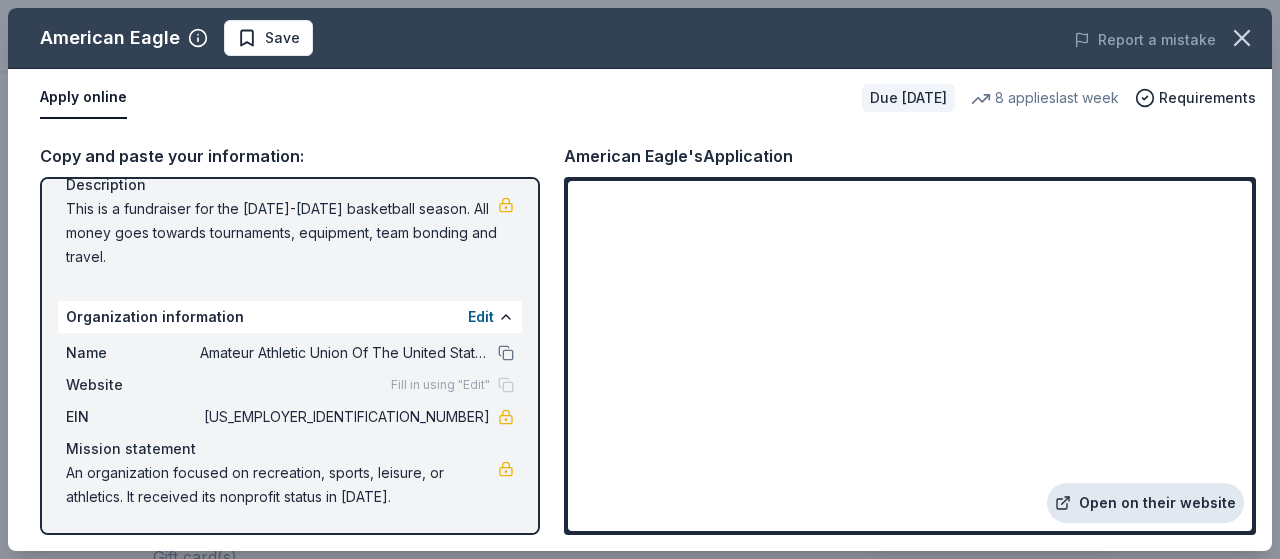 click on "Open on their website" at bounding box center (1145, 503) 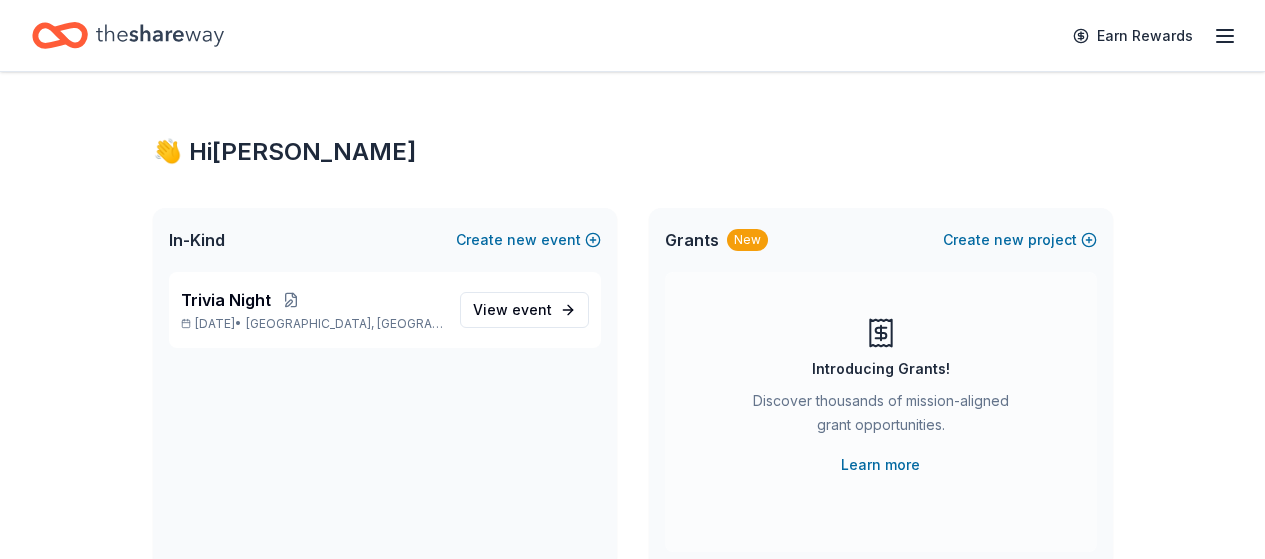 scroll, scrollTop: 0, scrollLeft: 0, axis: both 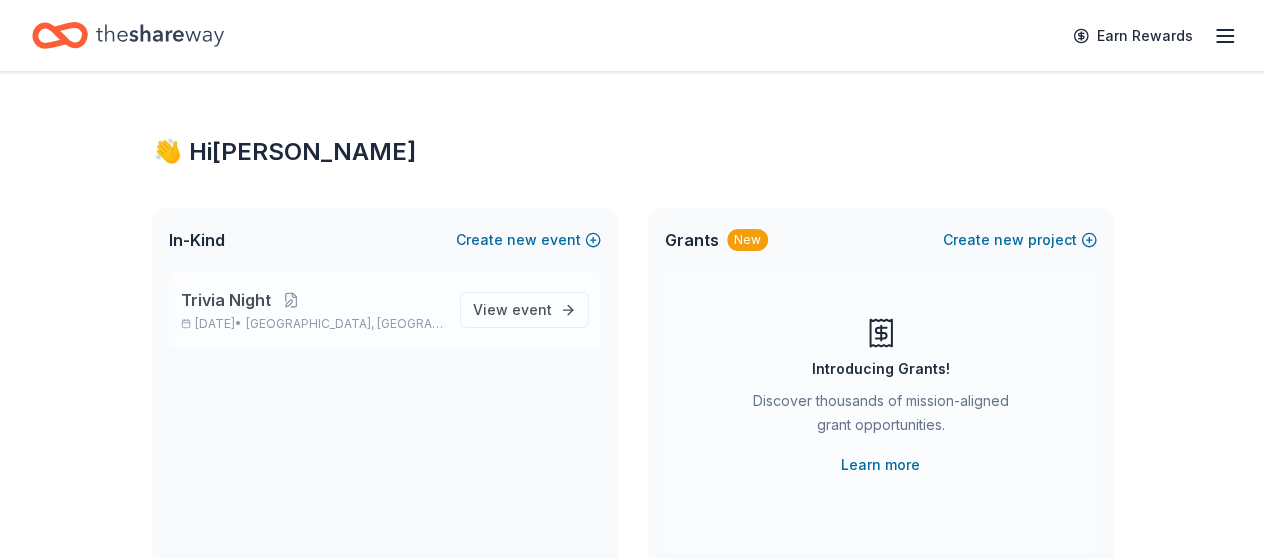 click on "Trivia Night" at bounding box center [226, 300] 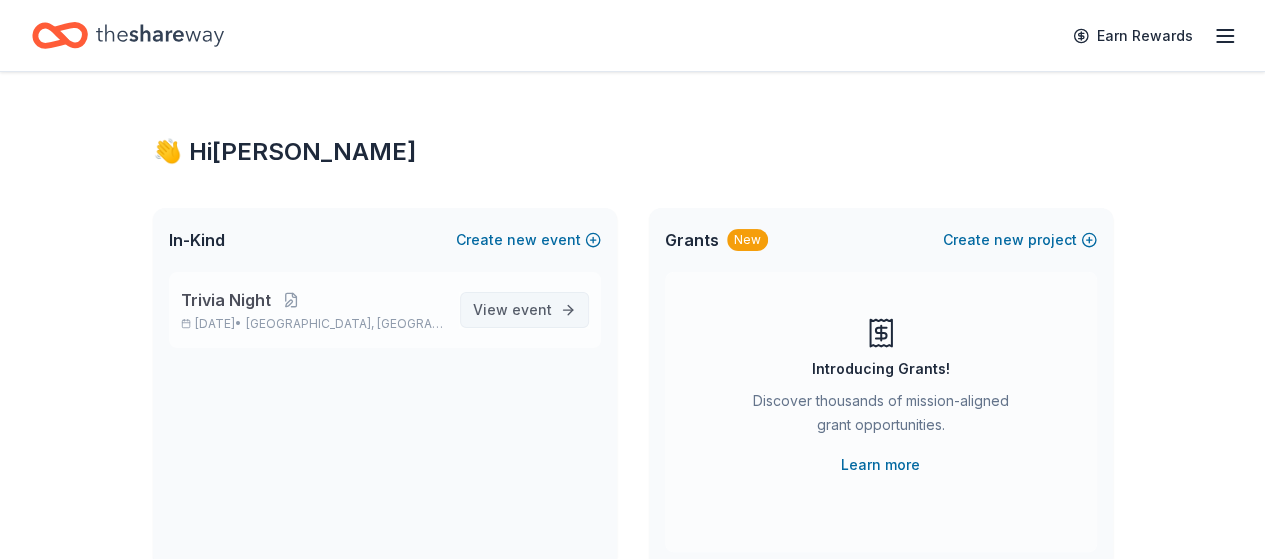 click on "event" at bounding box center [532, 309] 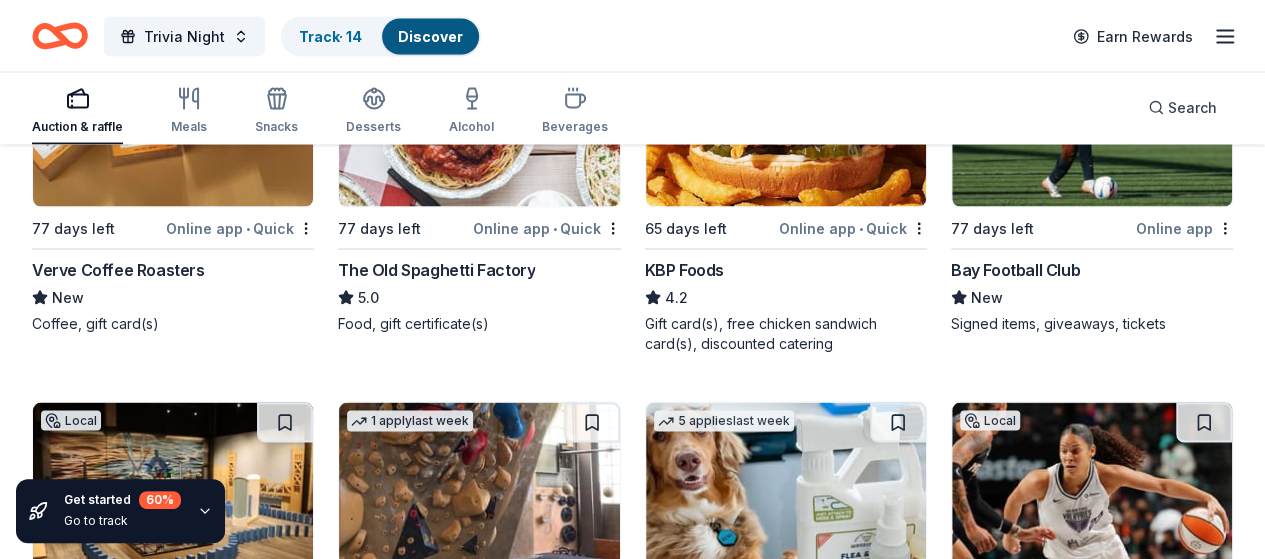 scroll, scrollTop: 1875, scrollLeft: 0, axis: vertical 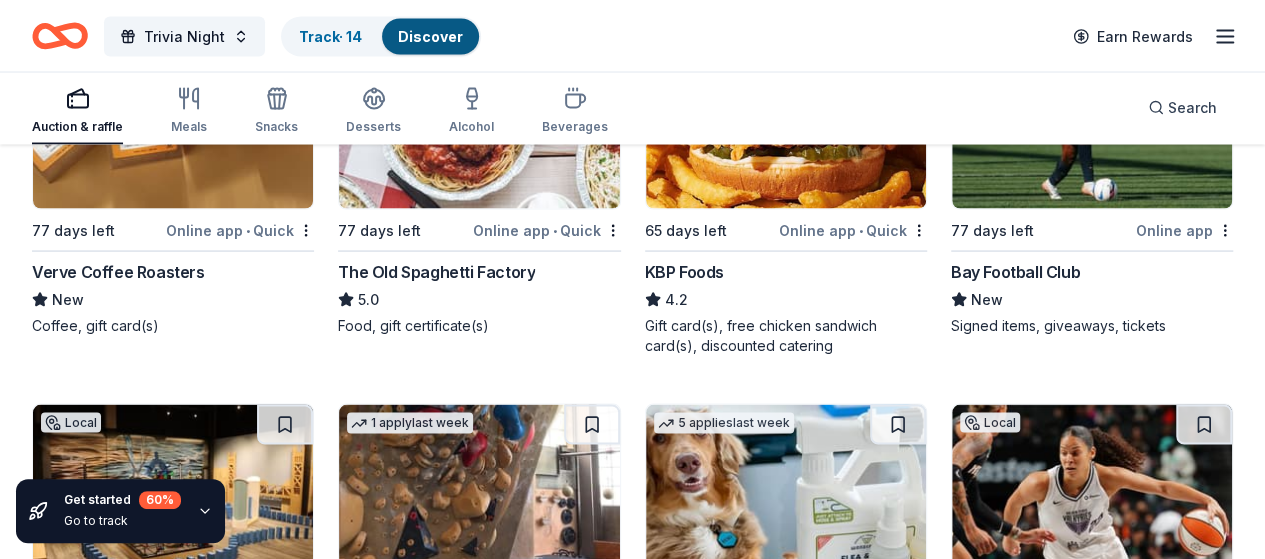click at bounding box center (173, 865) 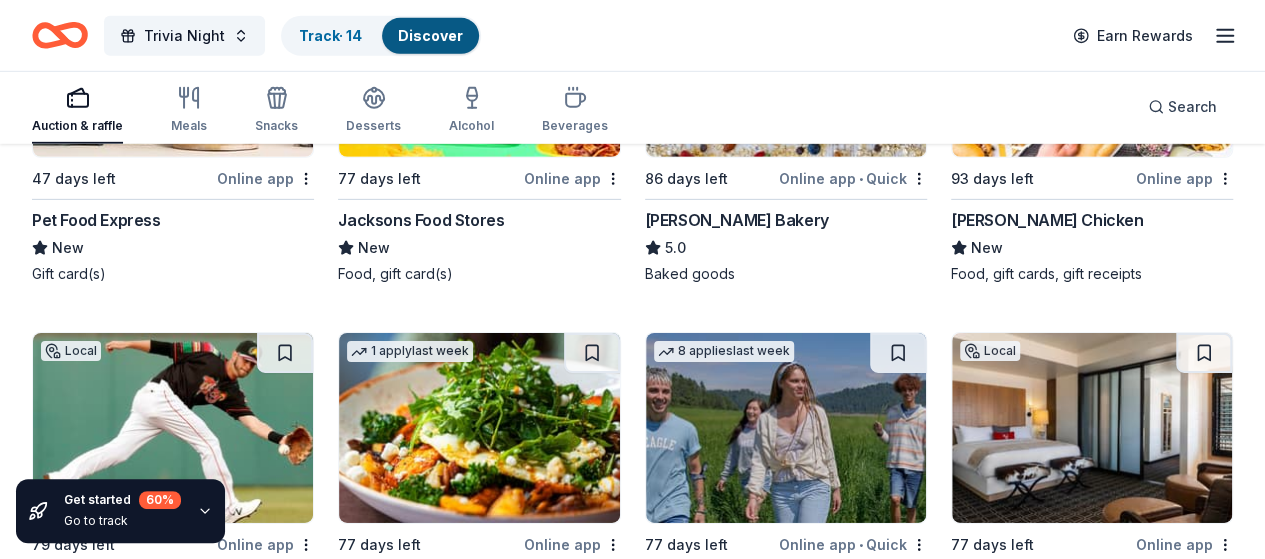 scroll, scrollTop: 3043, scrollLeft: 0, axis: vertical 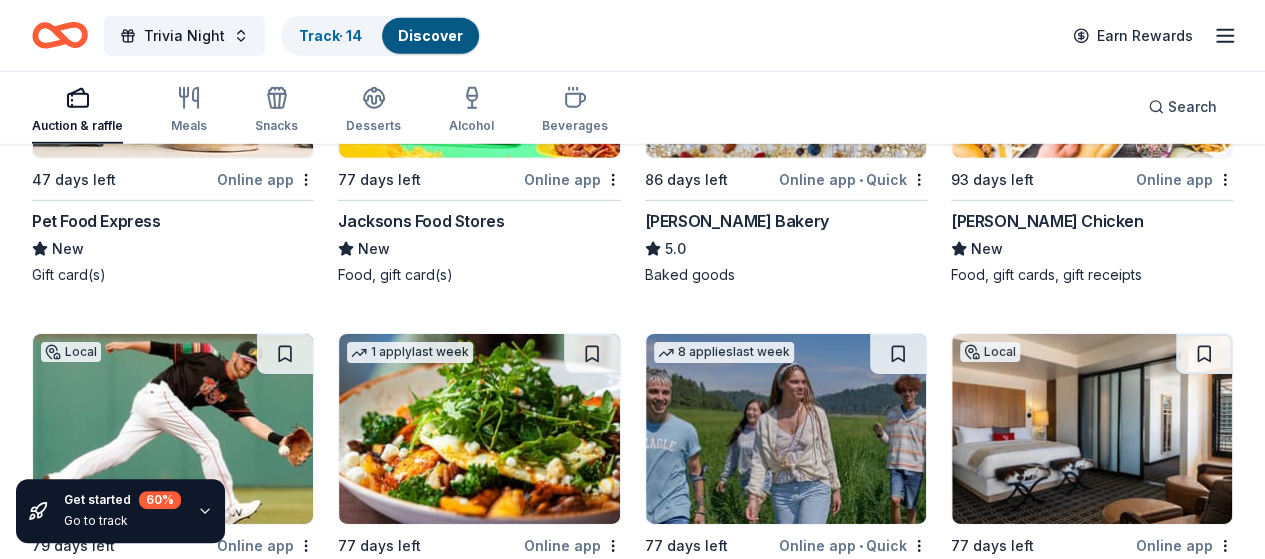 click on "Gourmet Gift Baskets" at bounding box center [725, 953] 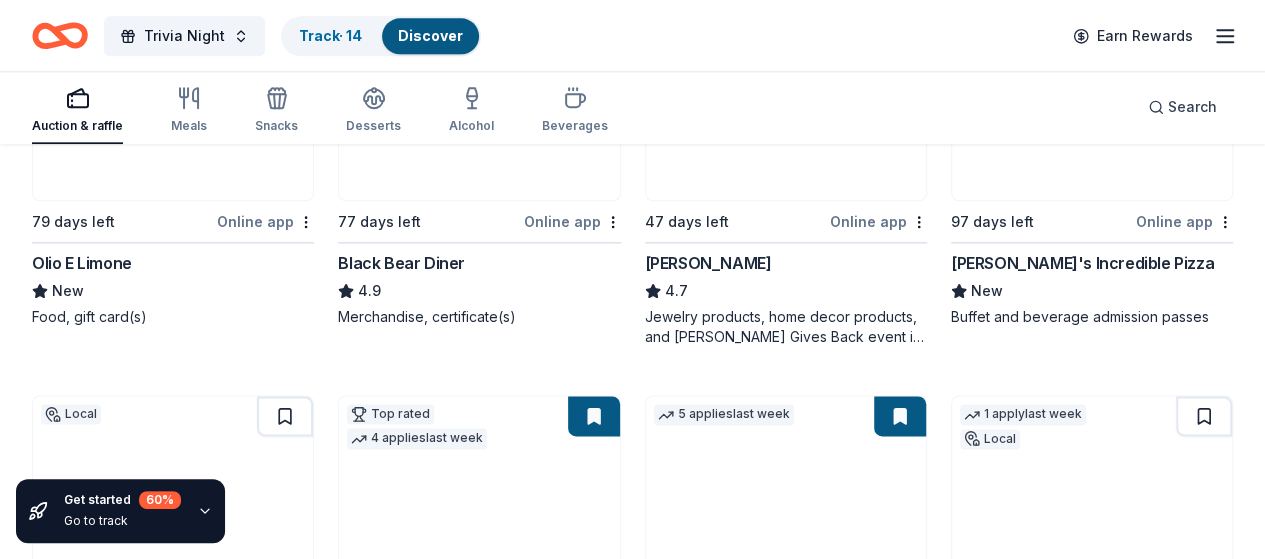 scroll, scrollTop: 1112, scrollLeft: 0, axis: vertical 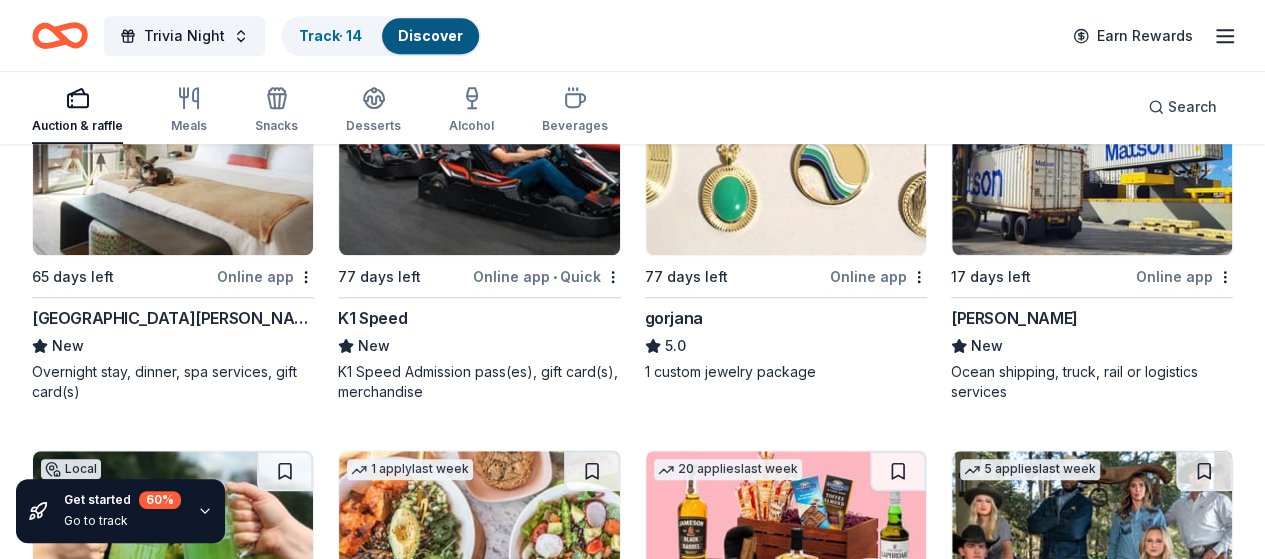 click at bounding box center (285, 1223) 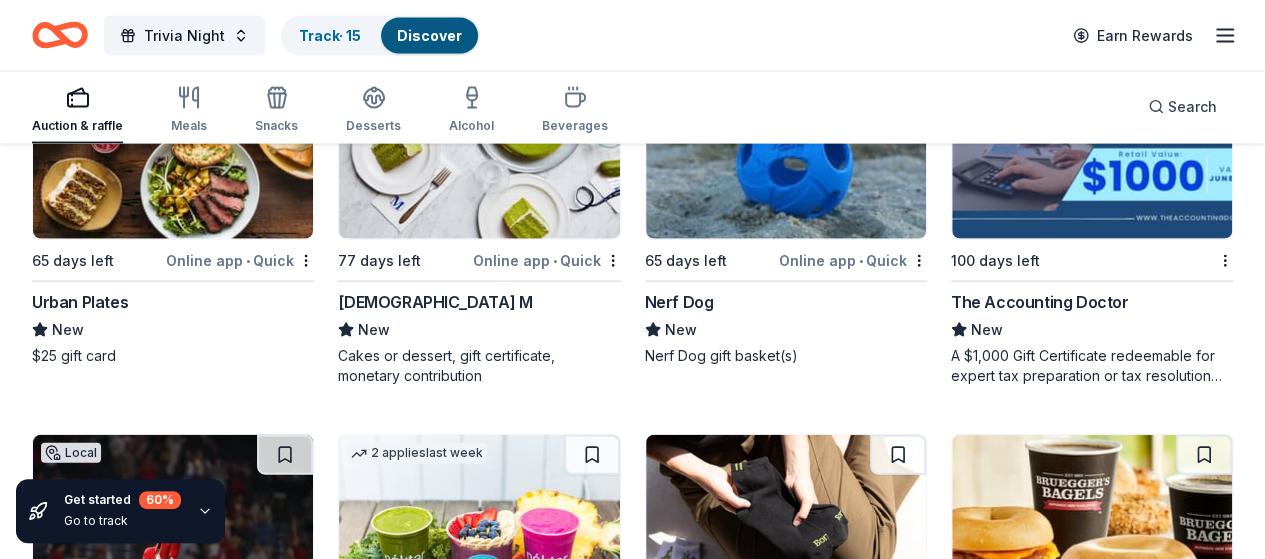 scroll, scrollTop: 5940, scrollLeft: 0, axis: vertical 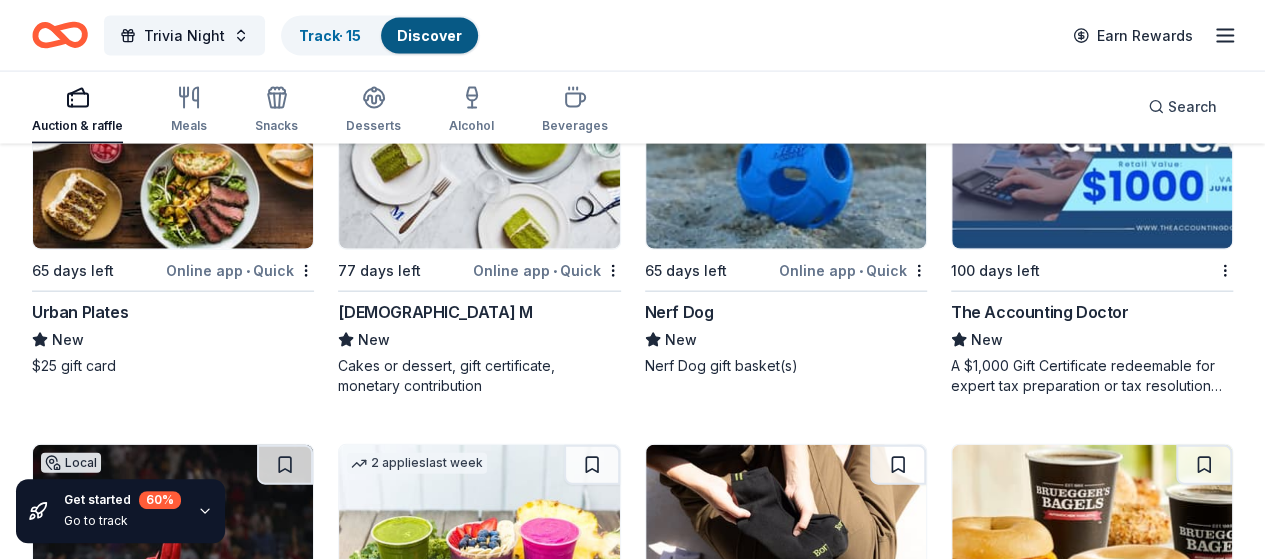 click at bounding box center (285, 1603) 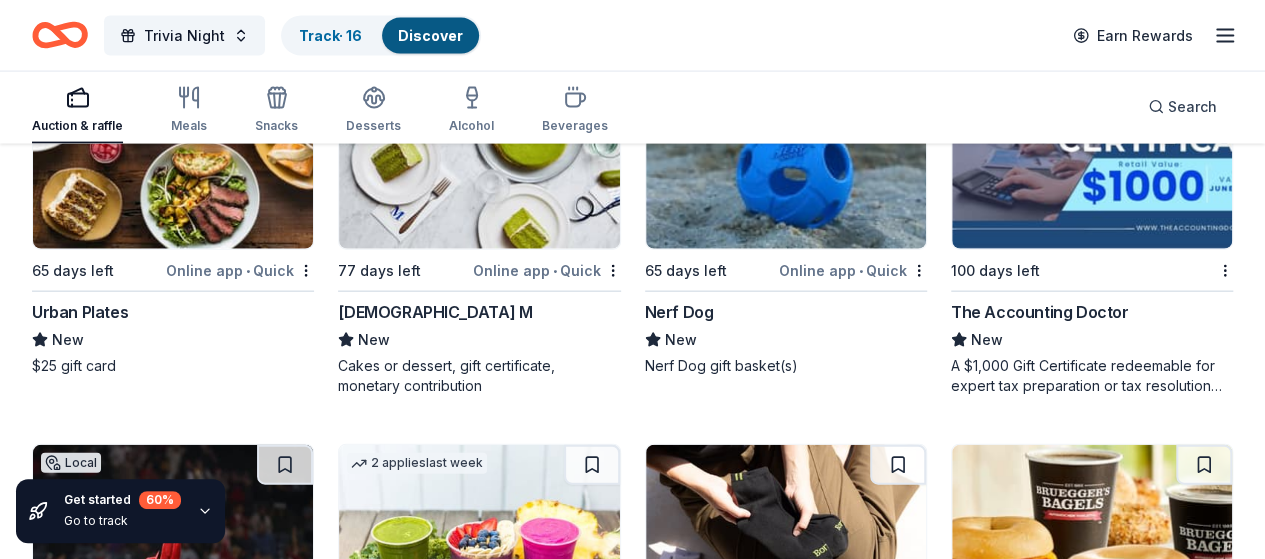 click at bounding box center (898, 1603) 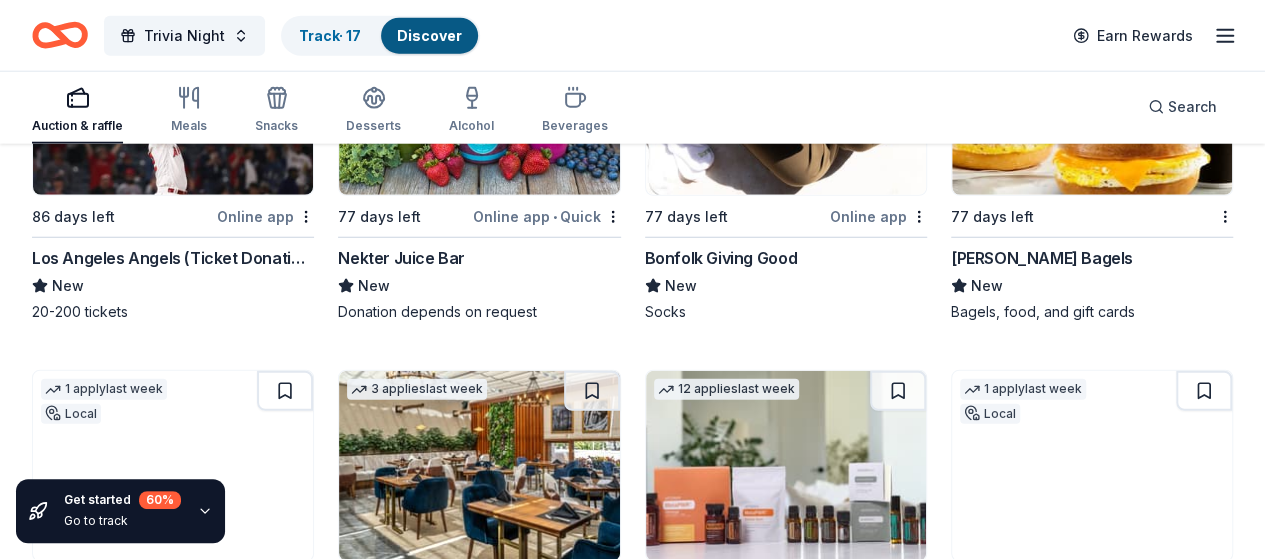 scroll, scrollTop: 6394, scrollLeft: 0, axis: vertical 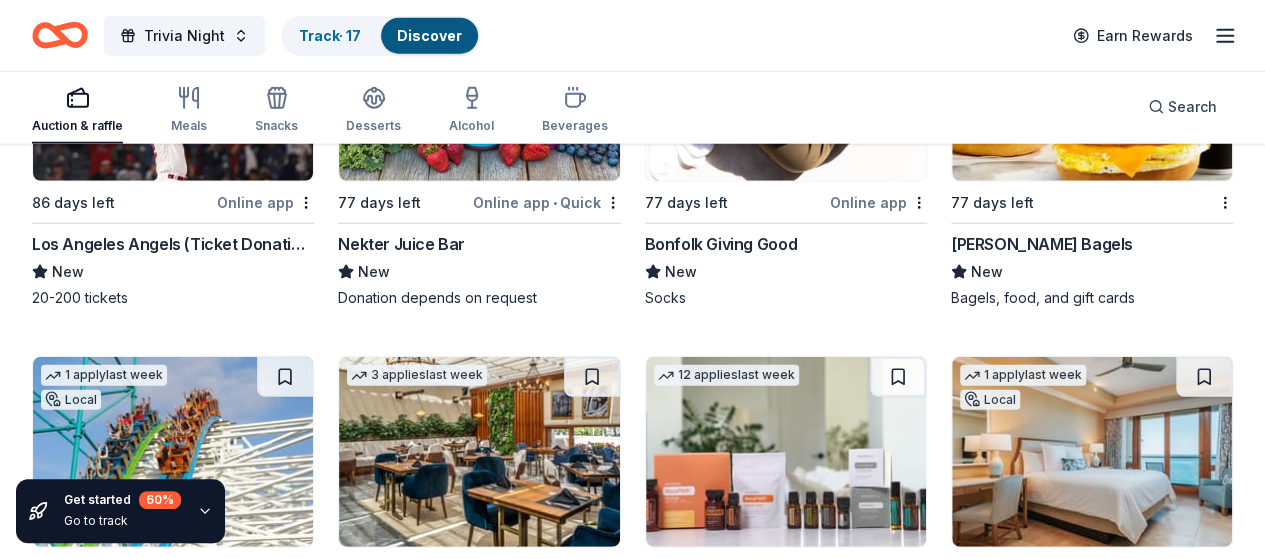 click at bounding box center (285, 1535) 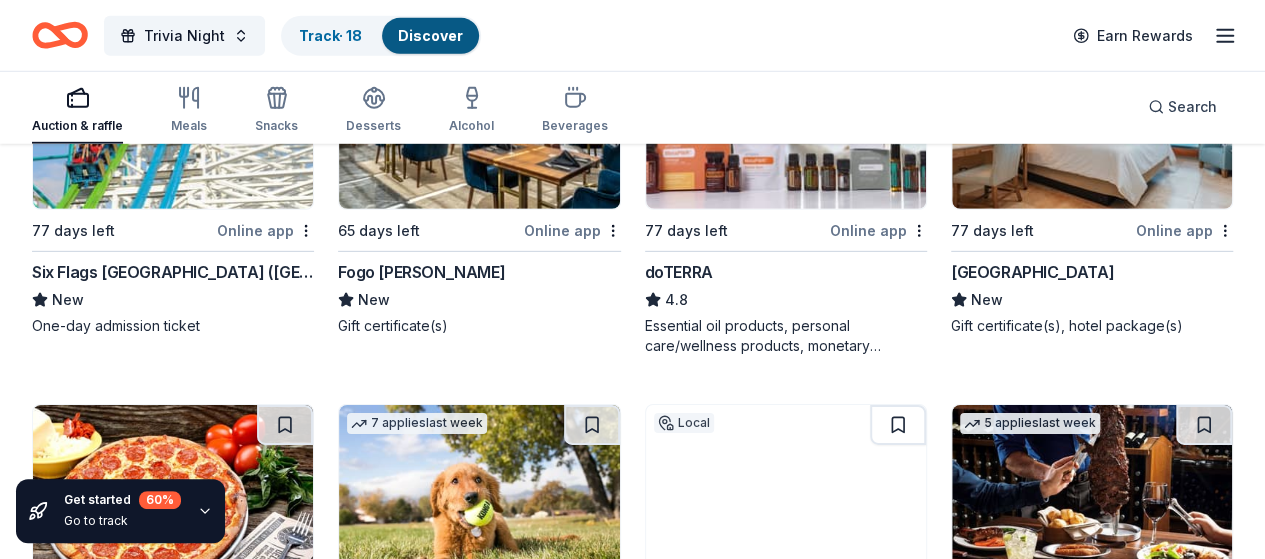 scroll, scrollTop: 6734, scrollLeft: 0, axis: vertical 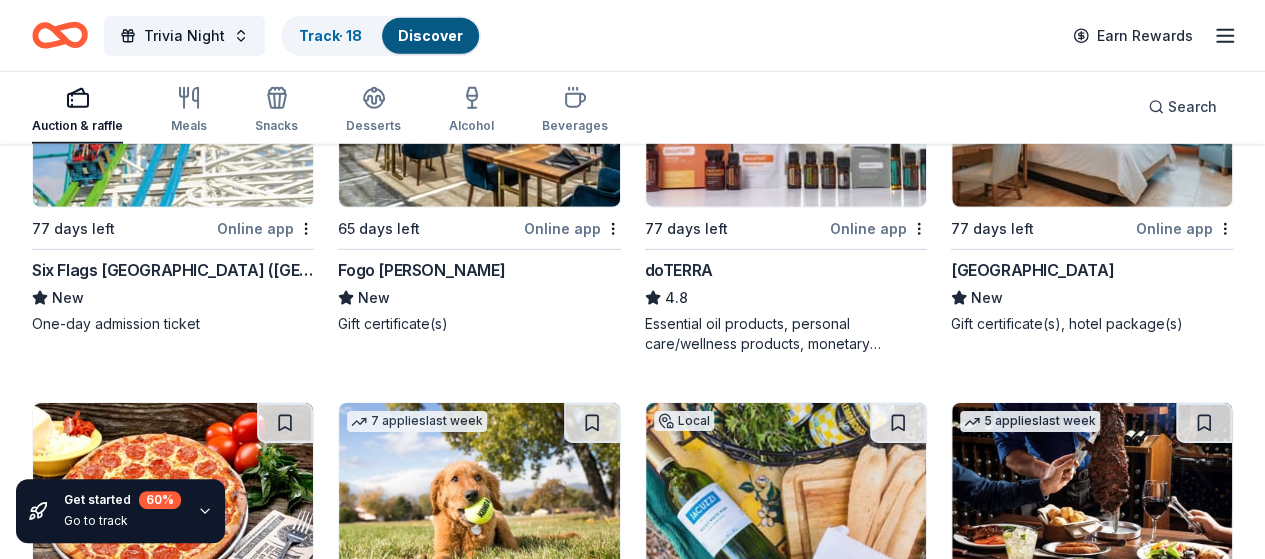 click at bounding box center (1204, 1561) 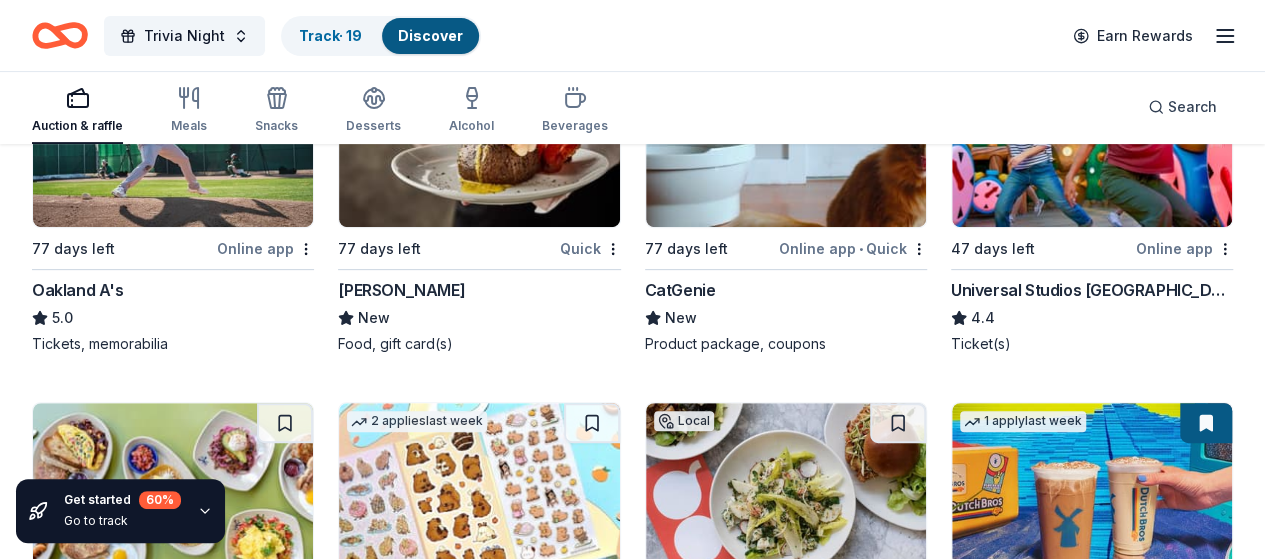 scroll, scrollTop: 7874, scrollLeft: 0, axis: vertical 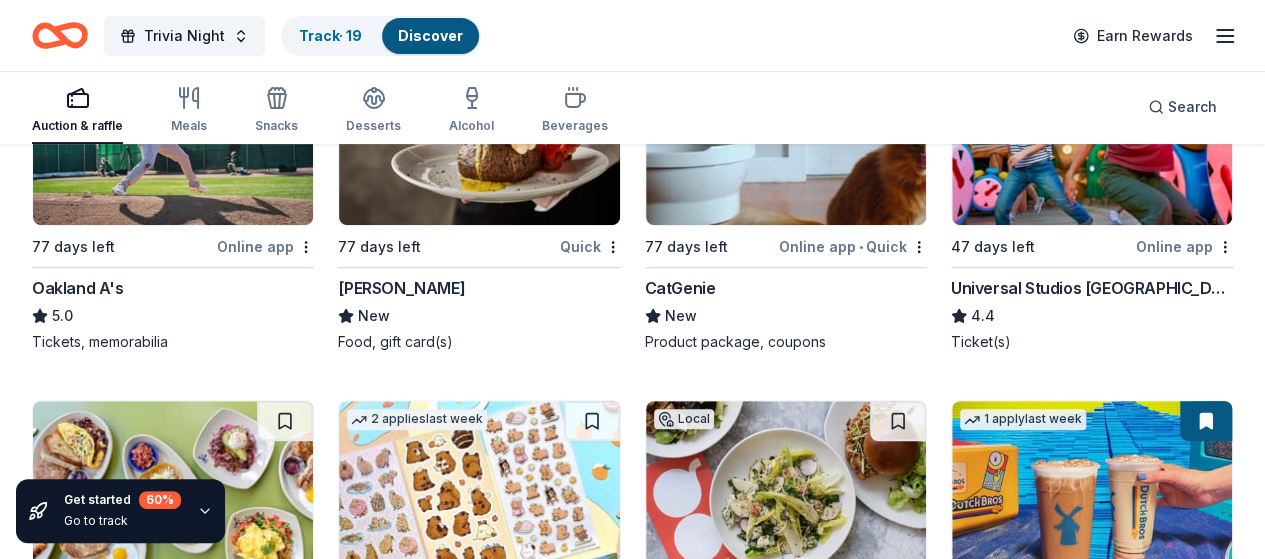 click at bounding box center [285, 1925] 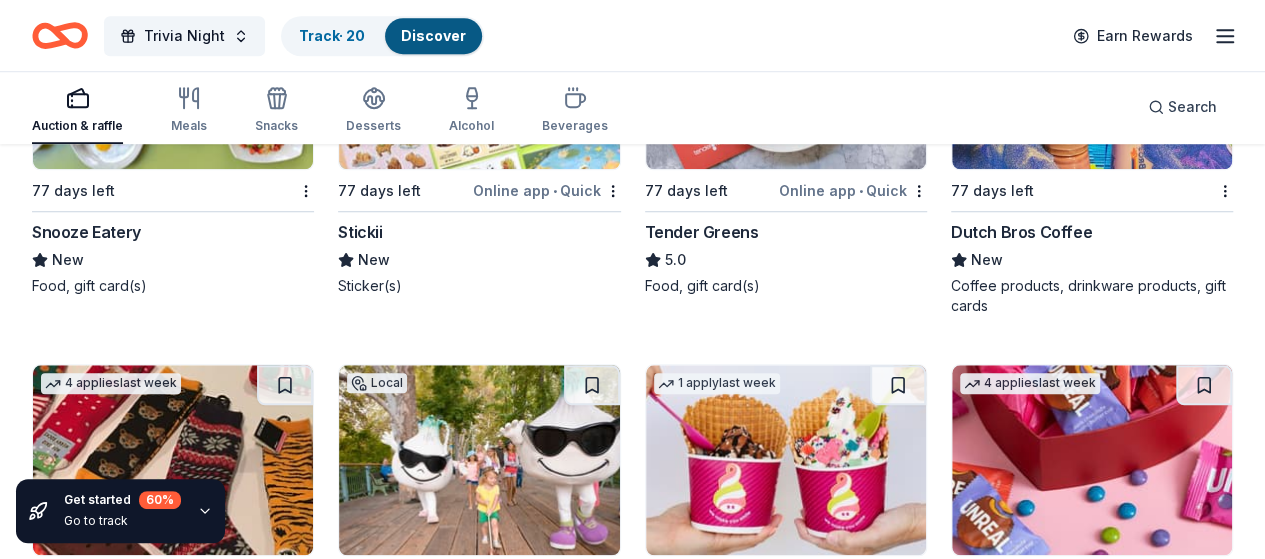 scroll, scrollTop: 8266, scrollLeft: 0, axis: vertical 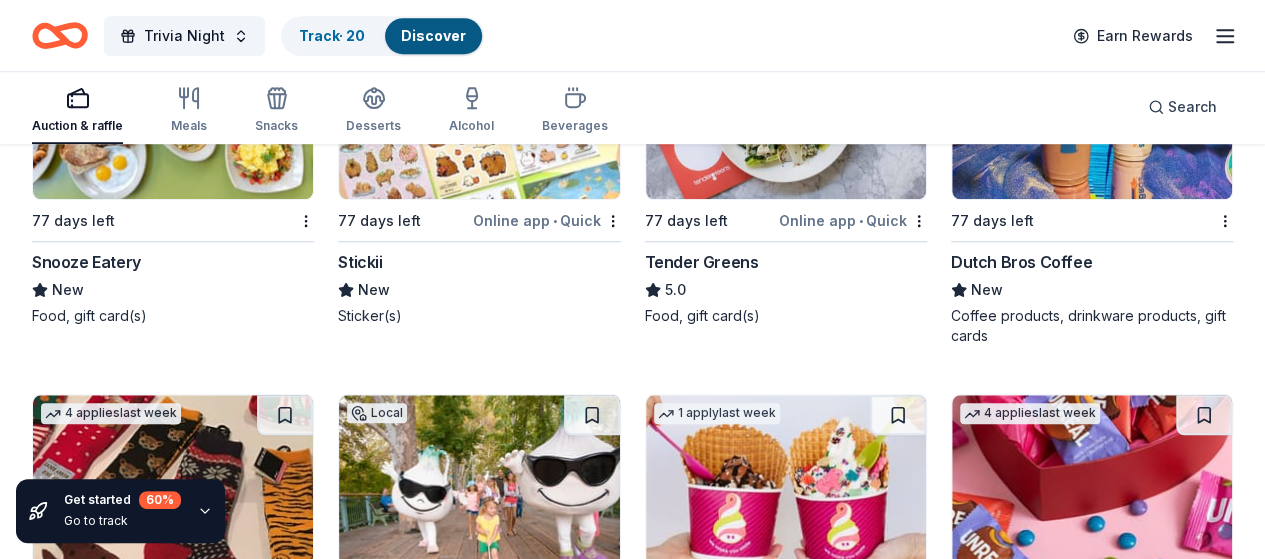 click at bounding box center [592, 1899] 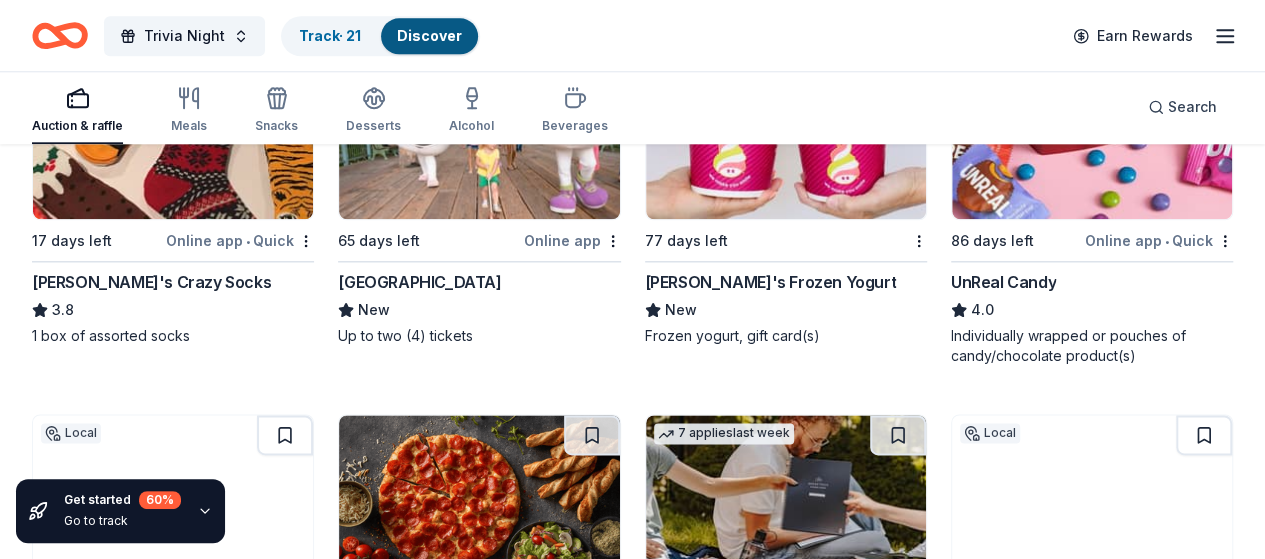scroll, scrollTop: 8630, scrollLeft: 0, axis: vertical 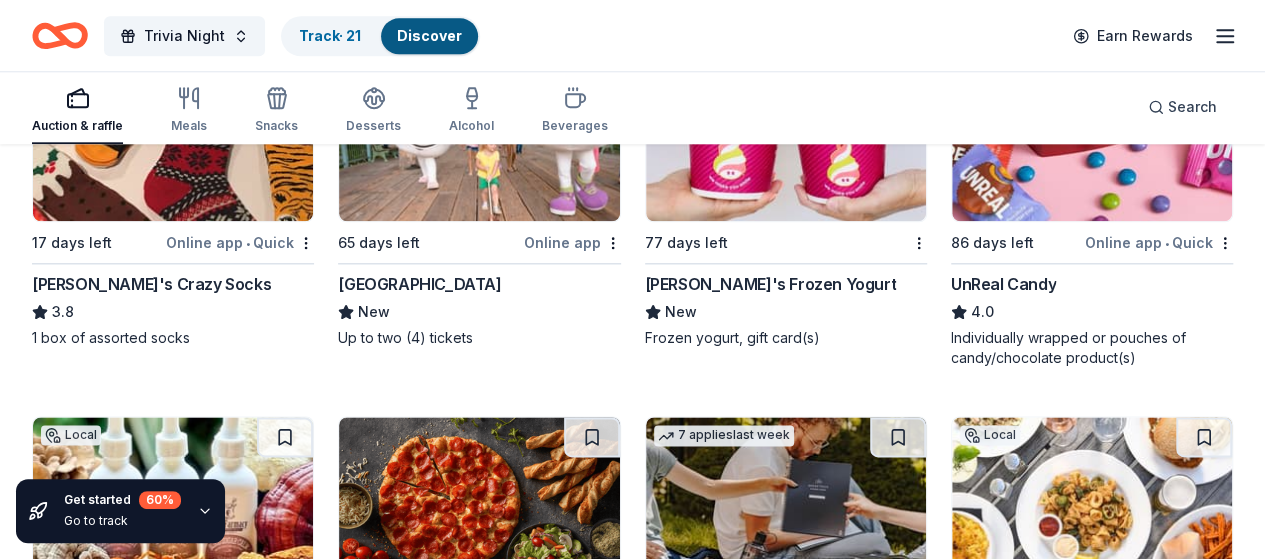 click at bounding box center [898, 2287] 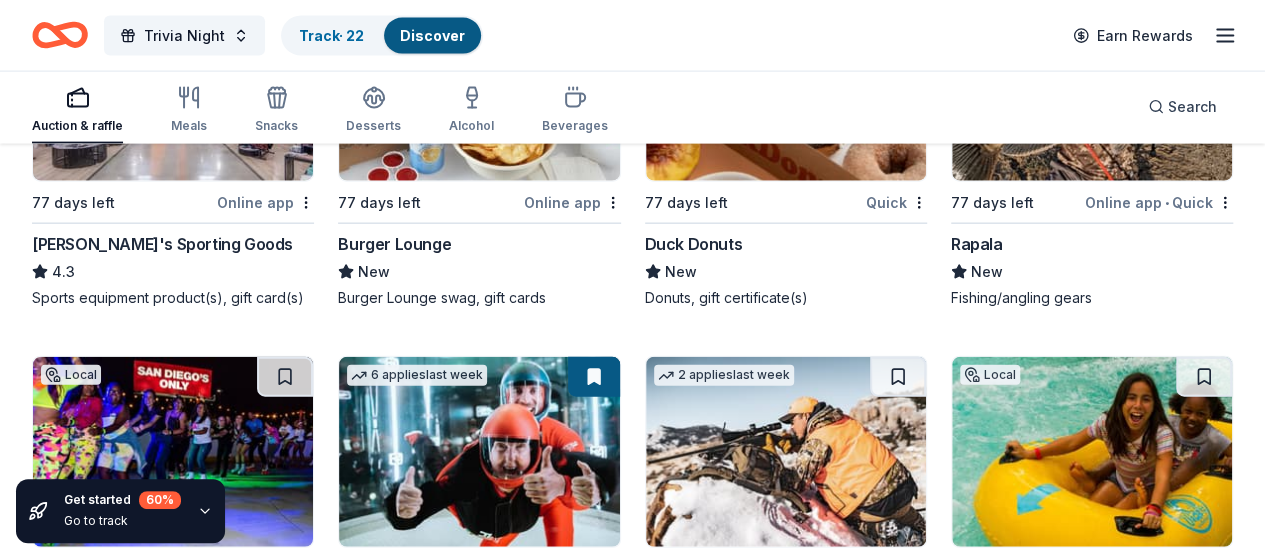 scroll, scrollTop: 9788, scrollLeft: 0, axis: vertical 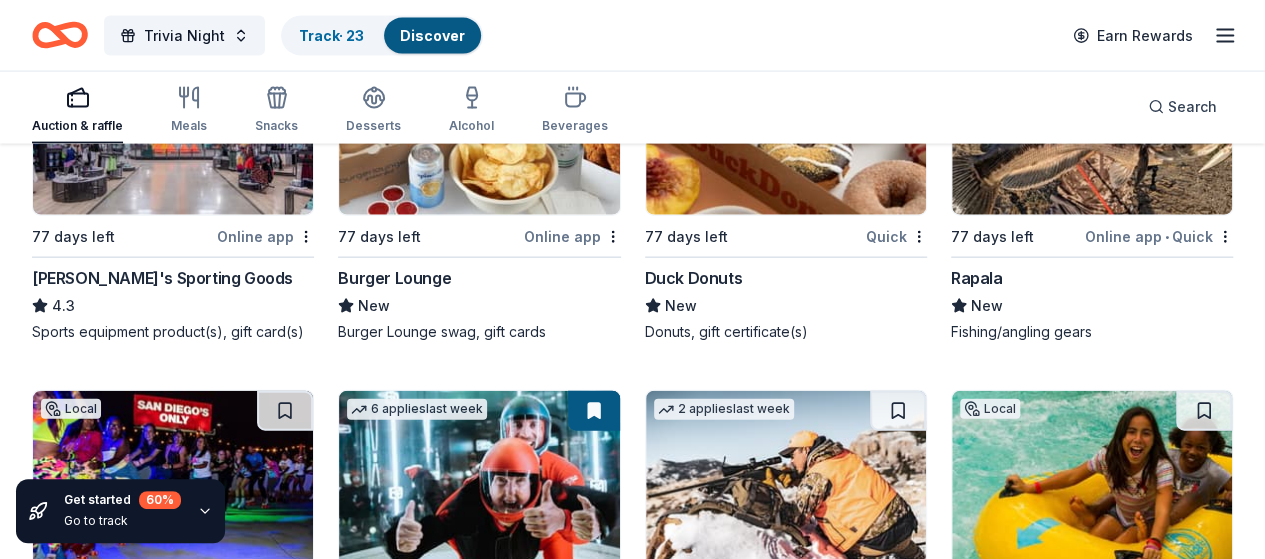 click at bounding box center (592, 2321) 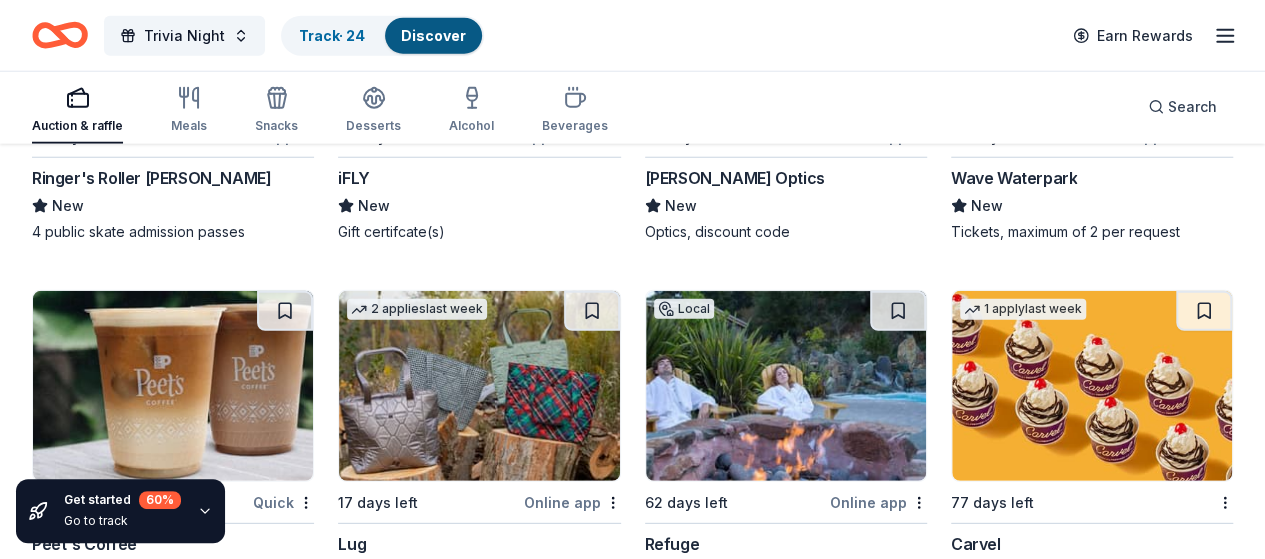scroll, scrollTop: 10188, scrollLeft: 0, axis: vertical 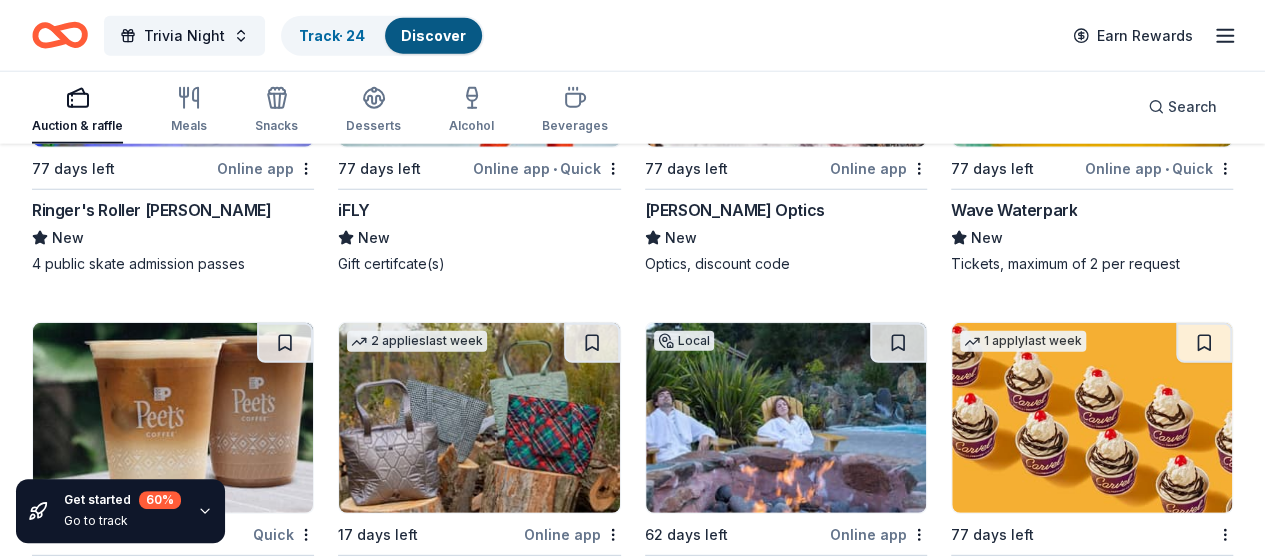 click at bounding box center [898, 2253] 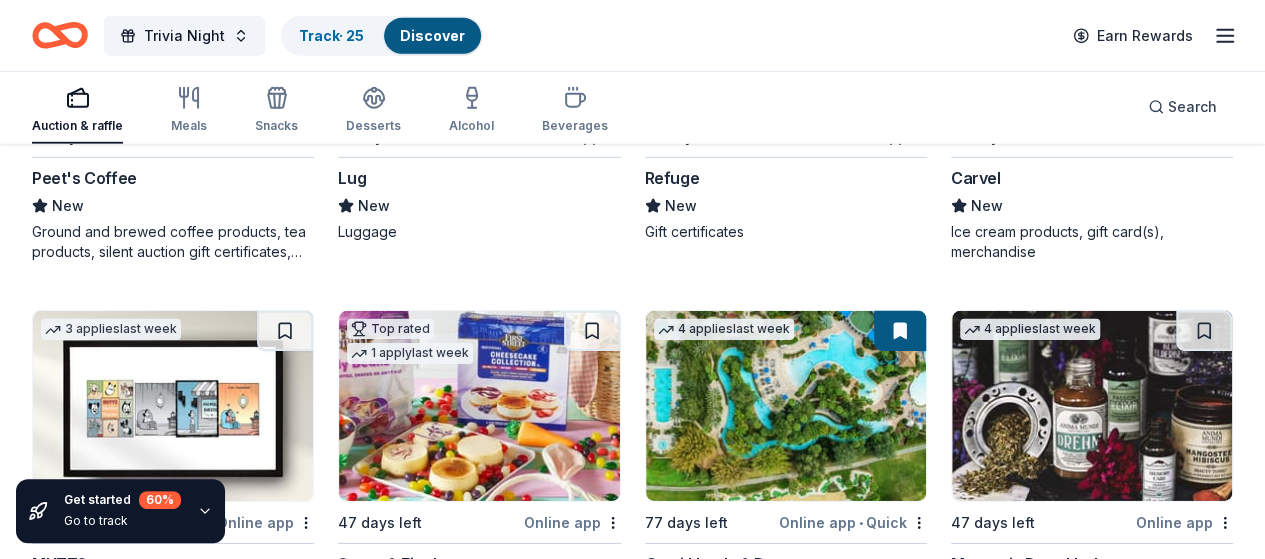 scroll, scrollTop: 10584, scrollLeft: 0, axis: vertical 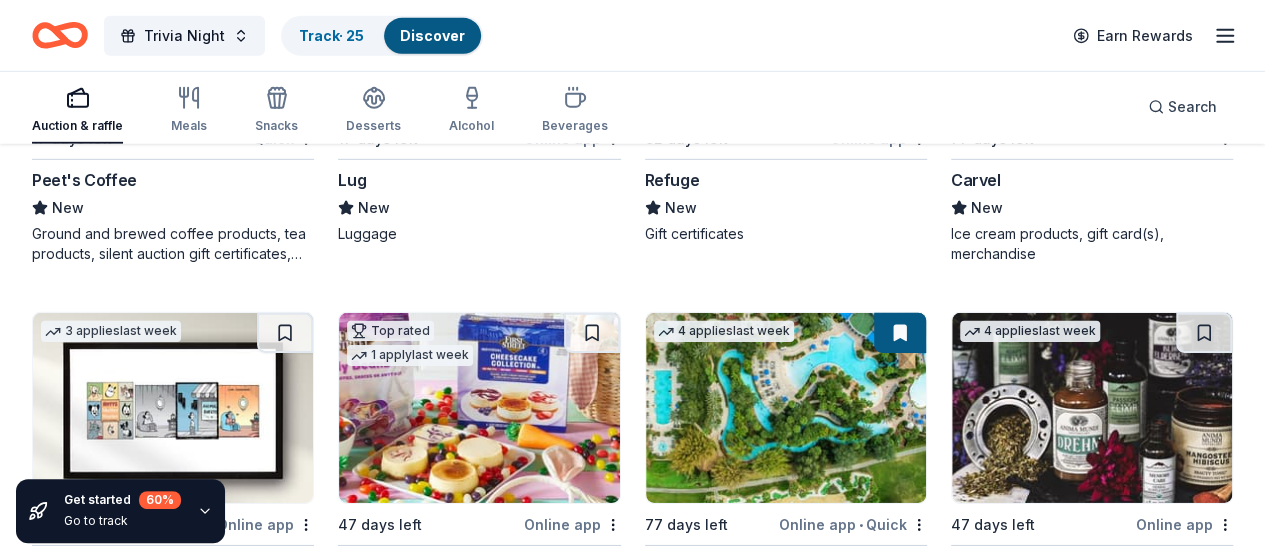 click at bounding box center (285, 2629) 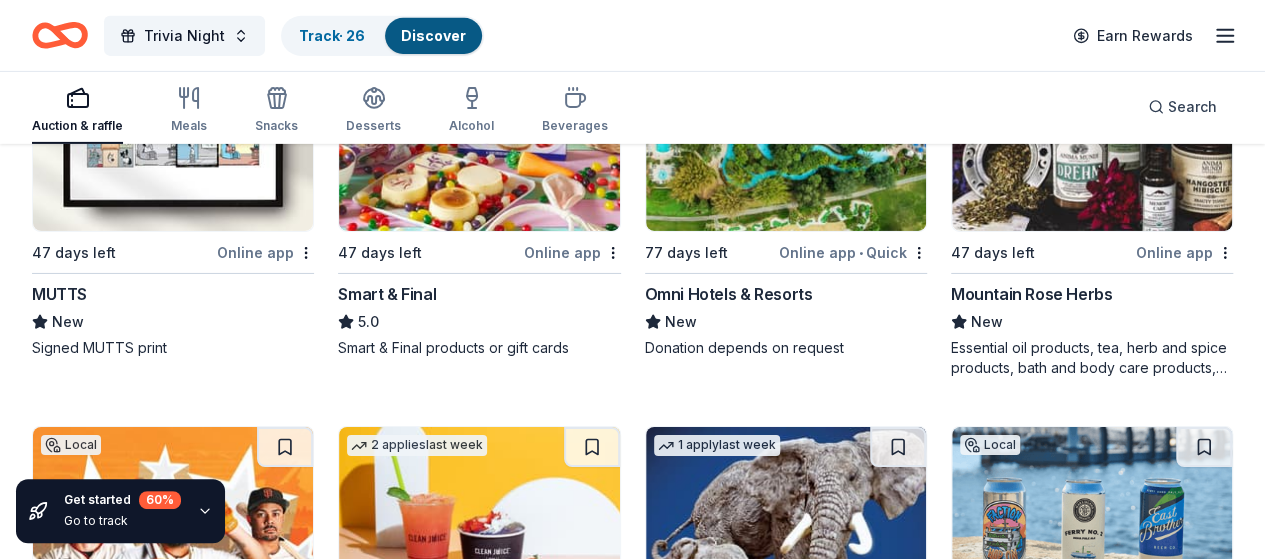 scroll, scrollTop: 10856, scrollLeft: 0, axis: vertical 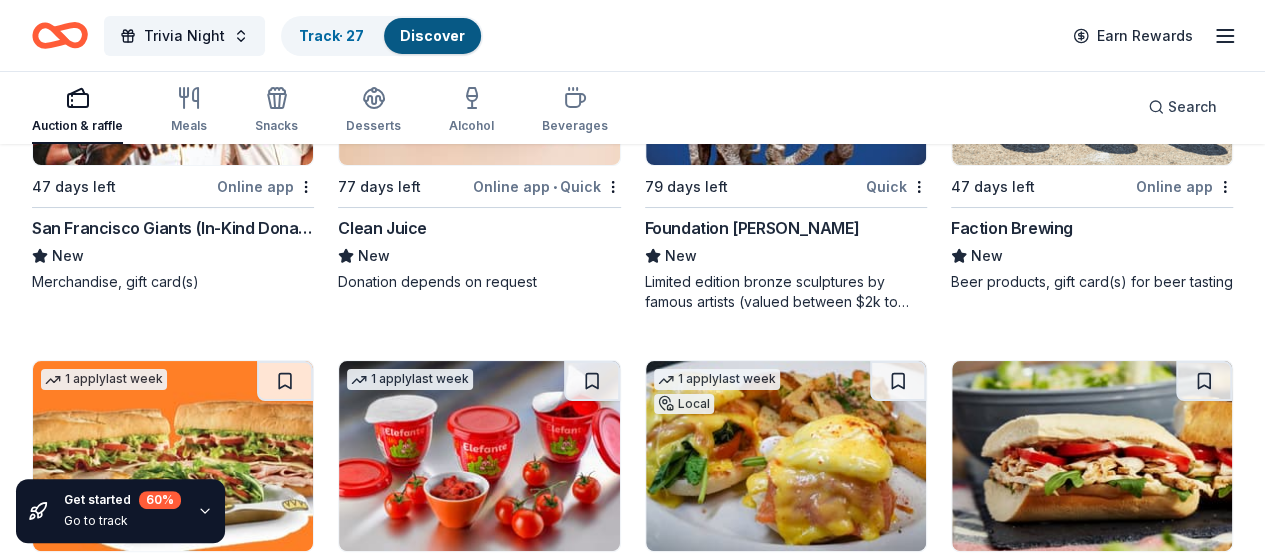 click at bounding box center [898, 2657] 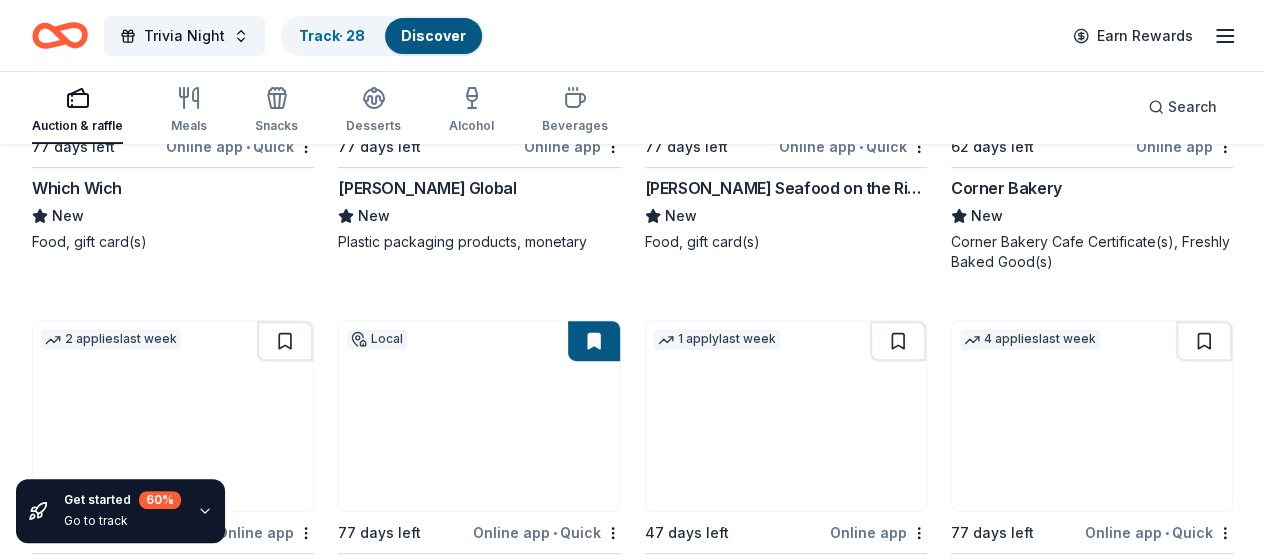 scroll, scrollTop: 11734, scrollLeft: 0, axis: vertical 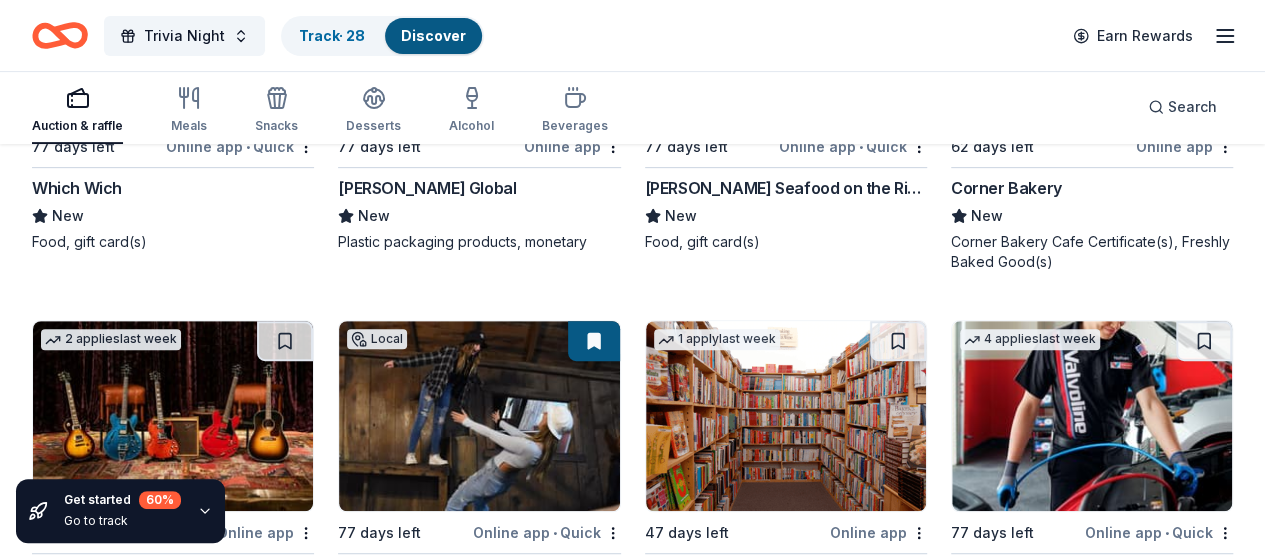 click at bounding box center [1204, 2597] 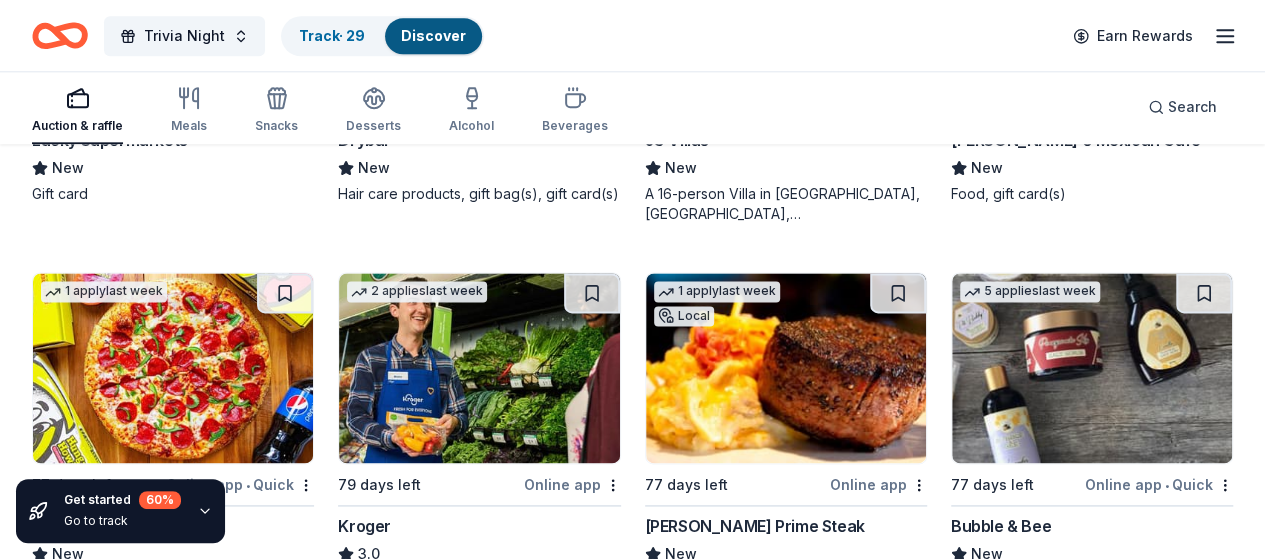 scroll, scrollTop: 12398, scrollLeft: 0, axis: vertical 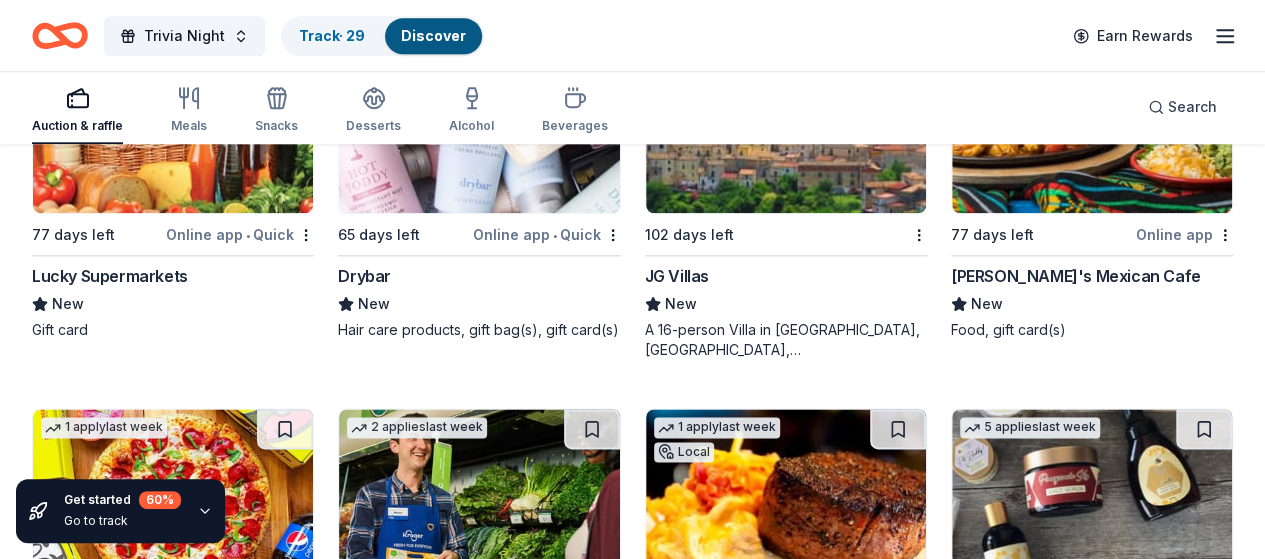 click at bounding box center (285, 3031) 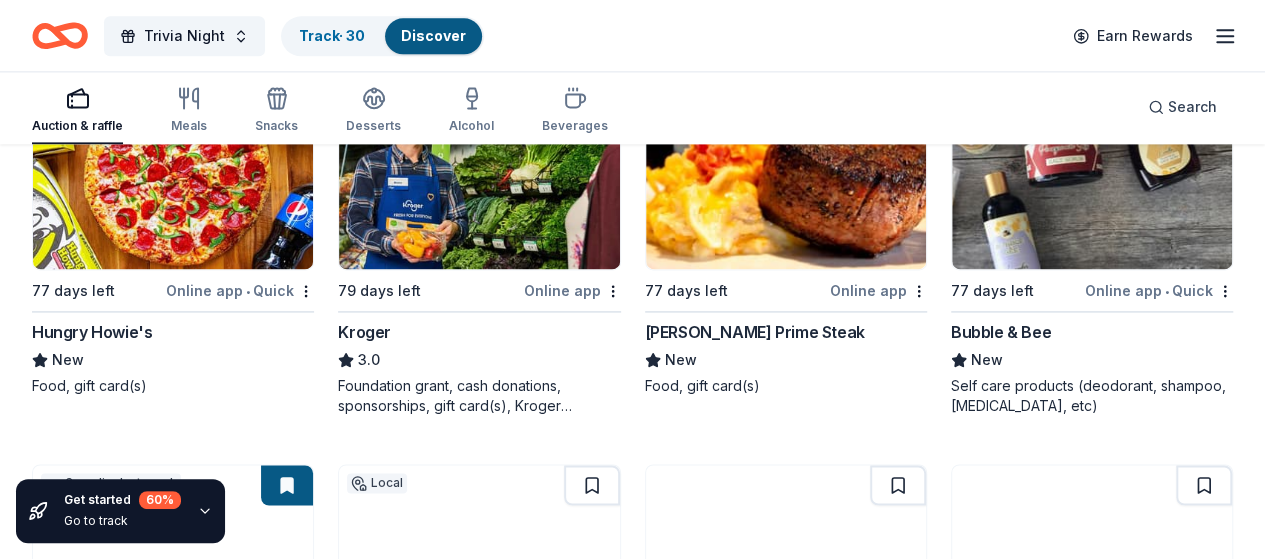 scroll, scrollTop: 12818, scrollLeft: 0, axis: vertical 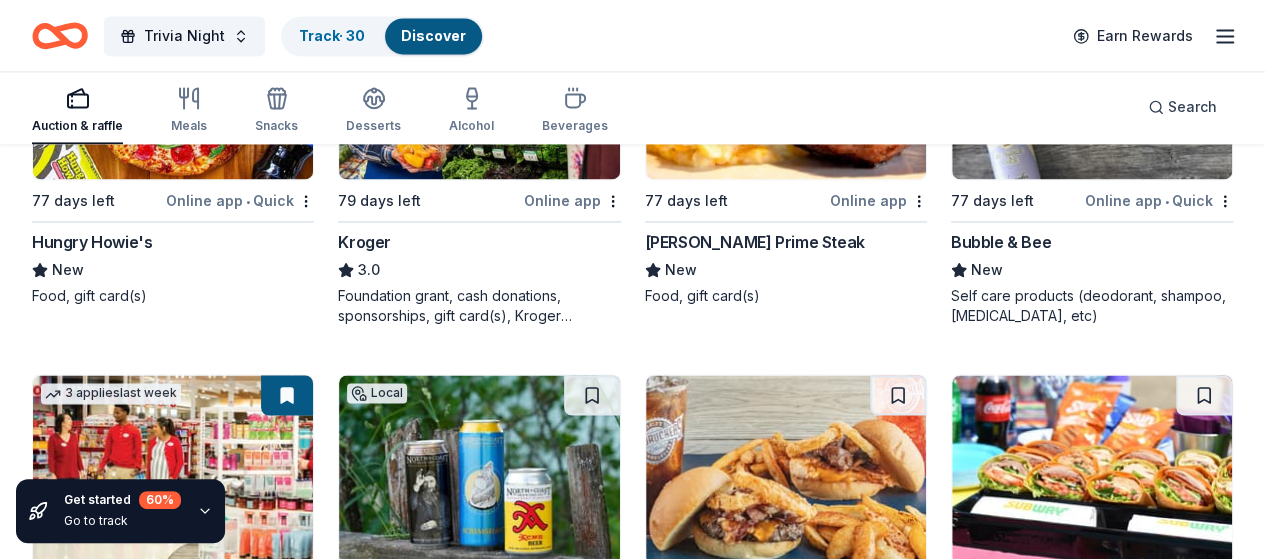 click at bounding box center (285, 3363) 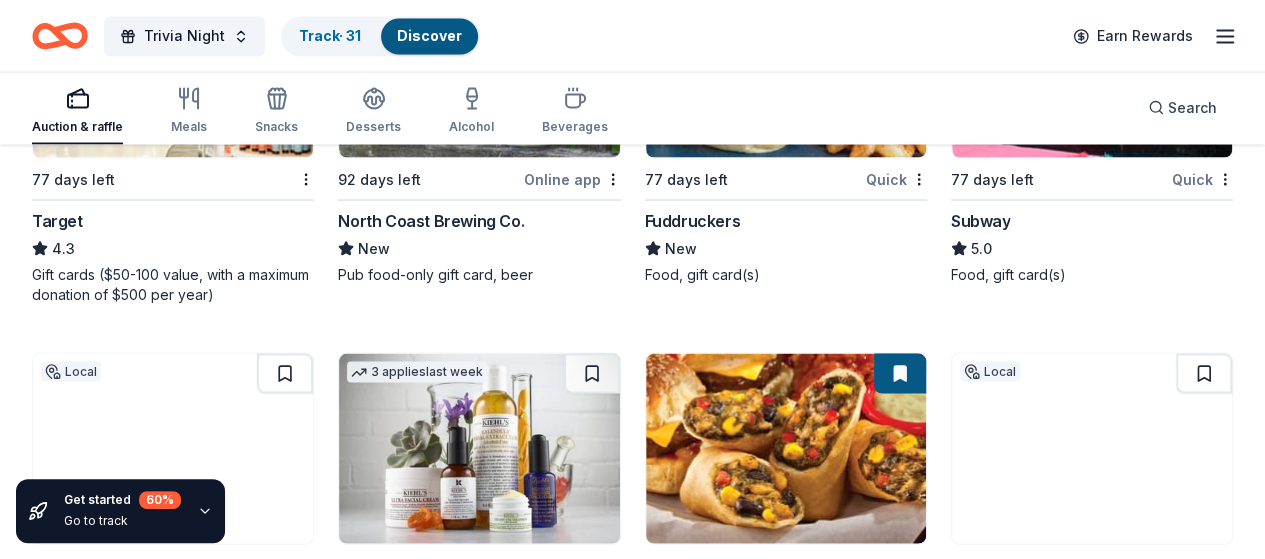 scroll, scrollTop: 13226, scrollLeft: 0, axis: vertical 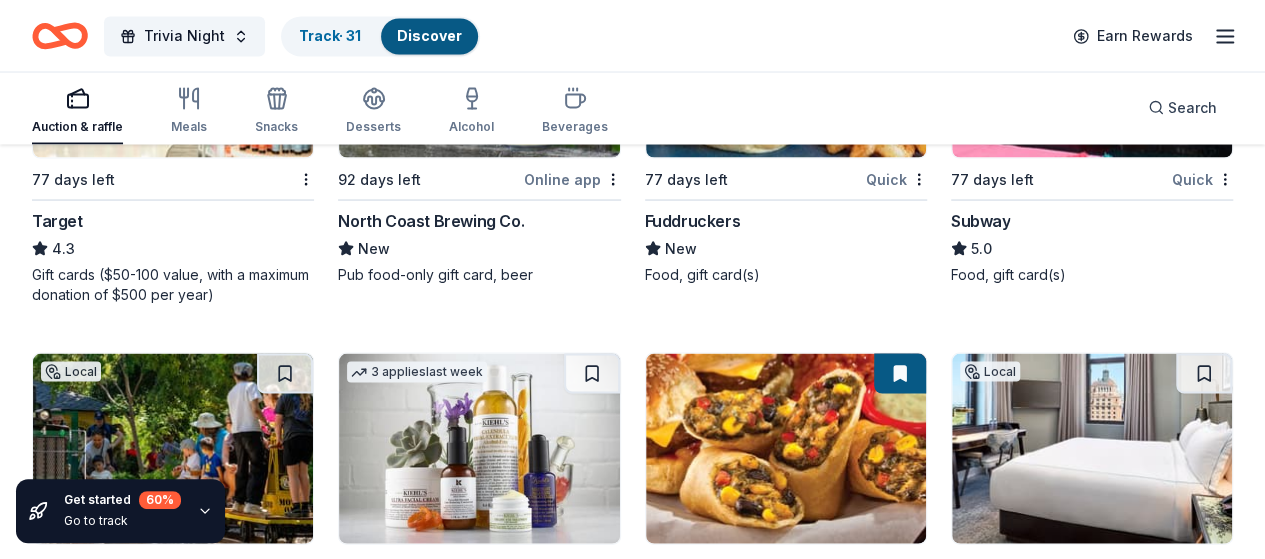 click at bounding box center [285, 3341] 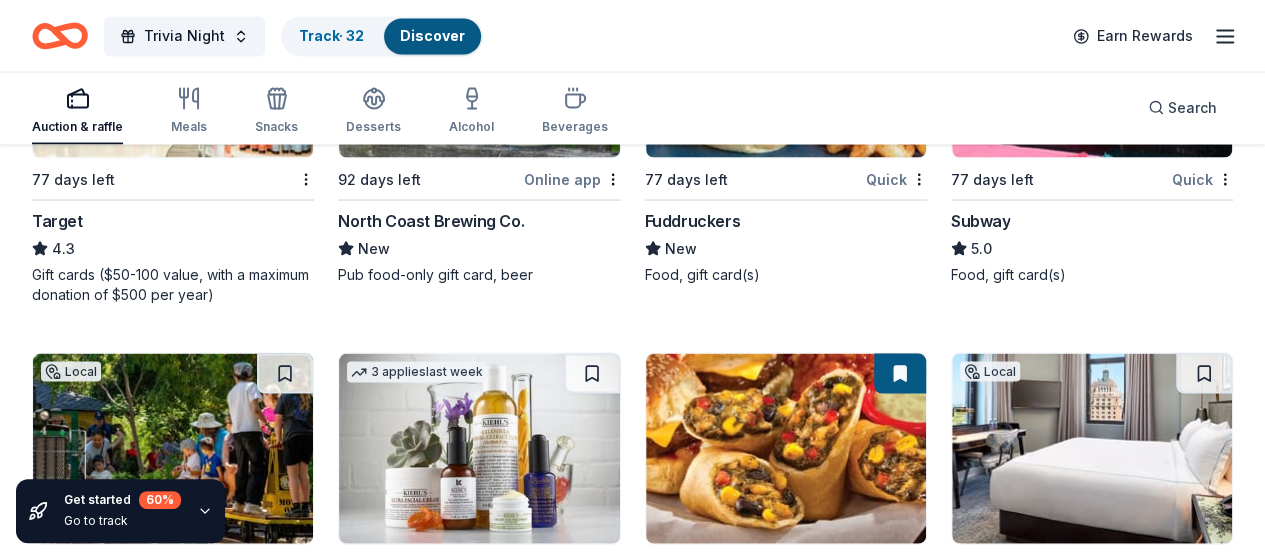 click at bounding box center (898, 2955) 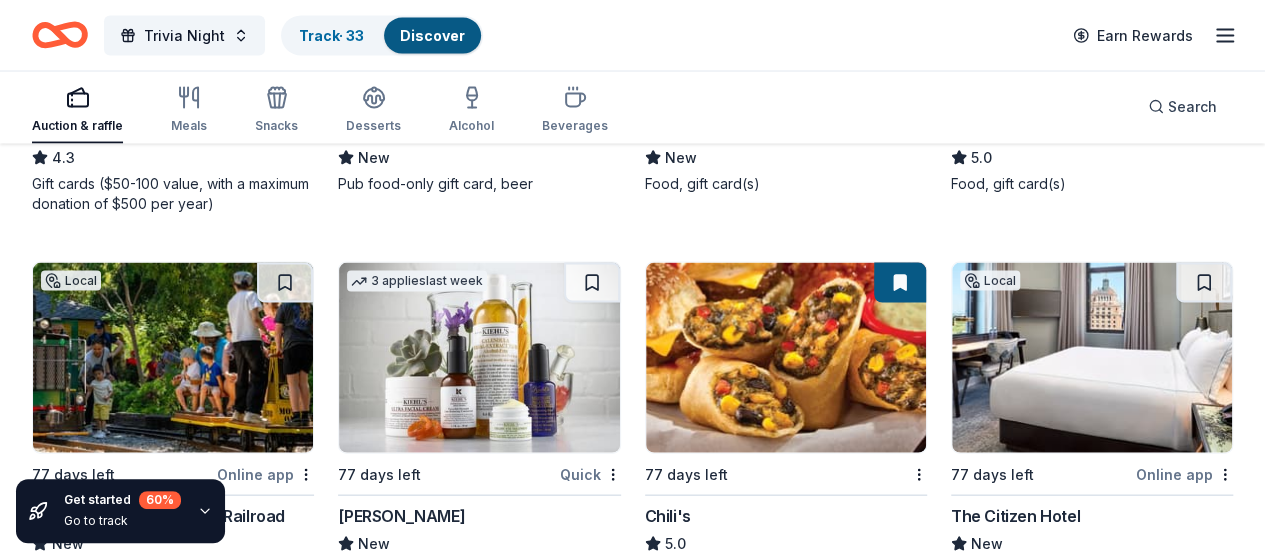 scroll, scrollTop: 13216, scrollLeft: 0, axis: vertical 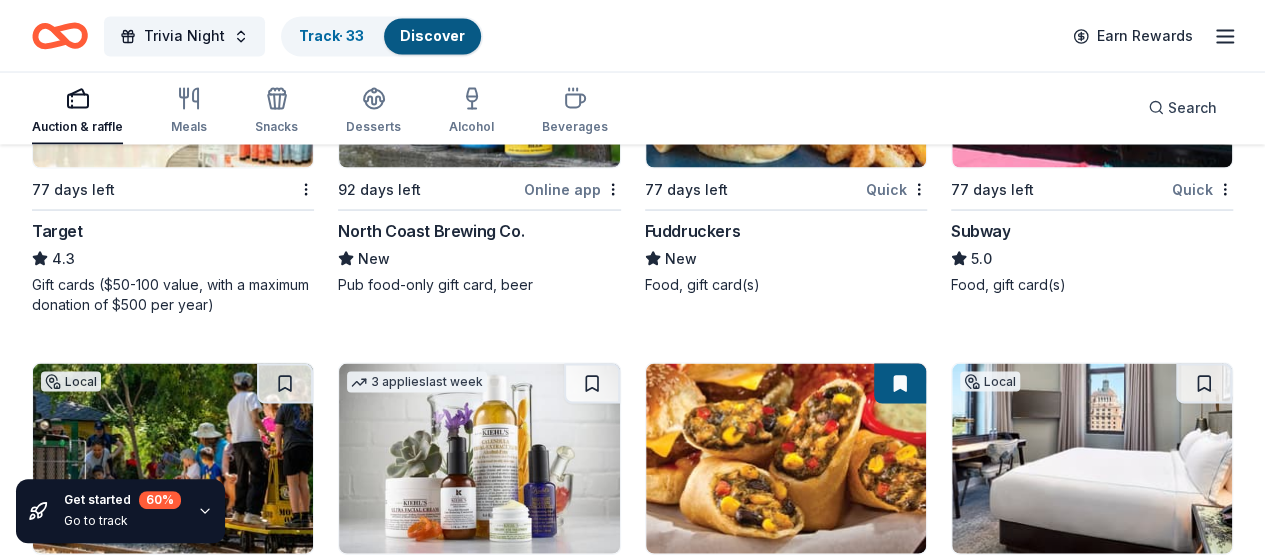 click at bounding box center [898, 3351] 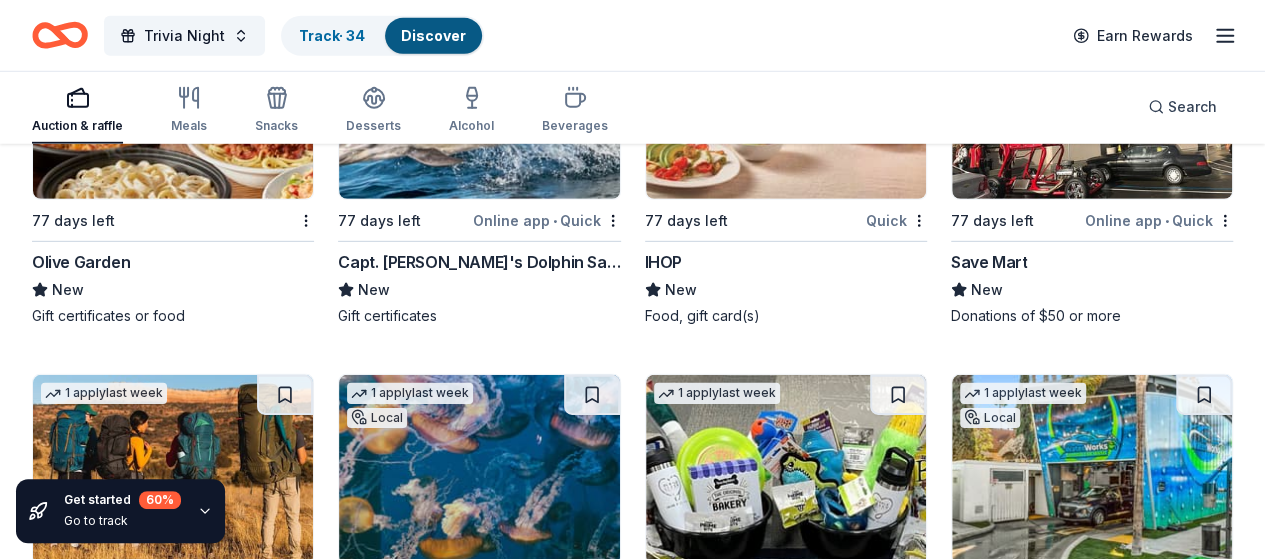 scroll, scrollTop: 14344, scrollLeft: 0, axis: vertical 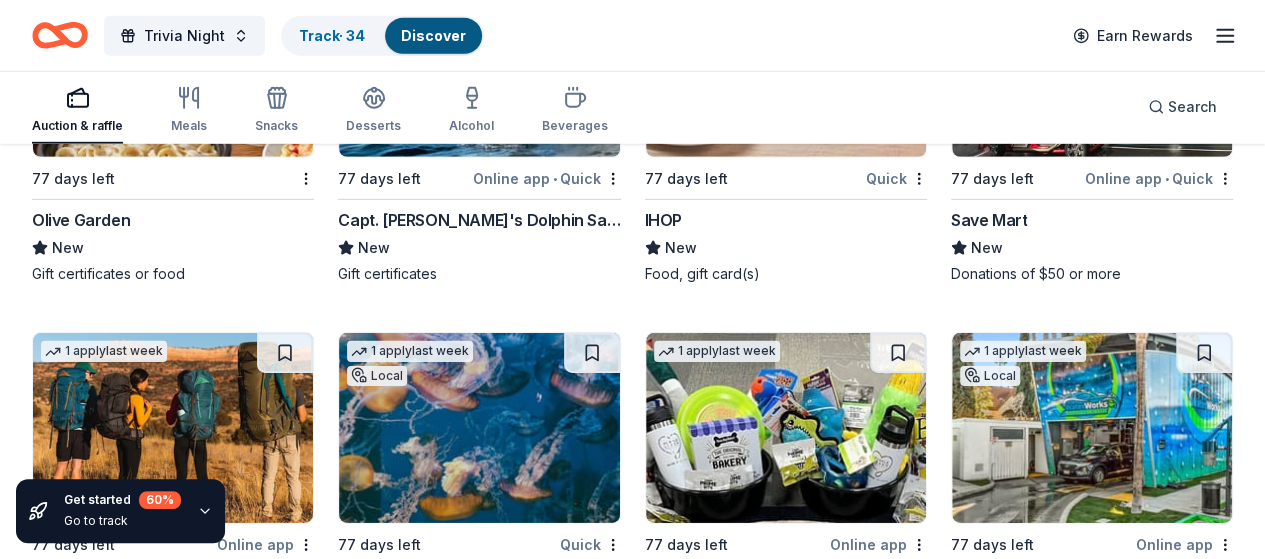 click at bounding box center [592, 3361] 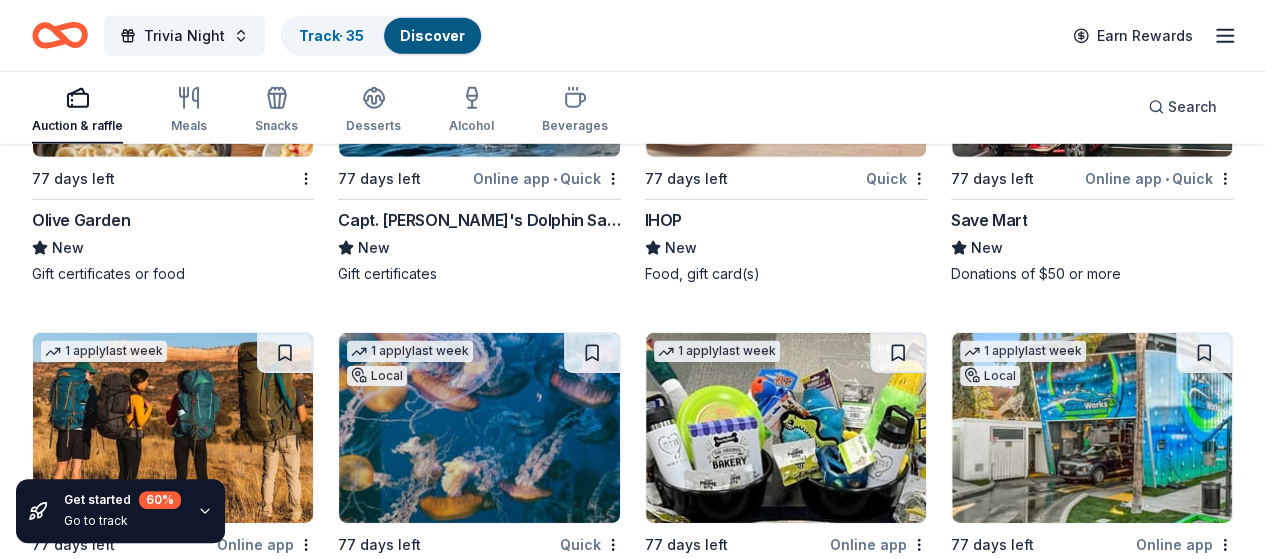 click at bounding box center (592, 3727) 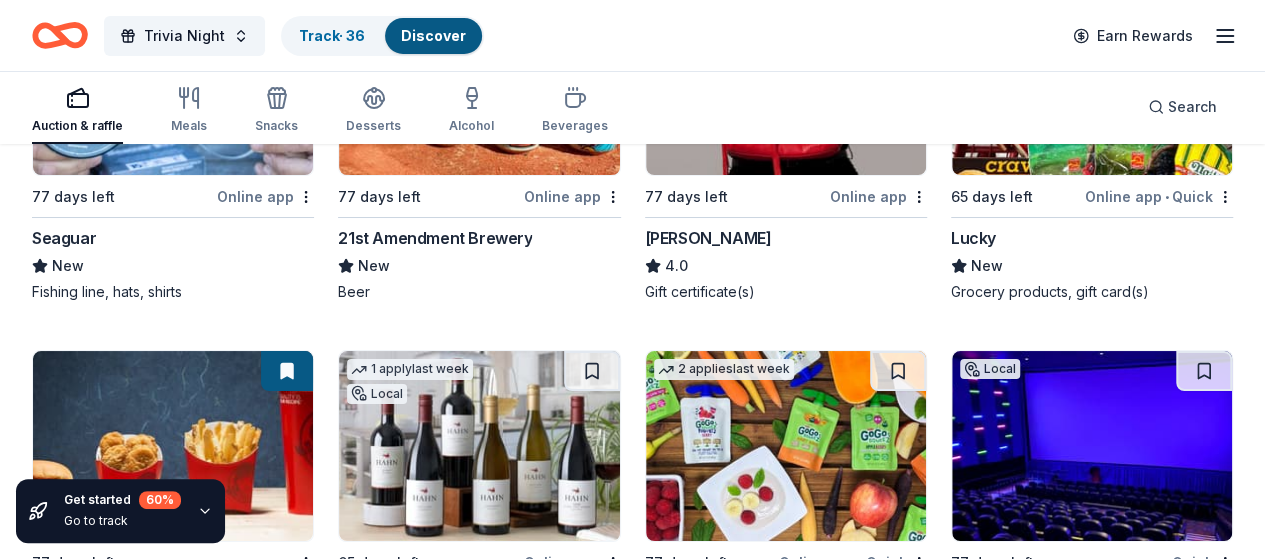 scroll, scrollTop: 15056, scrollLeft: 0, axis: vertical 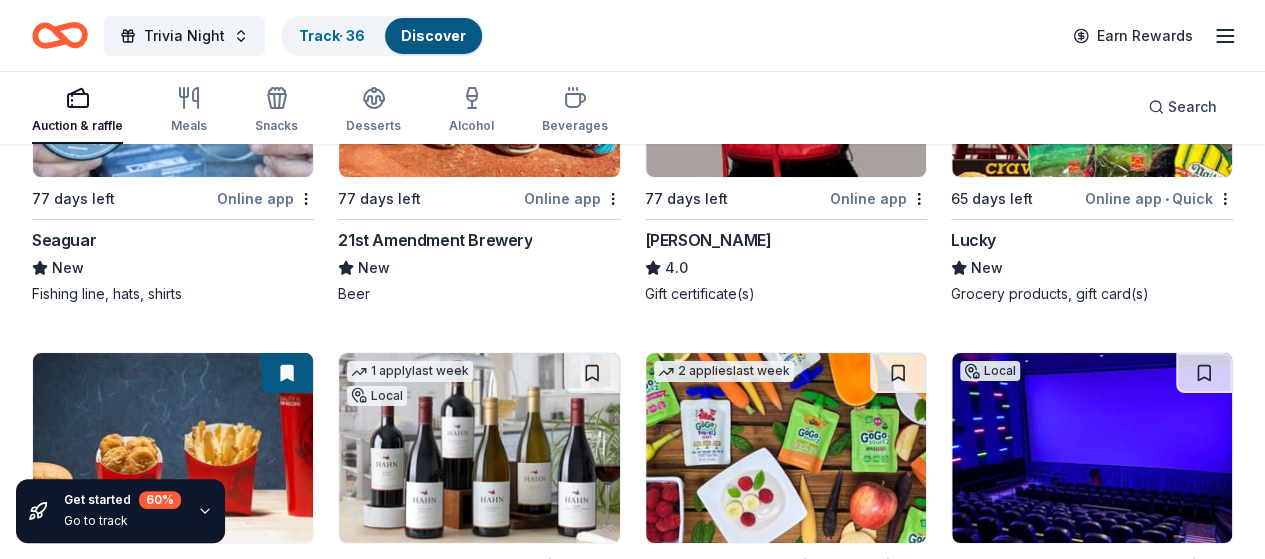 click at bounding box center (1204, 3767) 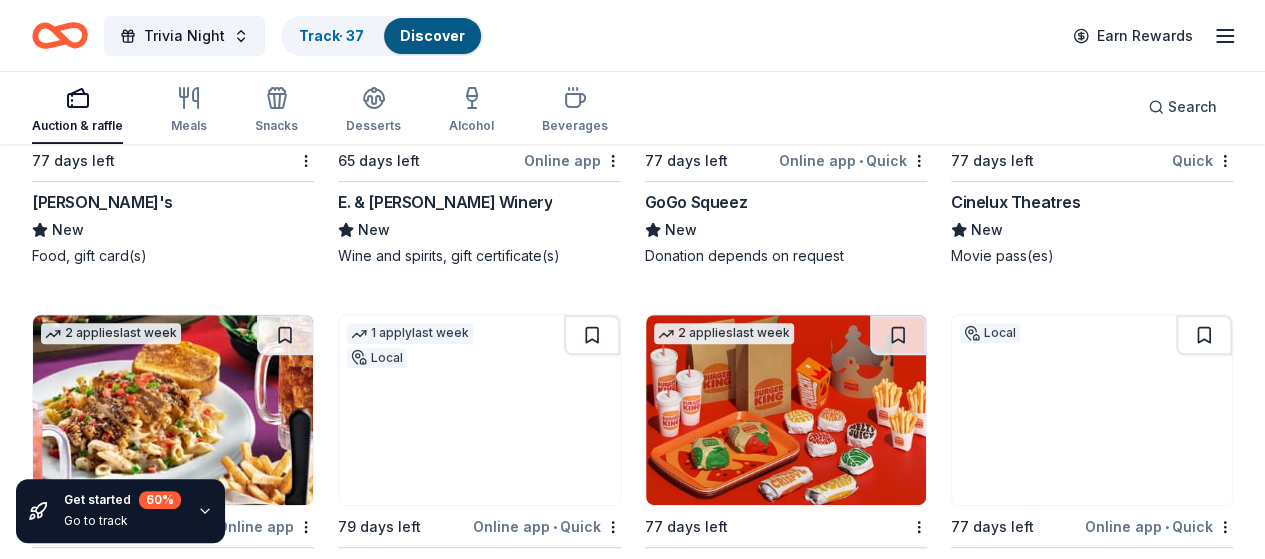 scroll, scrollTop: 15464, scrollLeft: 0, axis: vertical 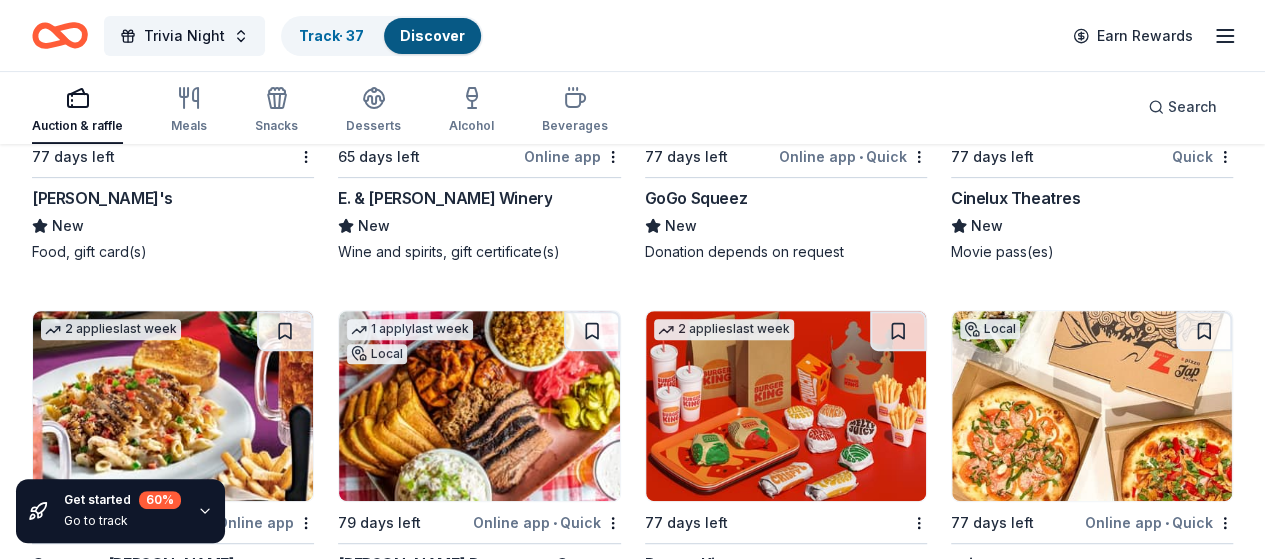 click at bounding box center [285, 3745] 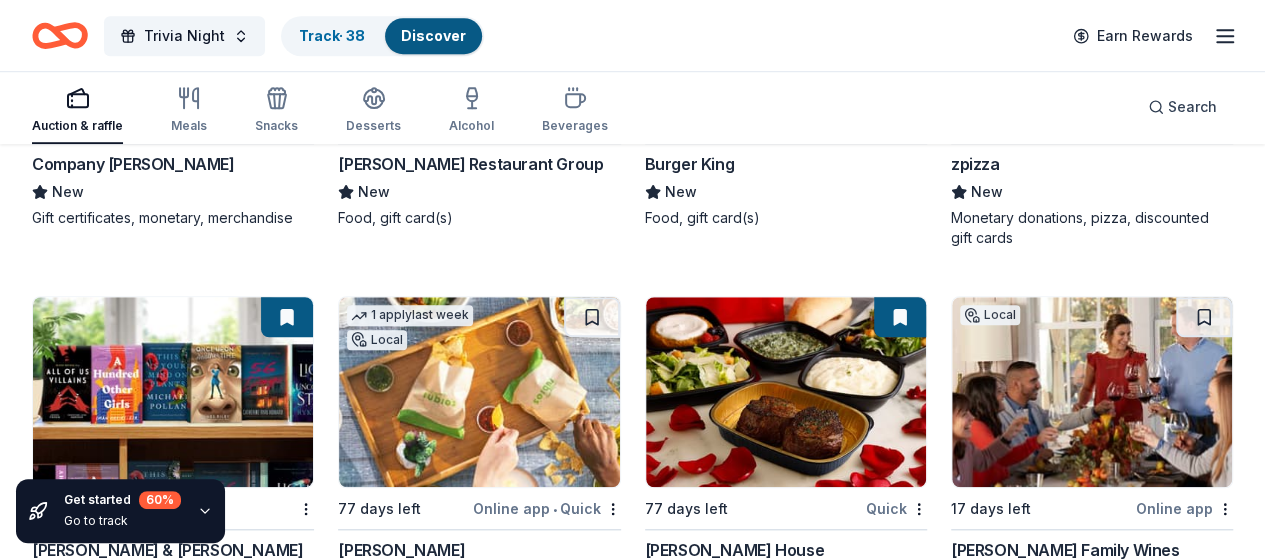 scroll, scrollTop: 15864, scrollLeft: 0, axis: vertical 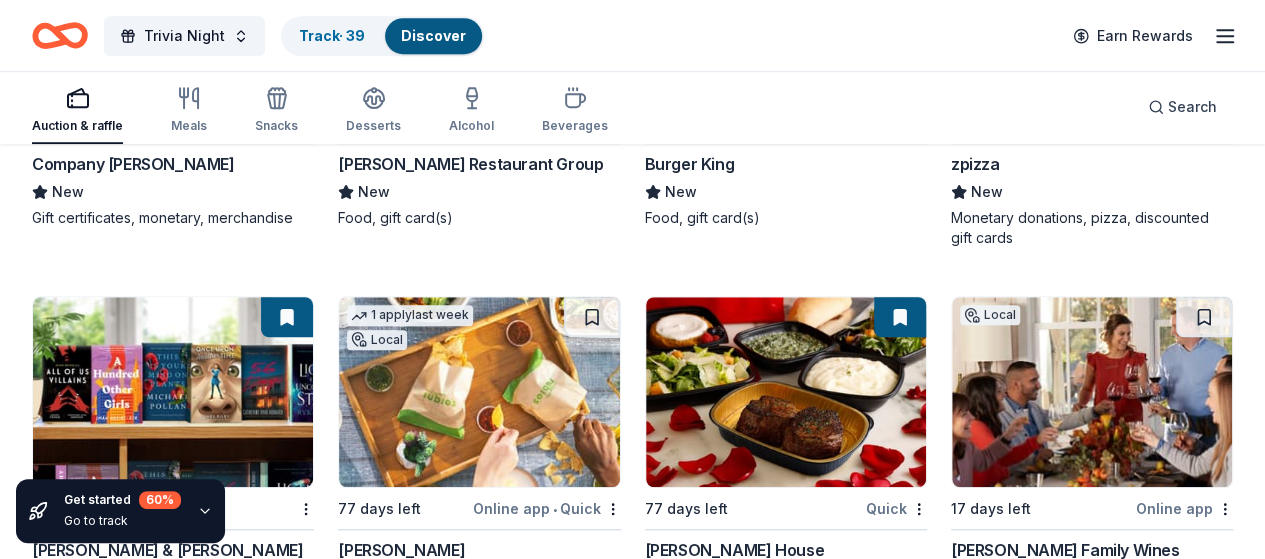 click at bounding box center [285, 4097] 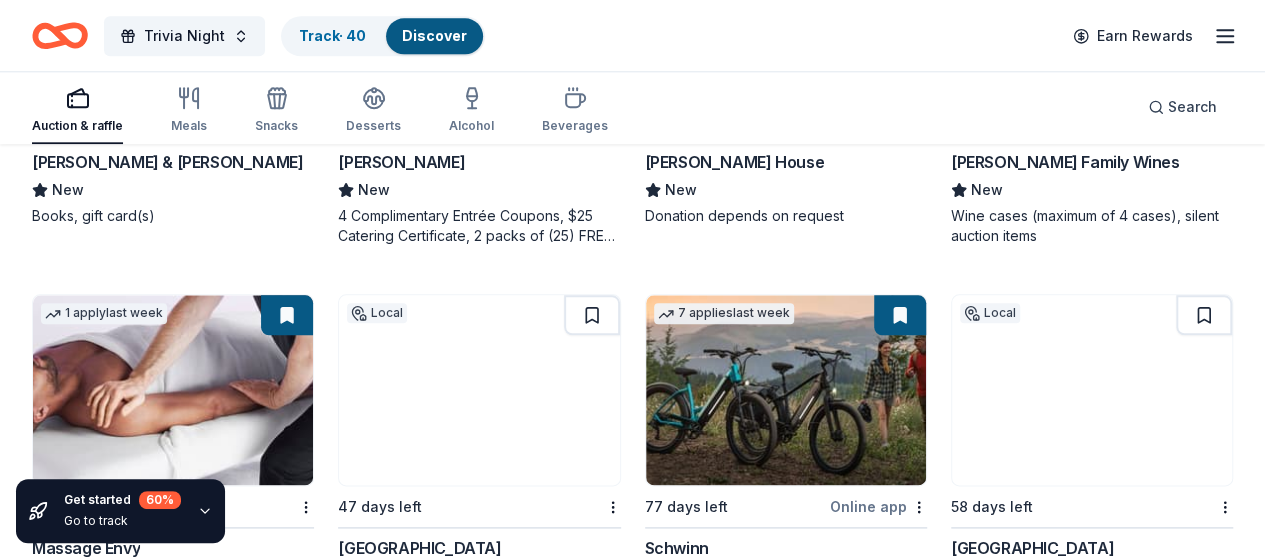 scroll, scrollTop: 16250, scrollLeft: 0, axis: vertical 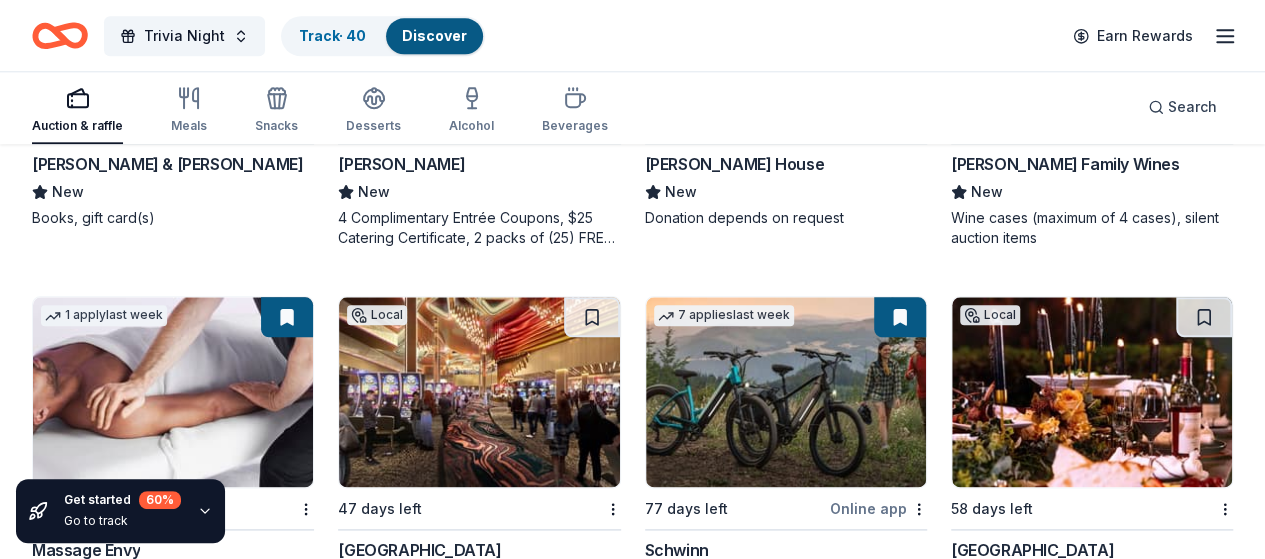 click at bounding box center (1204, 3711) 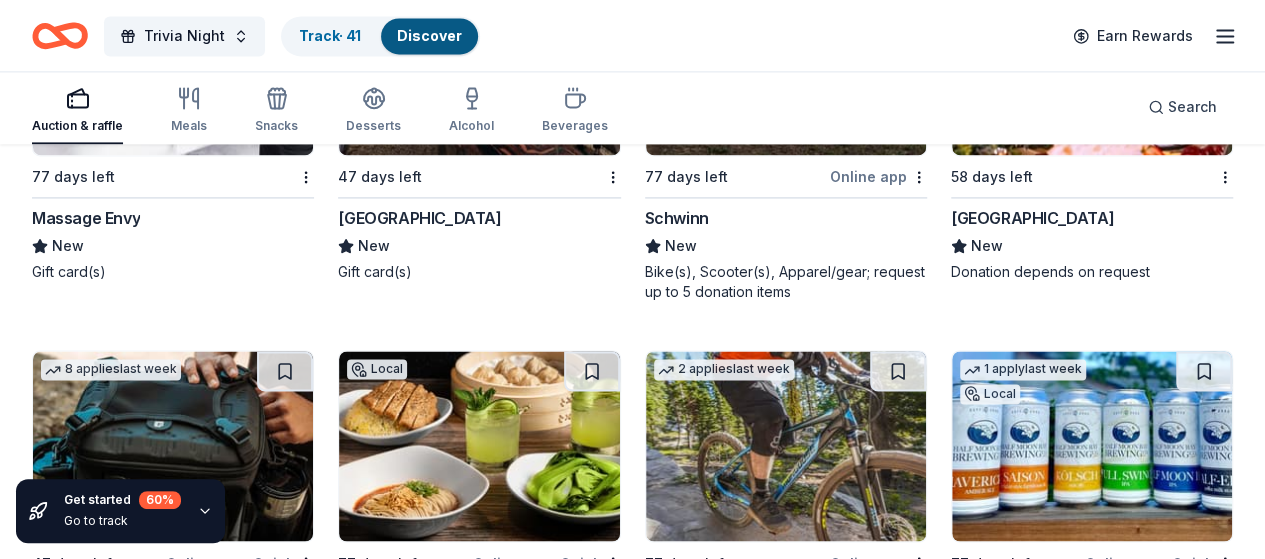 scroll, scrollTop: 16580, scrollLeft: 0, axis: vertical 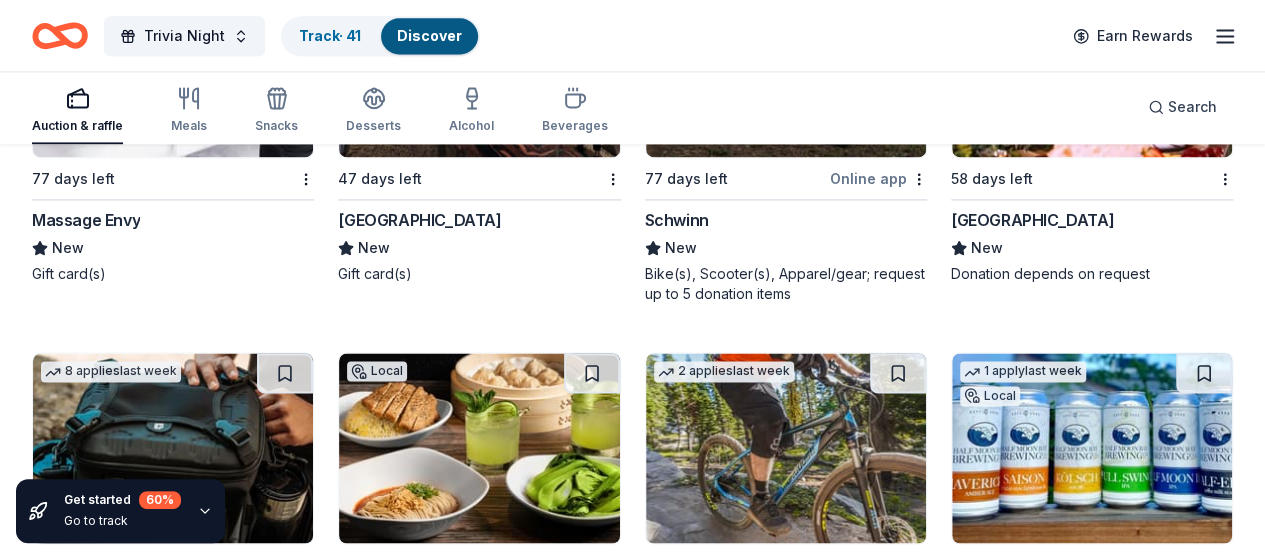 click at bounding box center (1204, 4133) 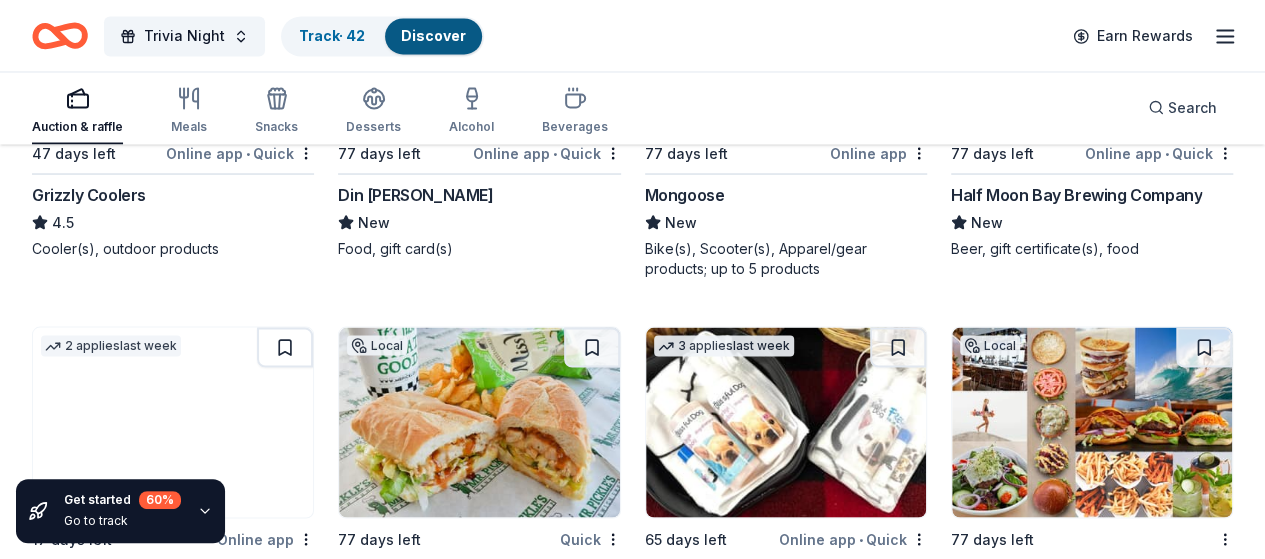 scroll, scrollTop: 17000, scrollLeft: 0, axis: vertical 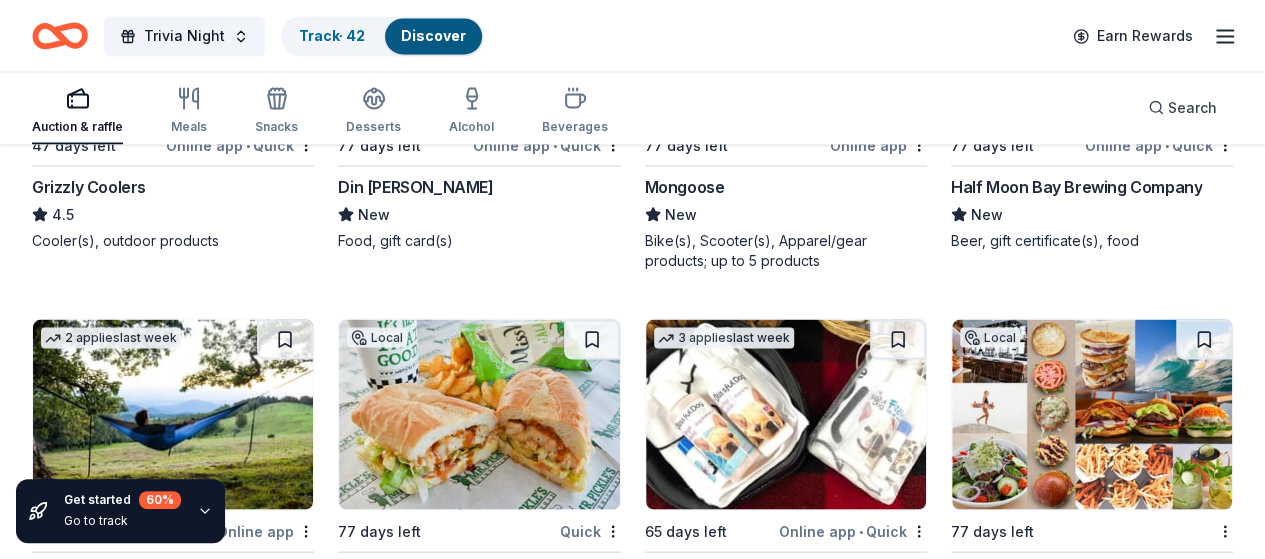 click at bounding box center [898, 4099] 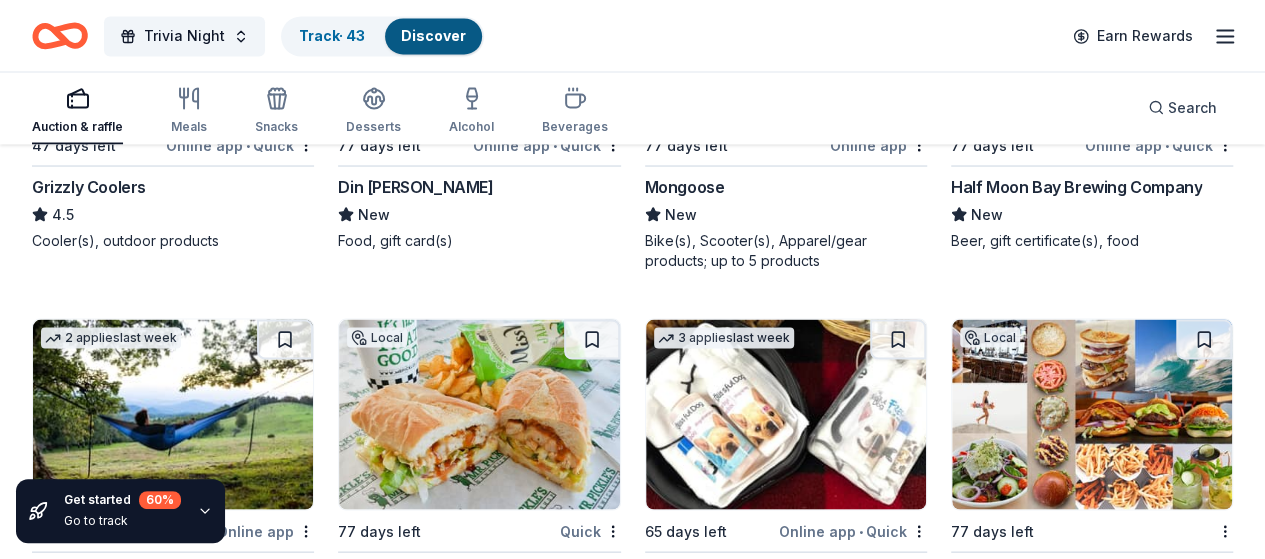 click at bounding box center (285, 4099) 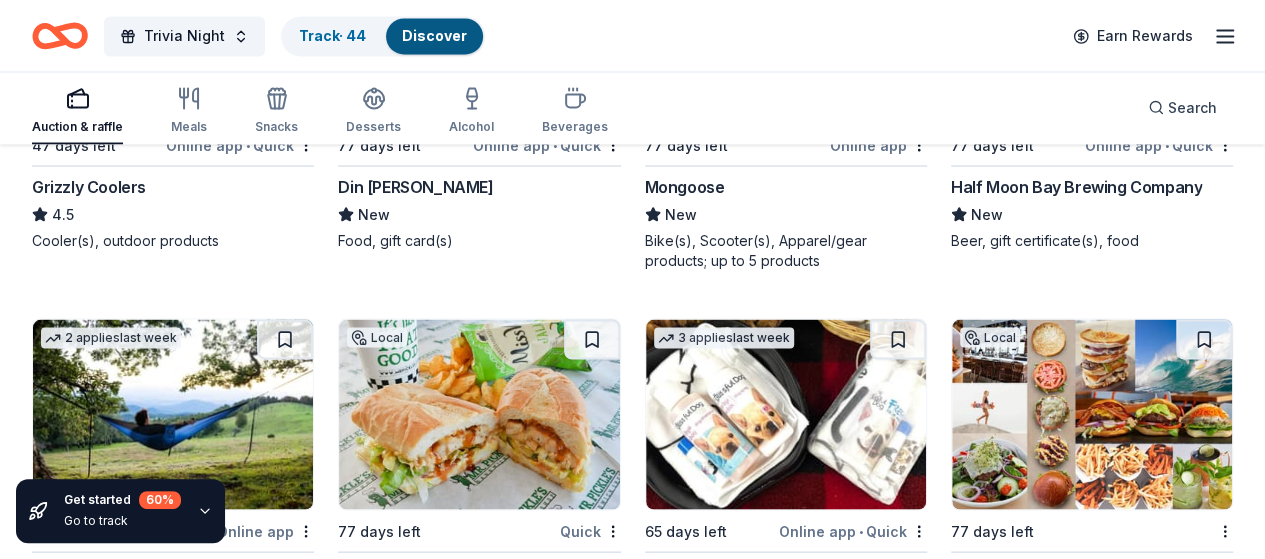 click at bounding box center (285, 4465) 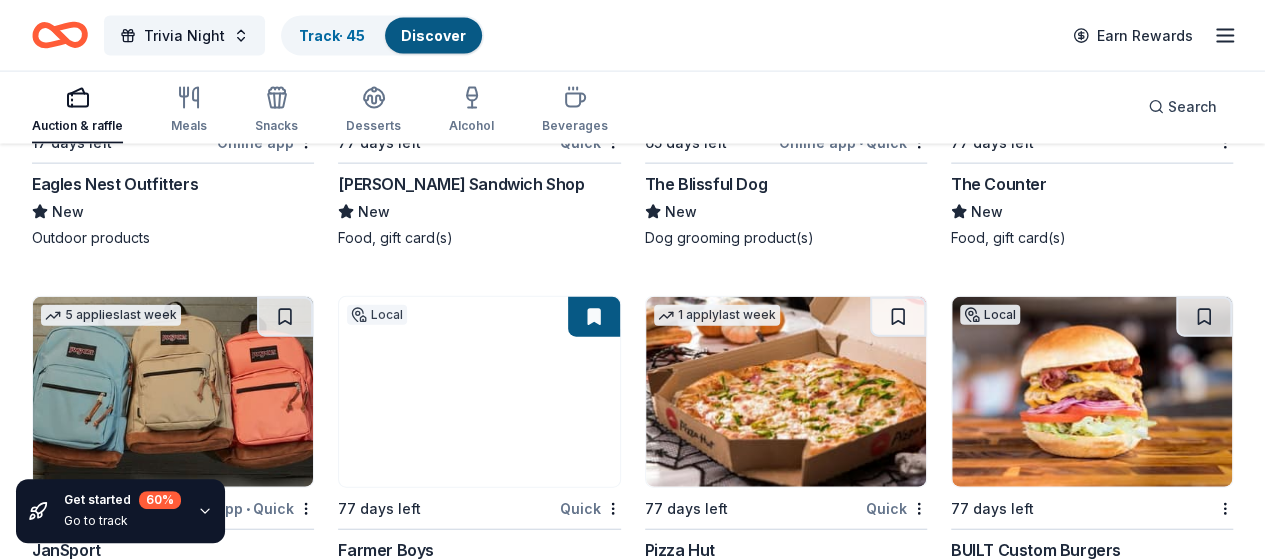 scroll, scrollTop: 17388, scrollLeft: 0, axis: vertical 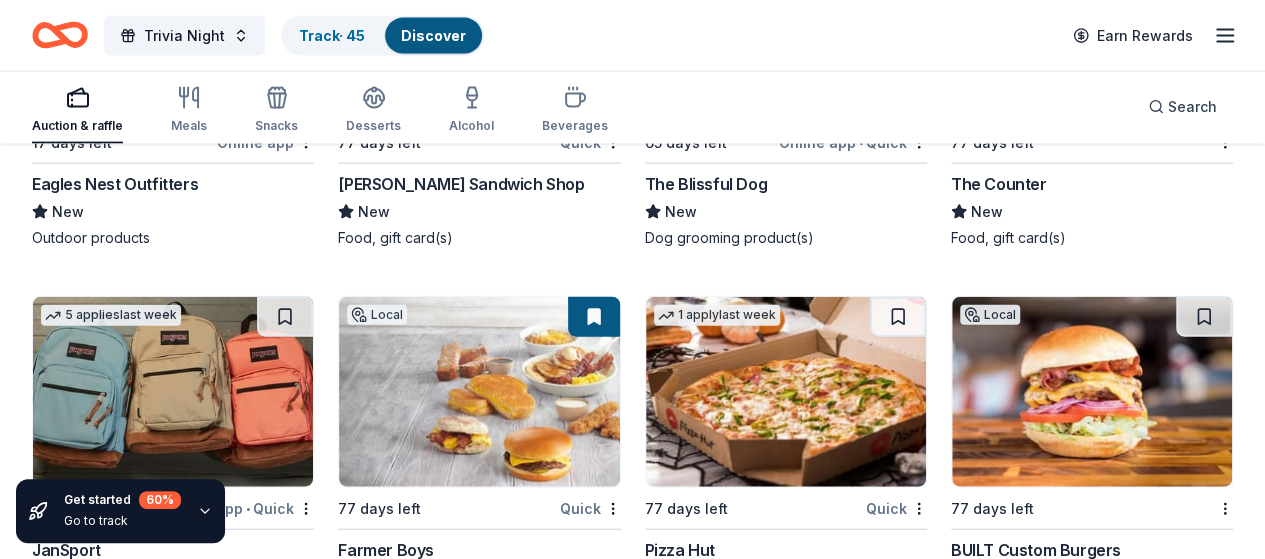 click at bounding box center (898, 4077) 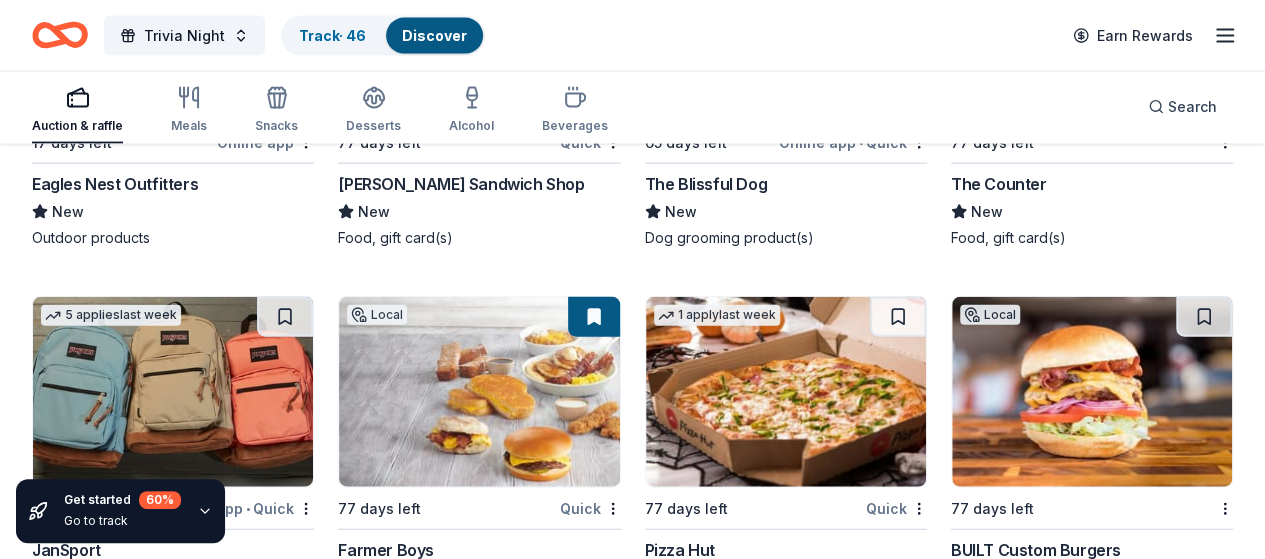 click at bounding box center (592, 4443) 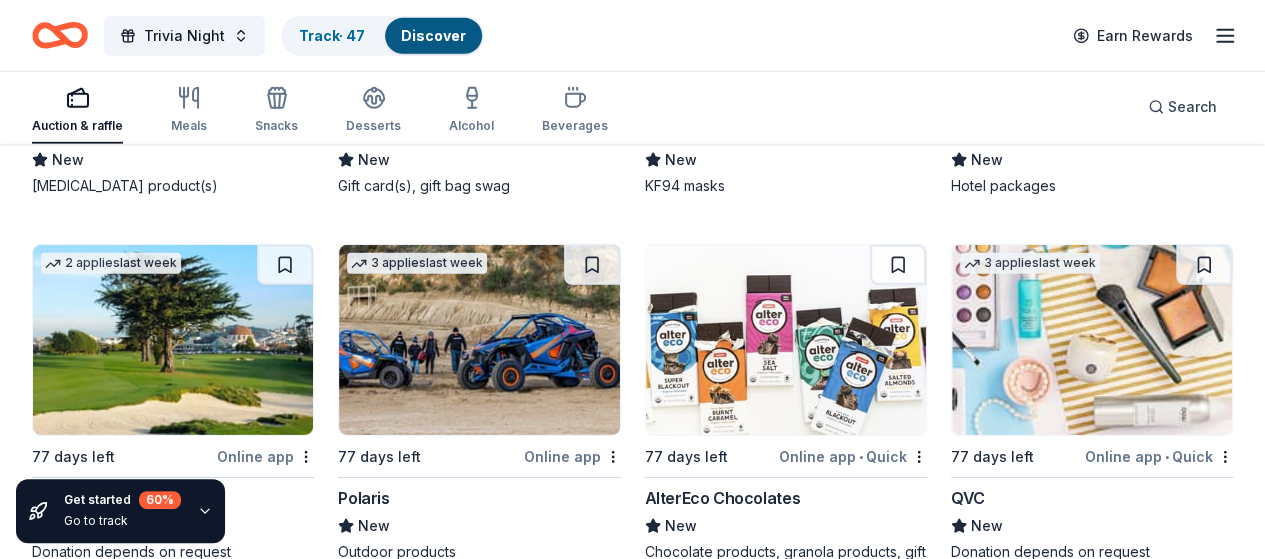 scroll, scrollTop: 18174, scrollLeft: 0, axis: vertical 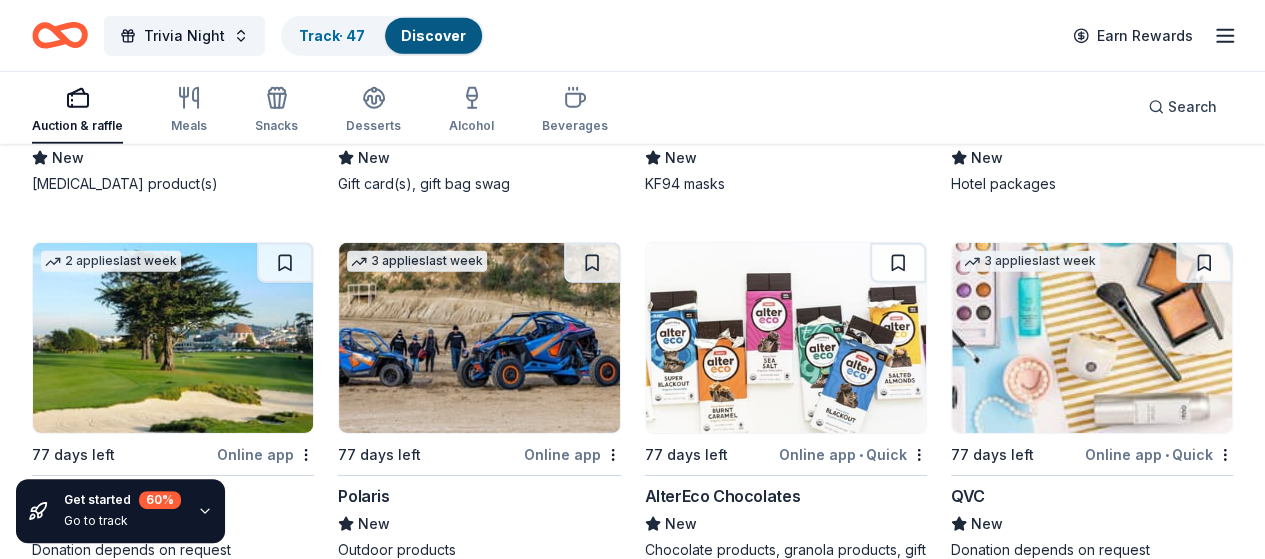 click at bounding box center [898, 4409] 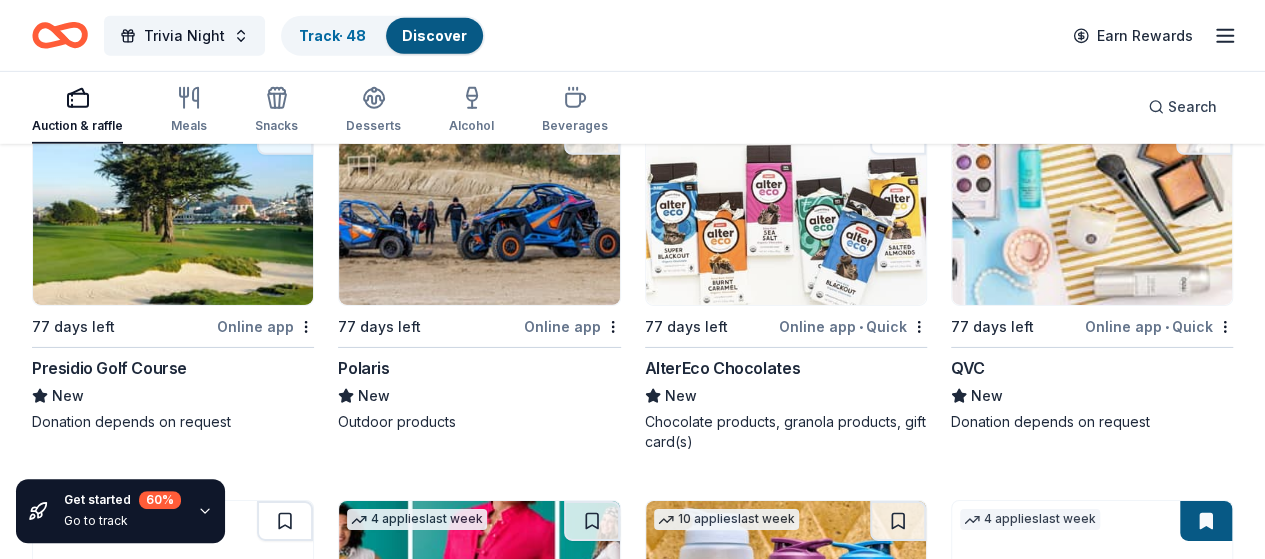 scroll, scrollTop: 18296, scrollLeft: 0, axis: vertical 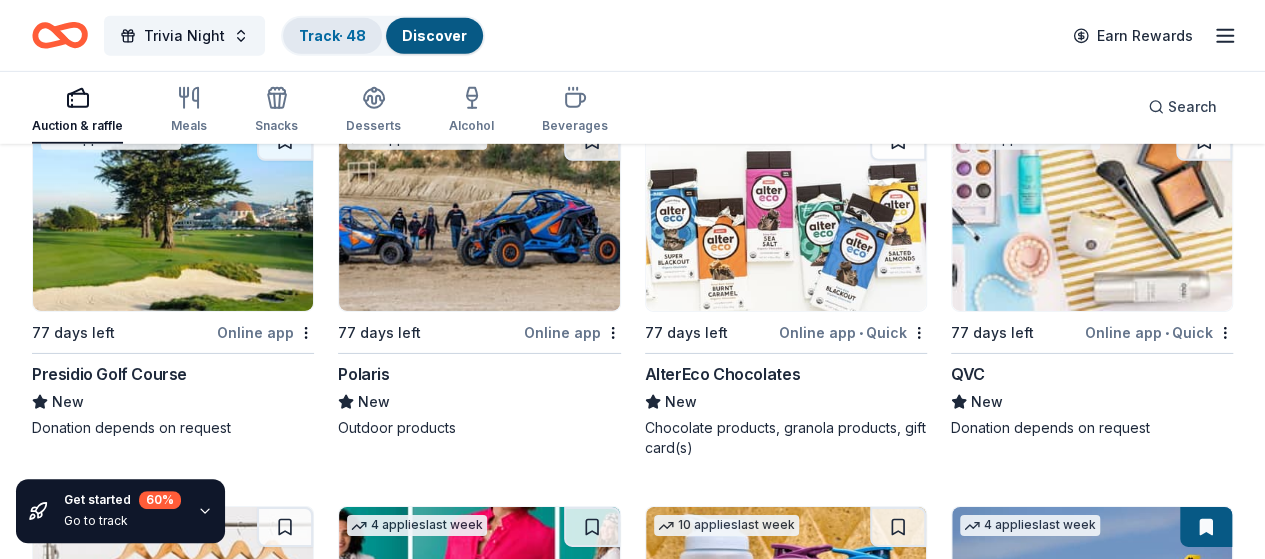 click on "Track  · 48" at bounding box center [332, 35] 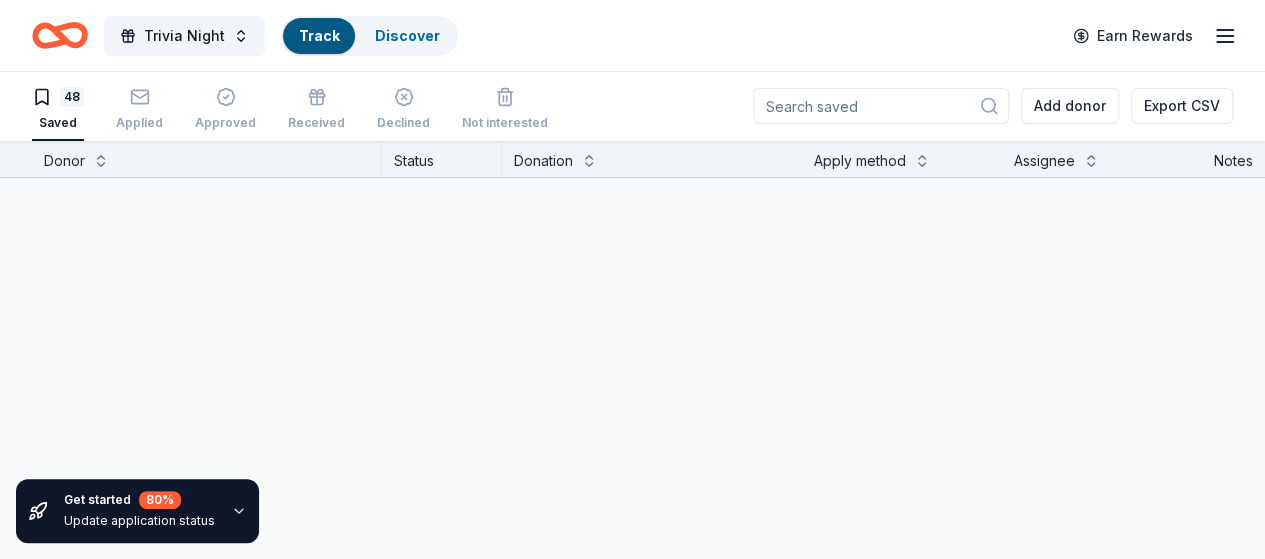 scroll, scrollTop: 0, scrollLeft: 0, axis: both 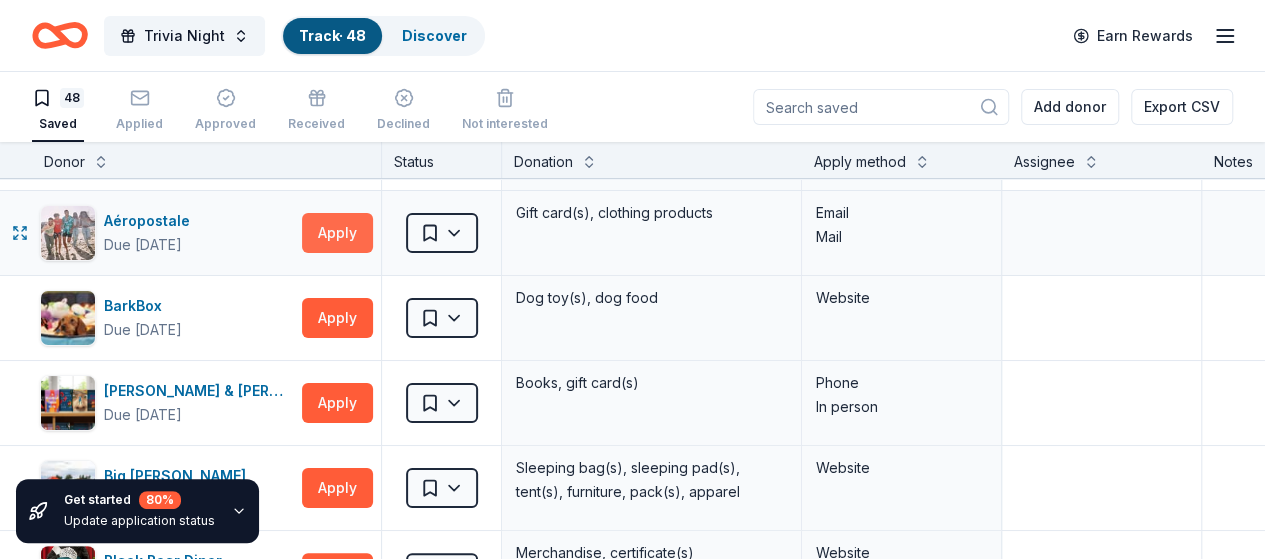 click on "Apply" at bounding box center [337, 233] 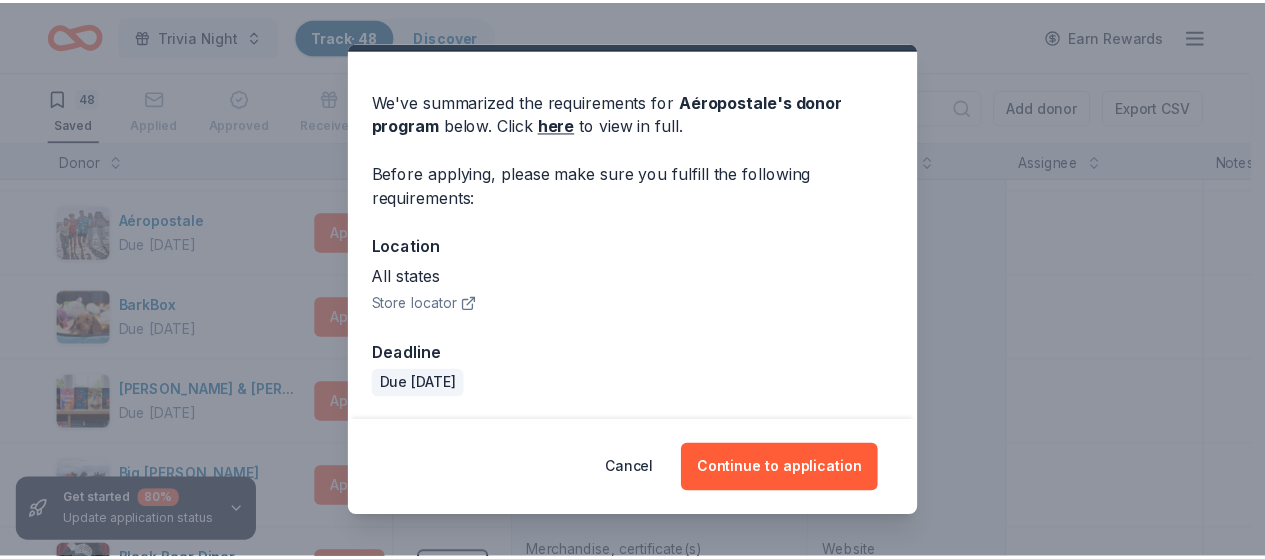scroll, scrollTop: 0, scrollLeft: 0, axis: both 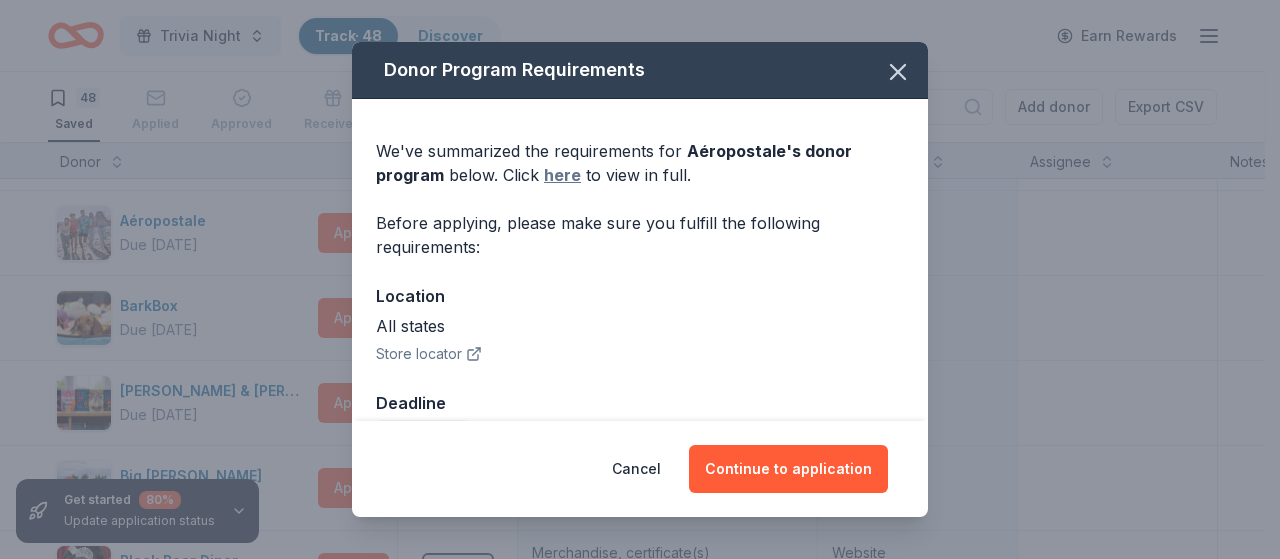click on "here" at bounding box center (562, 175) 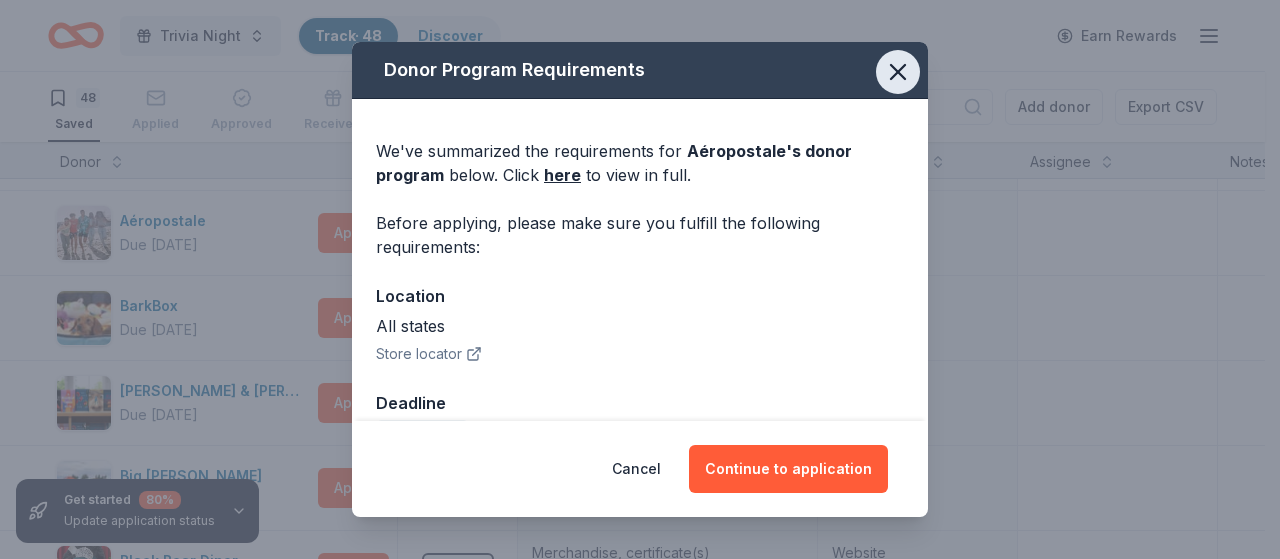 click 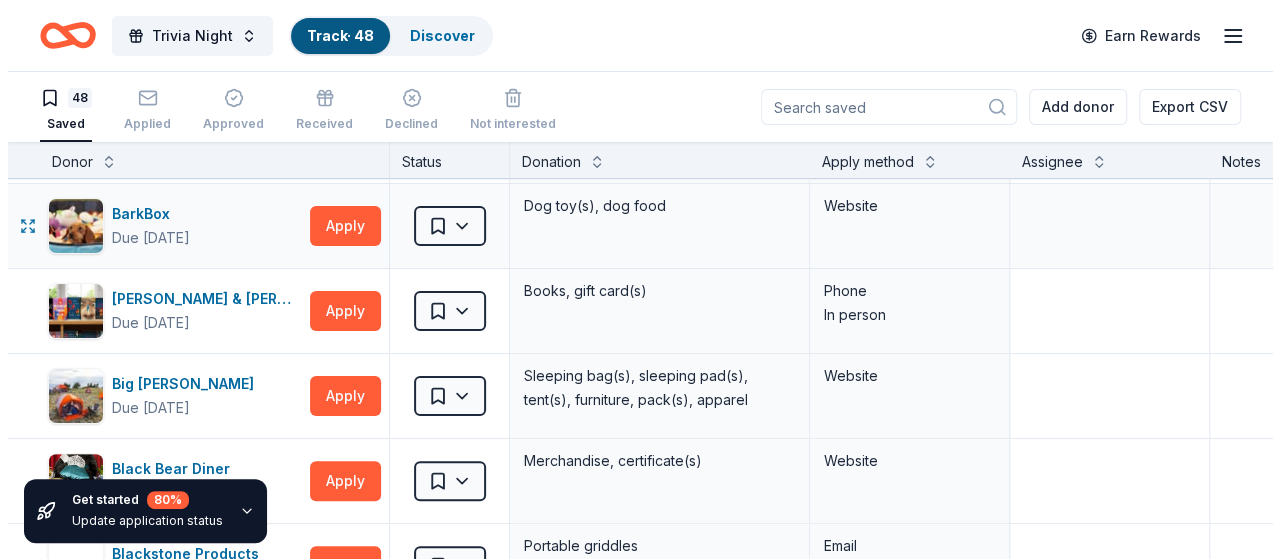 scroll, scrollTop: 164, scrollLeft: 0, axis: vertical 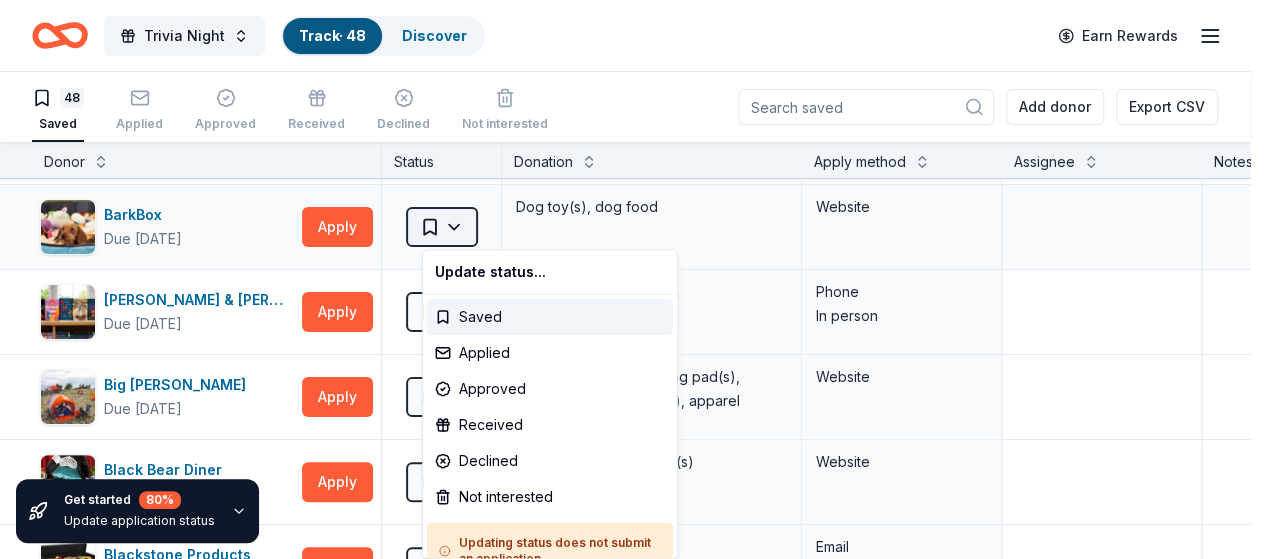 click on "Trivia Night Track  · 48 Discover Earn Rewards 48 Saved Applied Approved Received Declined Not interested Add donor Export CSV Get started 80 % Update application status Donor Status Donation Apply method Assignee Notes Adidas Due in 77 days Apply Saved Sporting goods, gift card(s) Mail Aéropostale Due in 86 days Apply Saved Gift card(s), clothing products Email Mail BarkBox Due in 77 days Apply Saved Dog toy(s), dog food Website Barnes & Noble Due in 77 days Apply Saved Books, gift card(s) Phone In person Big Agnes Due in 47 days Apply Saved Sleeping bag(s), sleeping pad(s), tent(s), furniture, pack(s), apparel Website Black Bear Diner Due in 77 days Apply Saved Merchandise, certificate(s) Website Blackstone Products Due in 65 days Apply Saved Portable griddles Email Buffalo Wild Wings Due in 77 days Apply Saved Gift certificates In person California's Great America Due in 65 days Apply Saved Up to four (4) regular single day admission tickets  Website Chili's Due in 77 days Apply Saved Gift certificate(s)" at bounding box center [632, 279] 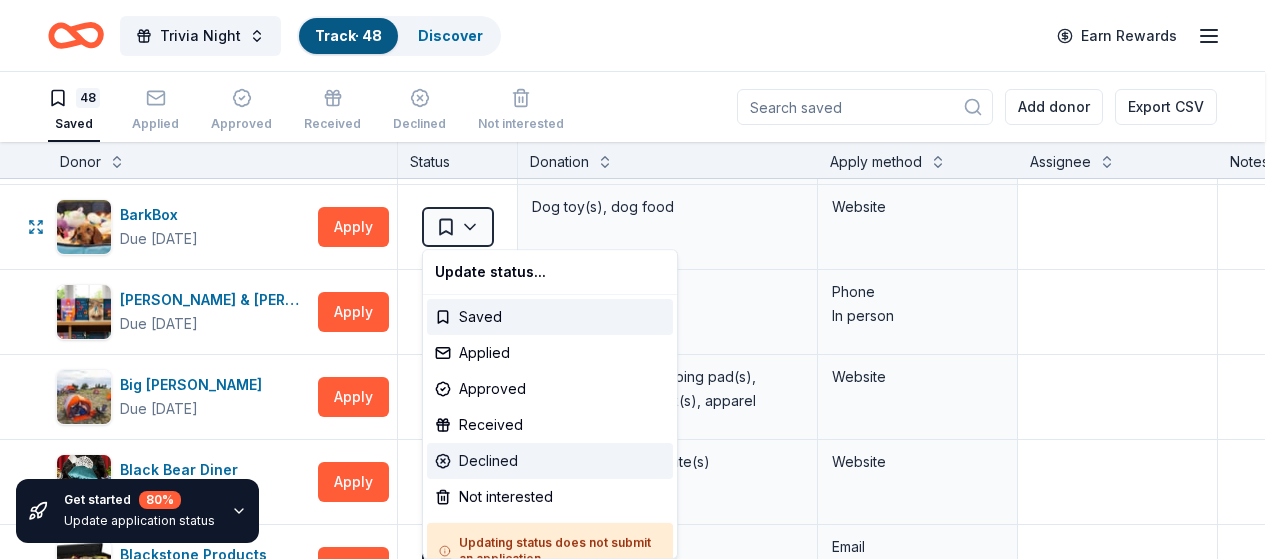 click on "Declined" at bounding box center [550, 461] 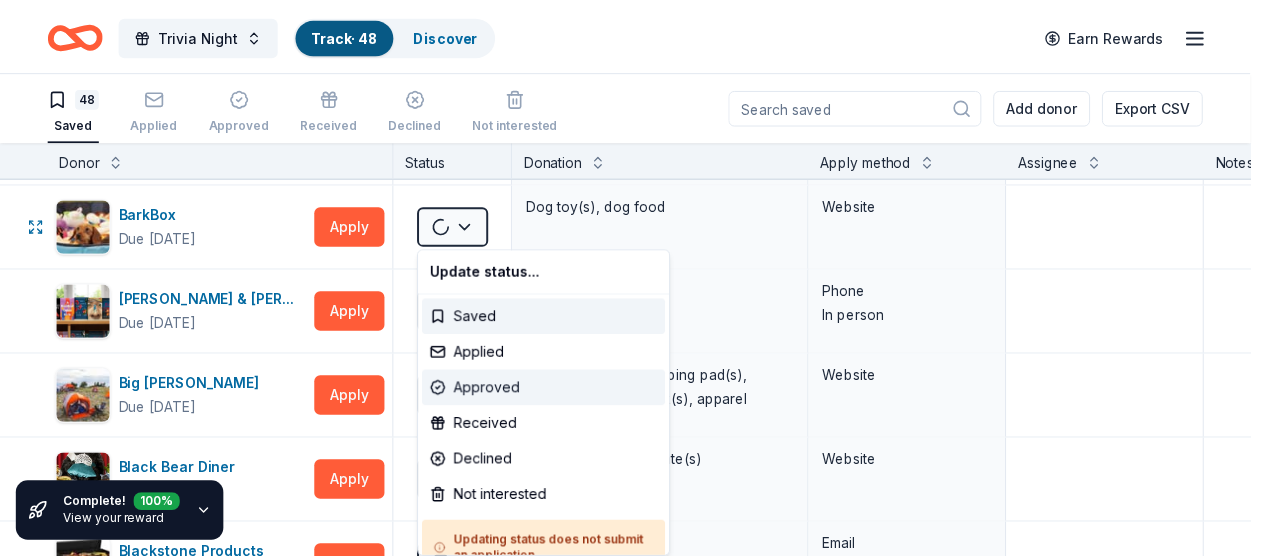 scroll, scrollTop: 24, scrollLeft: 0, axis: vertical 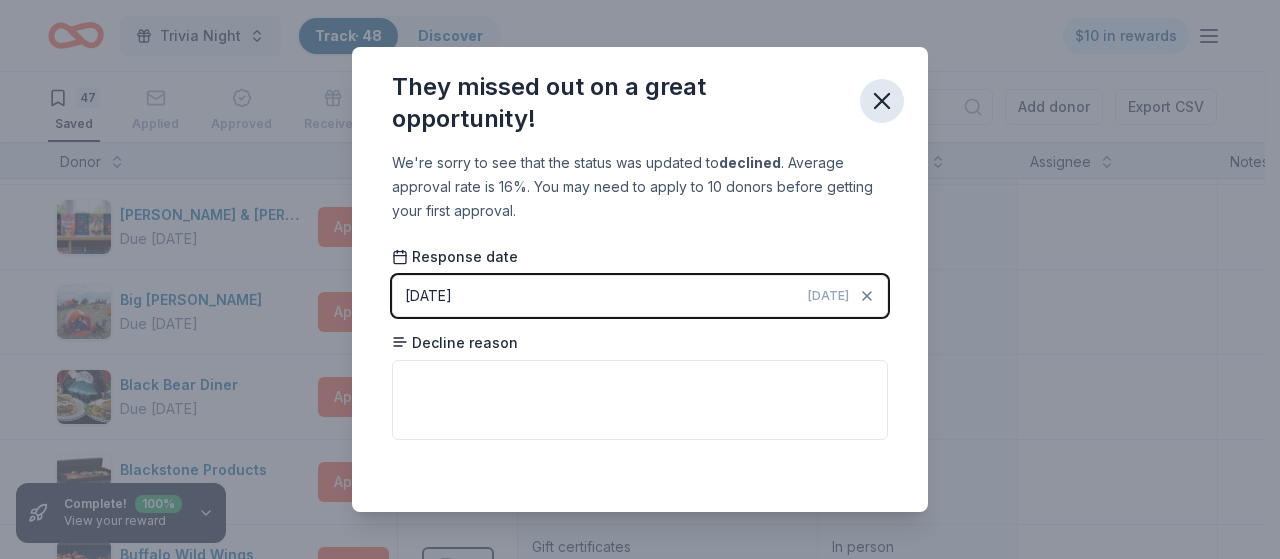 click 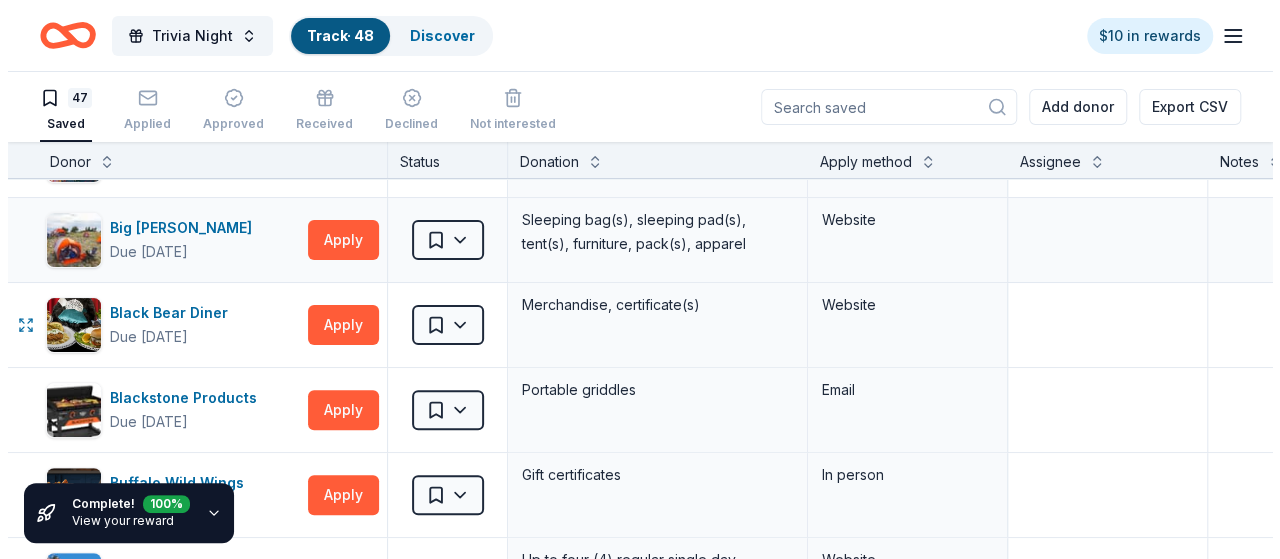 scroll, scrollTop: 237, scrollLeft: 2, axis: both 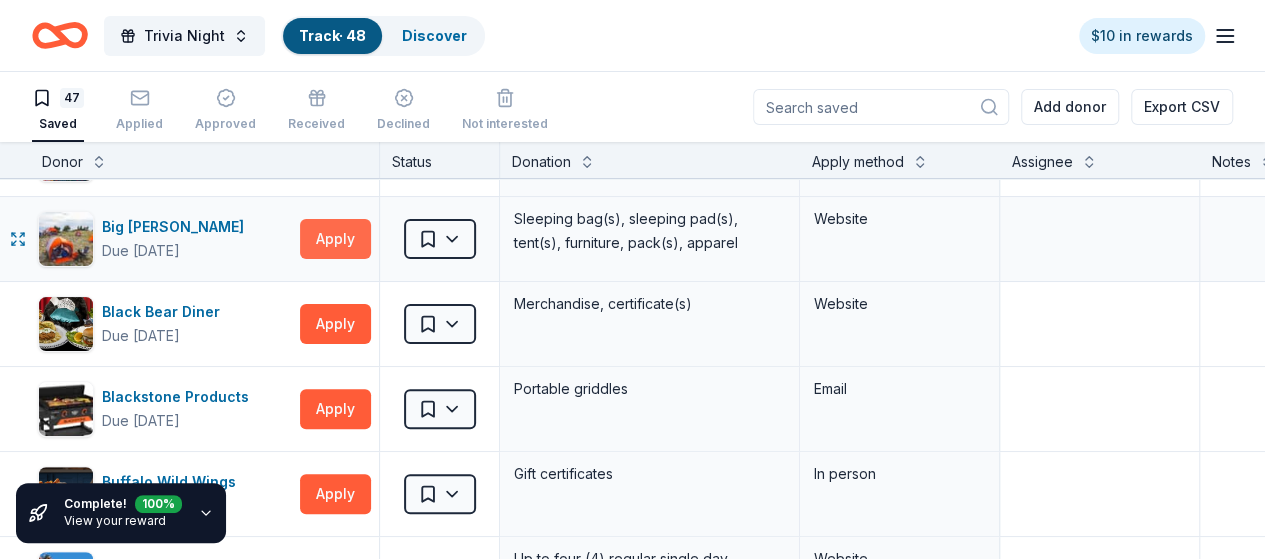 click on "Apply" at bounding box center [335, 239] 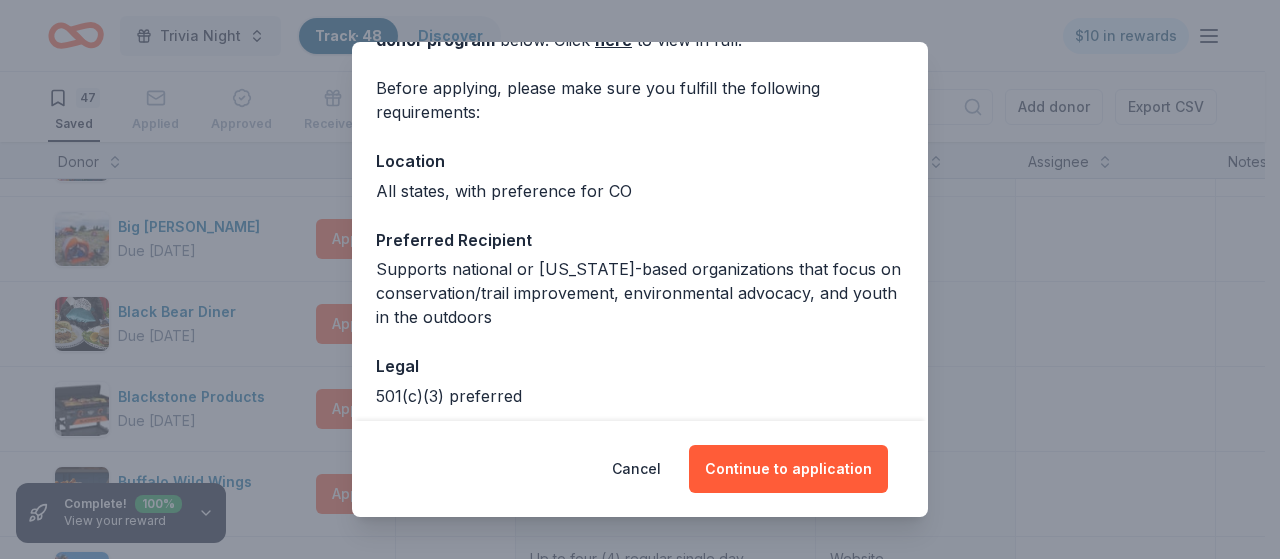 scroll, scrollTop: 134, scrollLeft: 0, axis: vertical 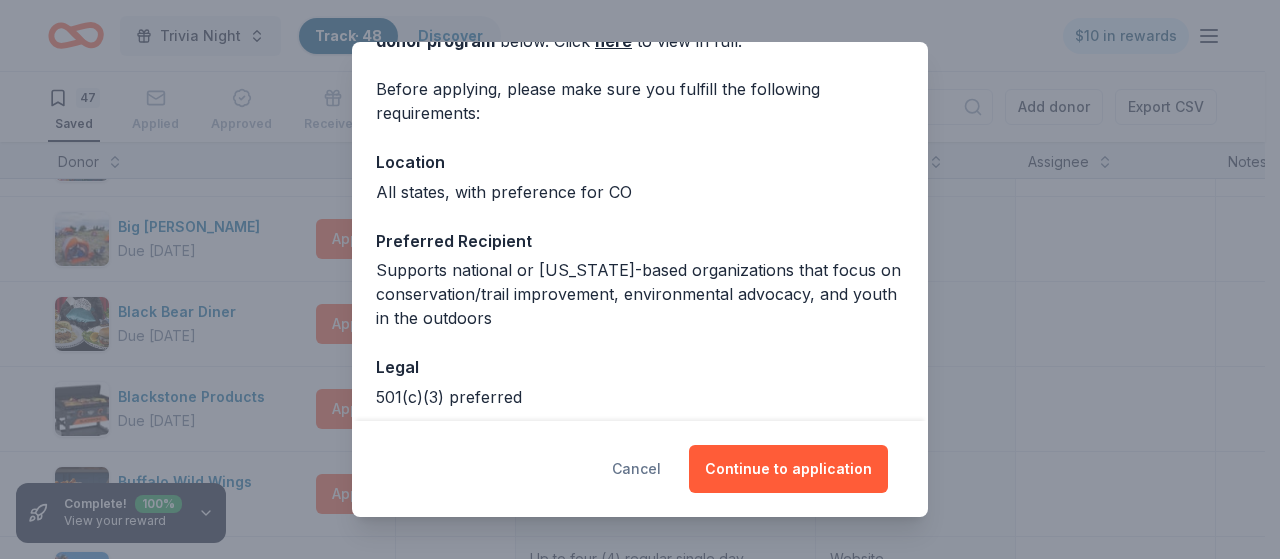 click on "Cancel" at bounding box center (636, 469) 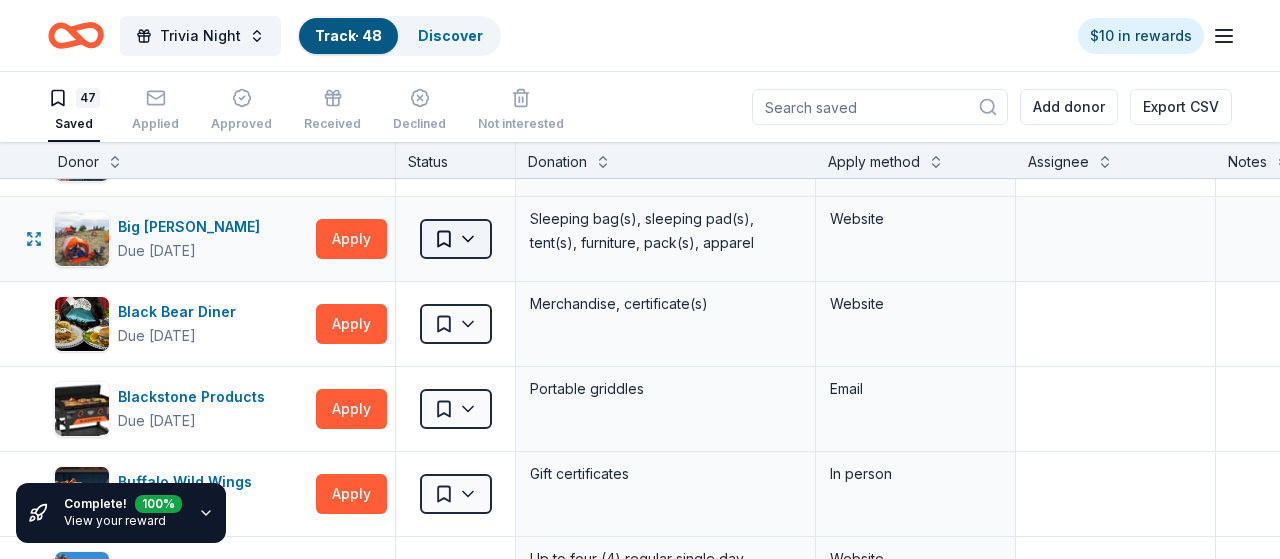 click on "Trivia Night Track  · 48 Discover $10 in rewards 47 Saved Applied Approved Received Declined Not interested Add donor Export CSV Complete! 100 % View your reward Donor Status Donation Apply method Assignee Notes Adidas Due in 77 days Apply Saved Sporting goods, gift card(s) Mail Aéropostale Due in 86 days Apply Saved Gift card(s), clothing products Email Mail Barnes & Noble Due in 77 days Apply Saved Books, gift card(s) Phone In person Big Agnes Due in 47 days Apply Saved Sleeping bag(s), sleeping pad(s), tent(s), furniture, pack(s), apparel Website Black Bear Diner Due in 77 days Apply Saved Merchandise, certificate(s) Website Blackstone Products Due in 65 days Apply Saved Portable griddles Email Buffalo Wild Wings Due in 77 days Apply Saved Gift certificates In person California's Great America Due in 65 days Apply Saved Up to four (4) regular single day admission tickets  Website Chili's Due in 77 days Apply Saved Gift certificate(s) Phone In person Dick's Sporting Goods Due in 77 days Apply Saved Drybar" at bounding box center (640, 279) 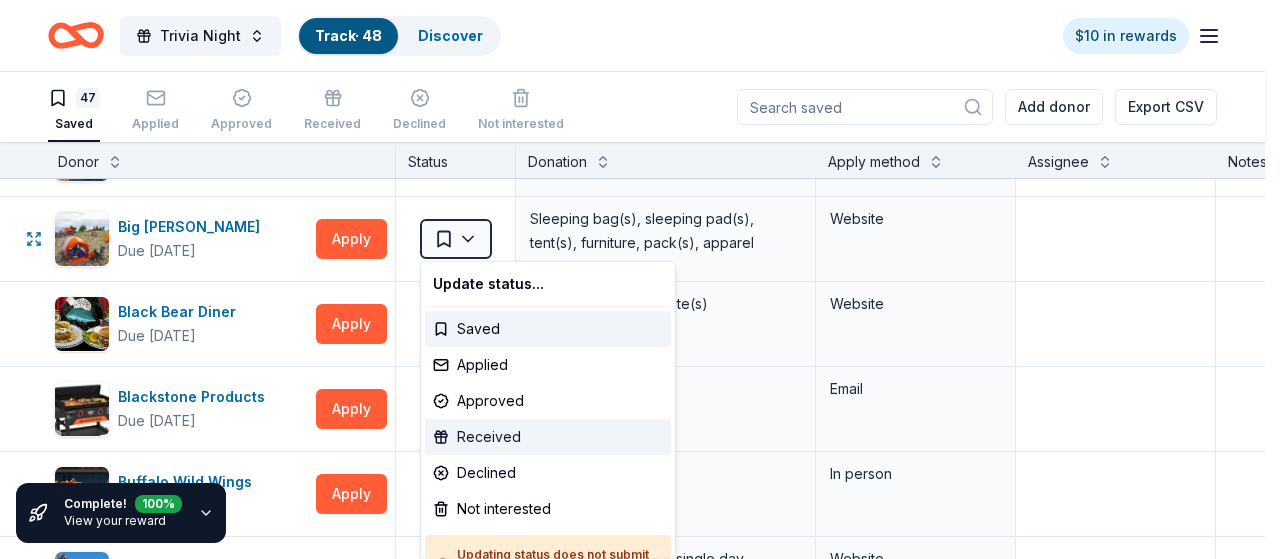 scroll, scrollTop: 36, scrollLeft: 0, axis: vertical 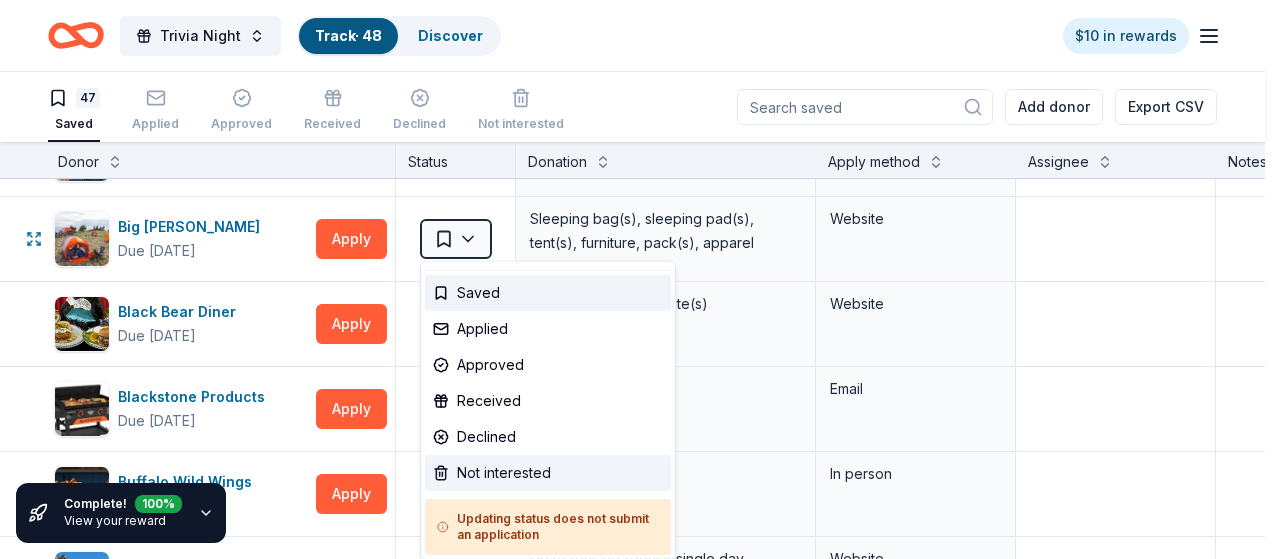 click on "Not interested" at bounding box center [548, 473] 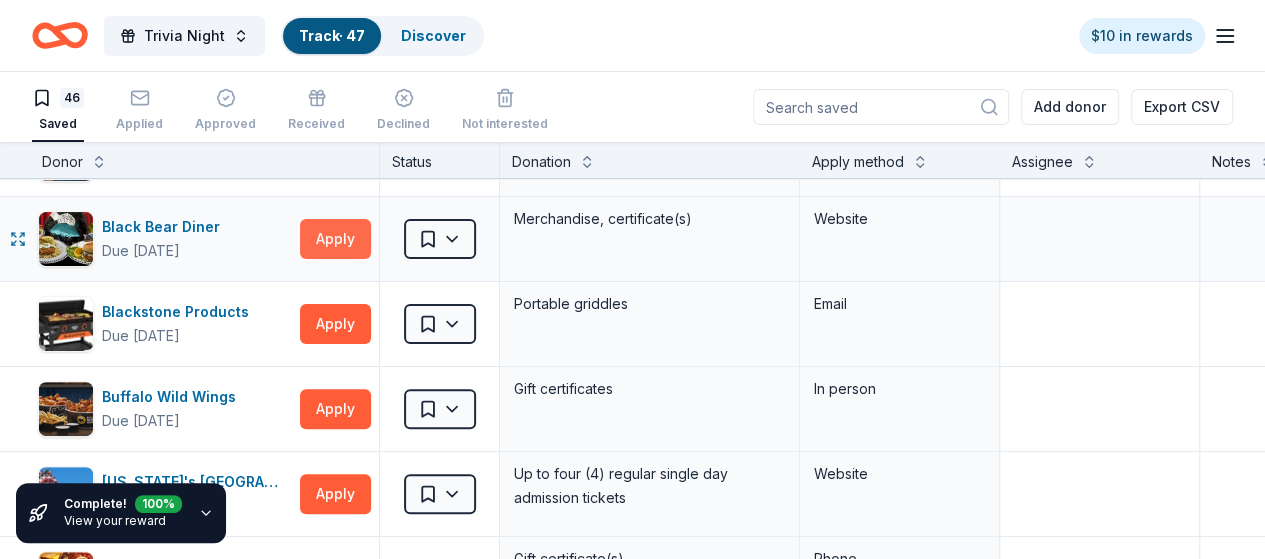 click on "Apply" at bounding box center [335, 239] 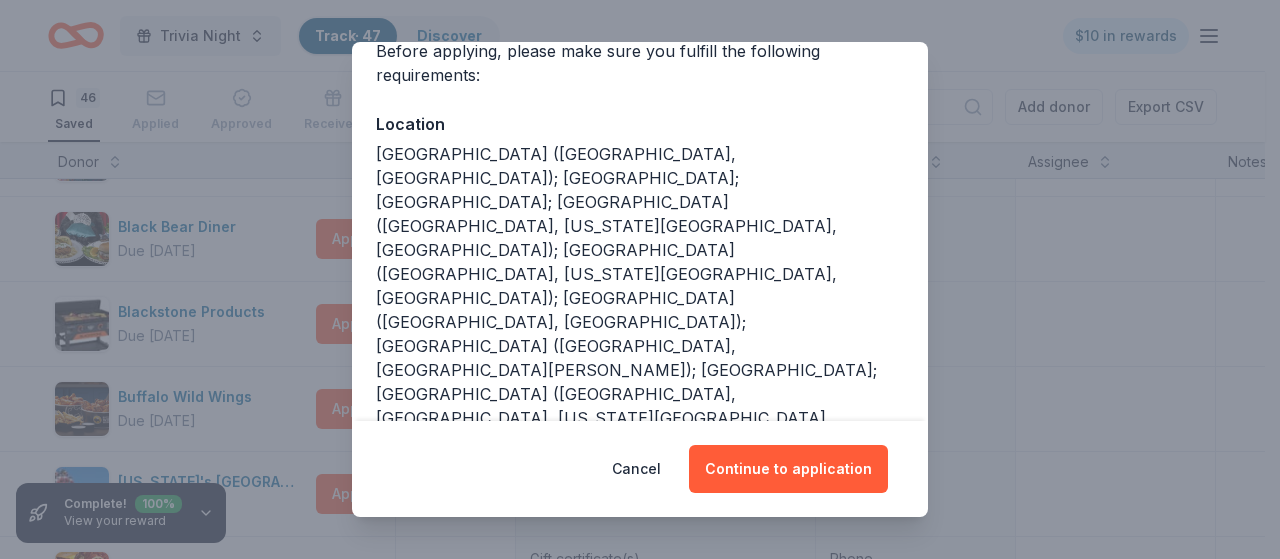 scroll, scrollTop: 273, scrollLeft: 0, axis: vertical 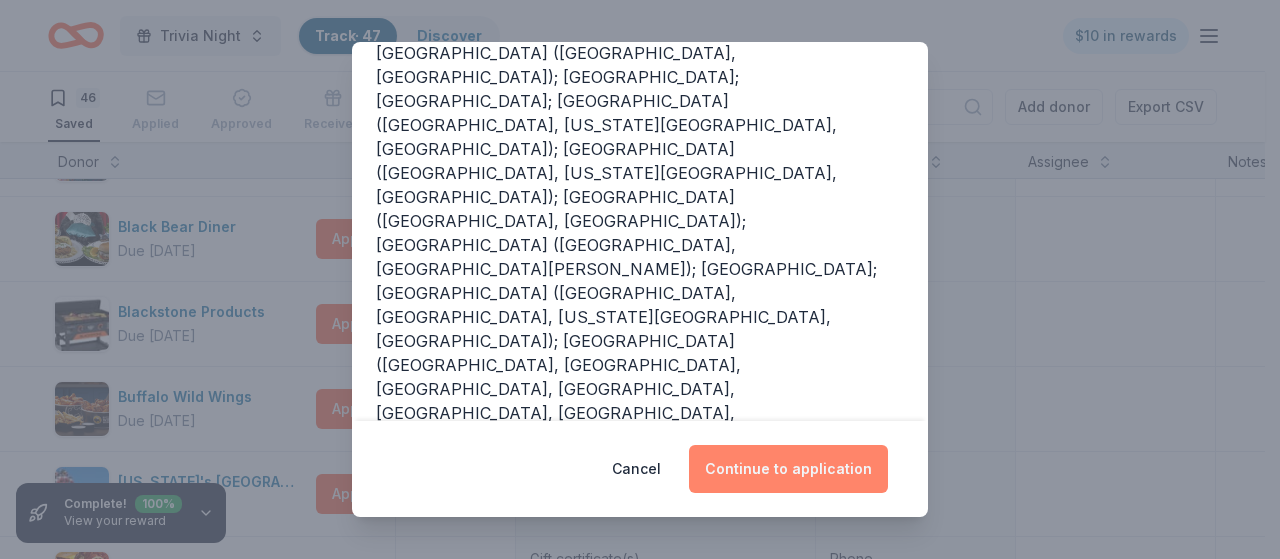 click on "Continue to application" at bounding box center [788, 469] 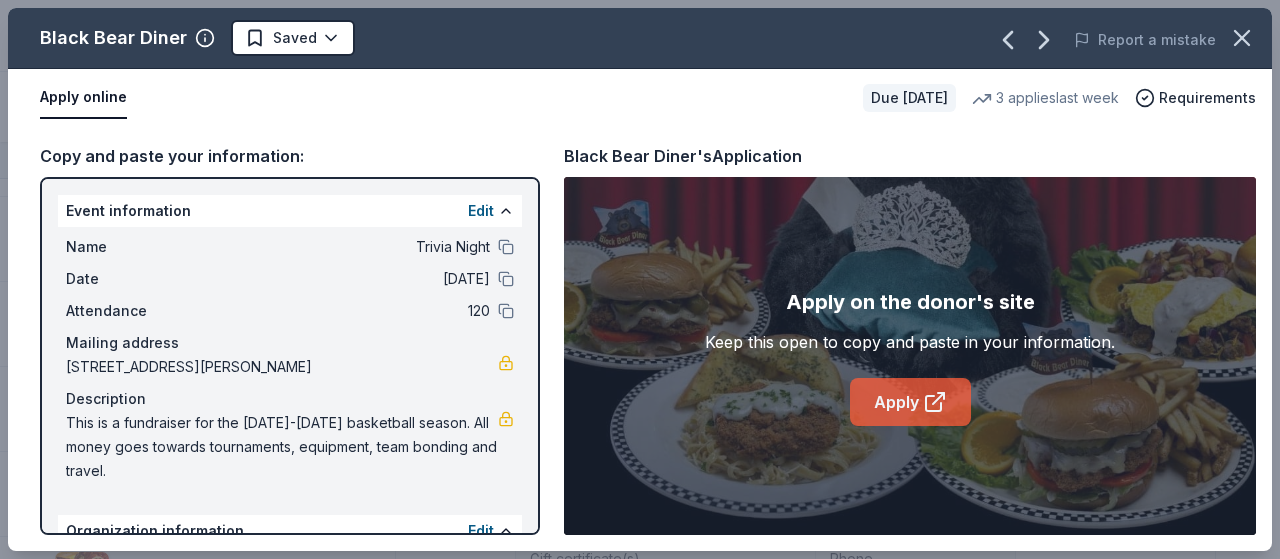 click on "Apply" at bounding box center (910, 402) 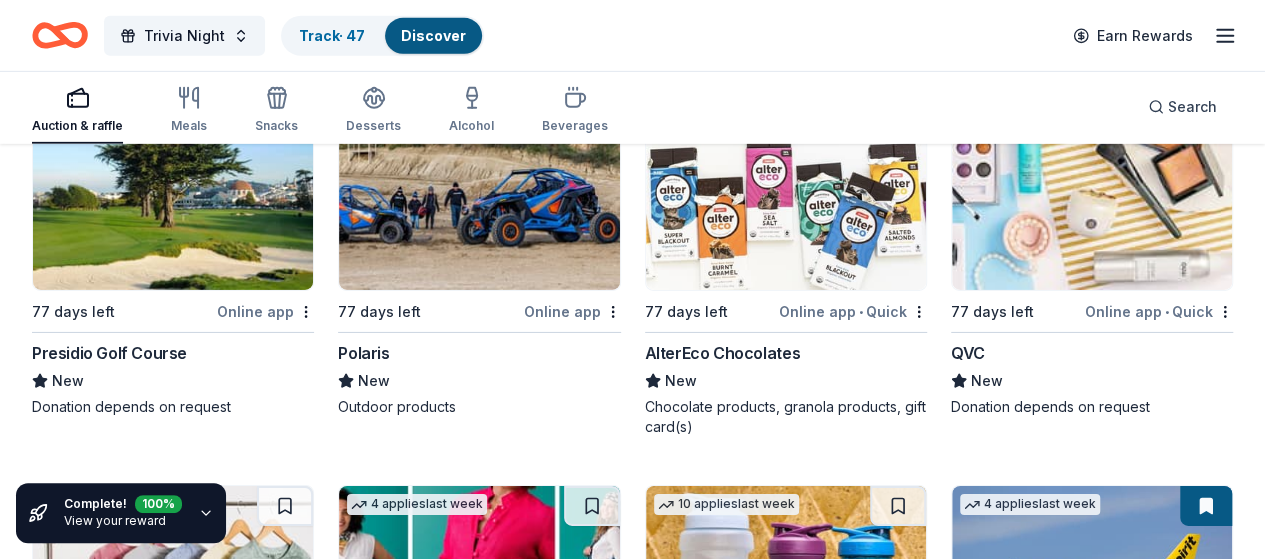 scroll, scrollTop: 17912, scrollLeft: 0, axis: vertical 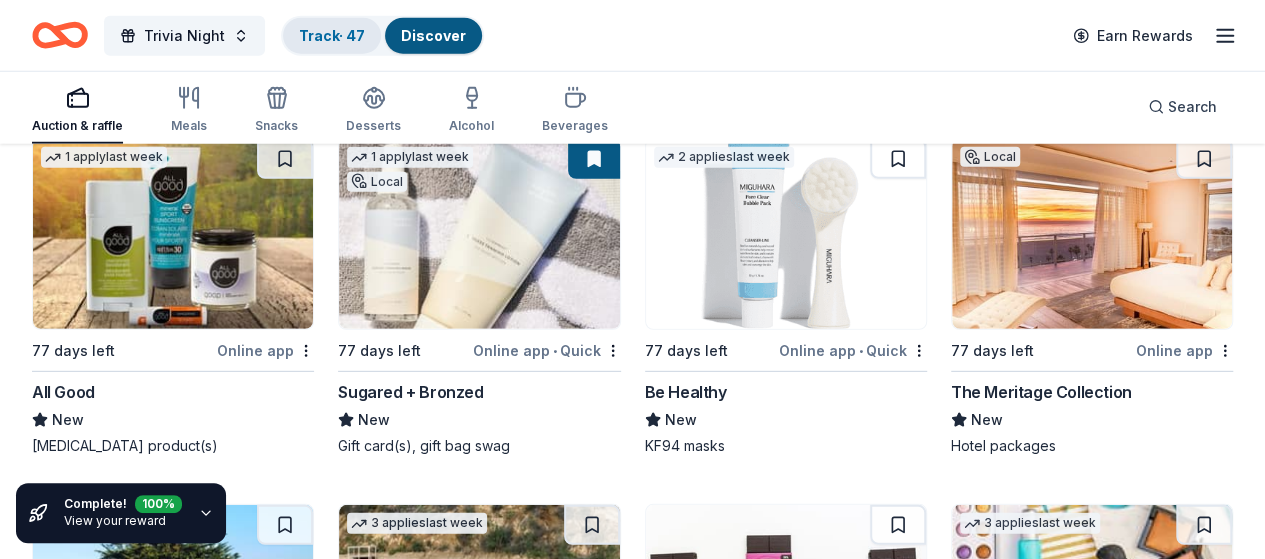 click on "Track  · 47" at bounding box center [332, 35] 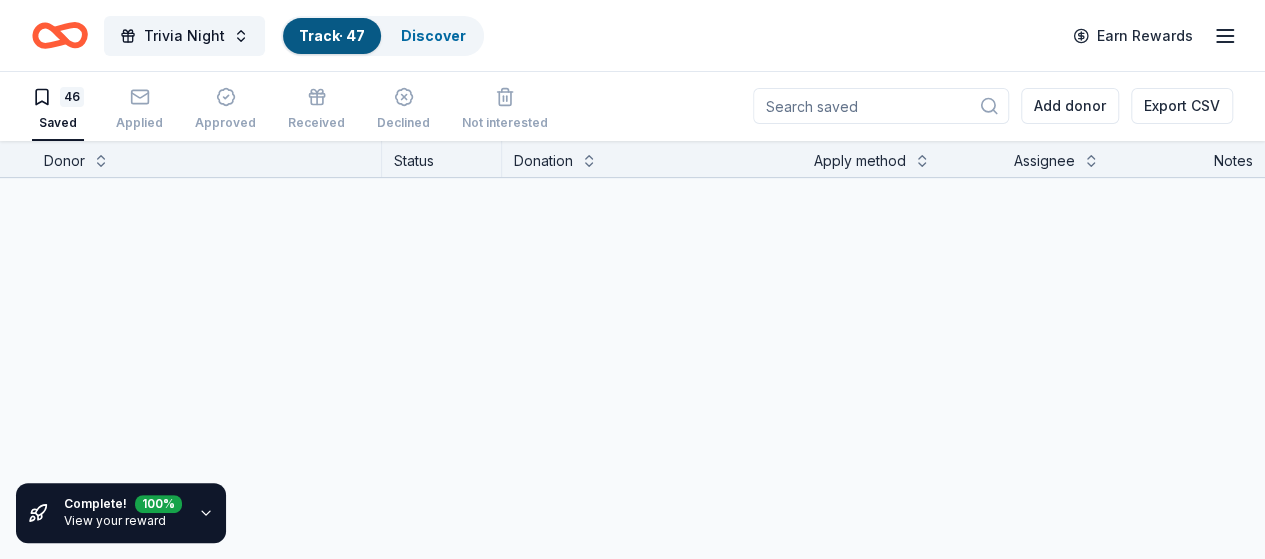 scroll, scrollTop: 0, scrollLeft: 0, axis: both 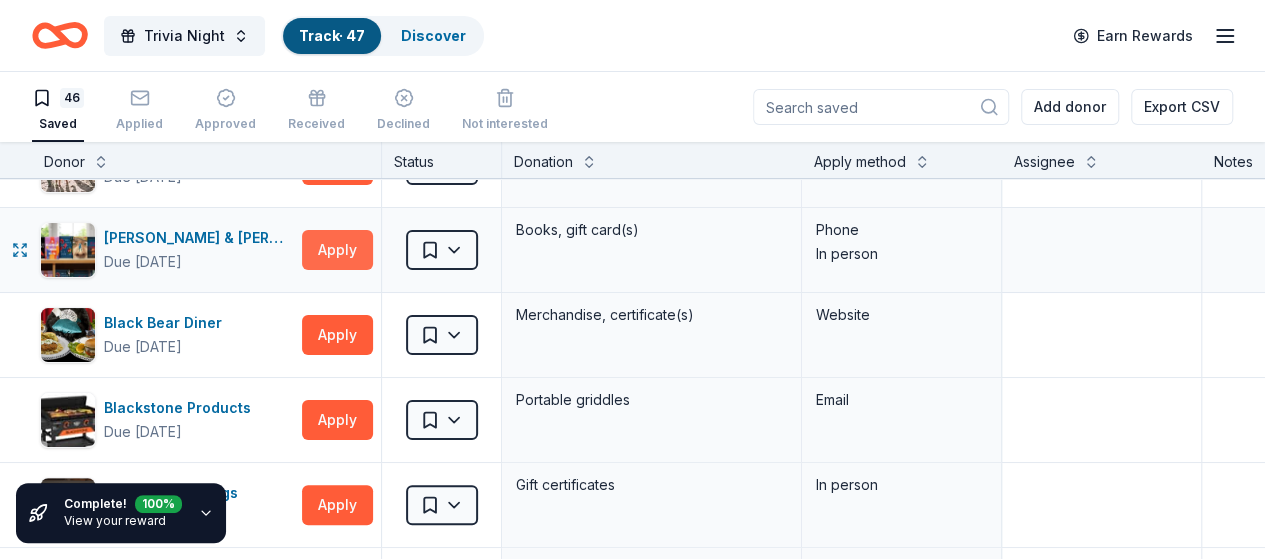 click on "Apply" at bounding box center [337, 250] 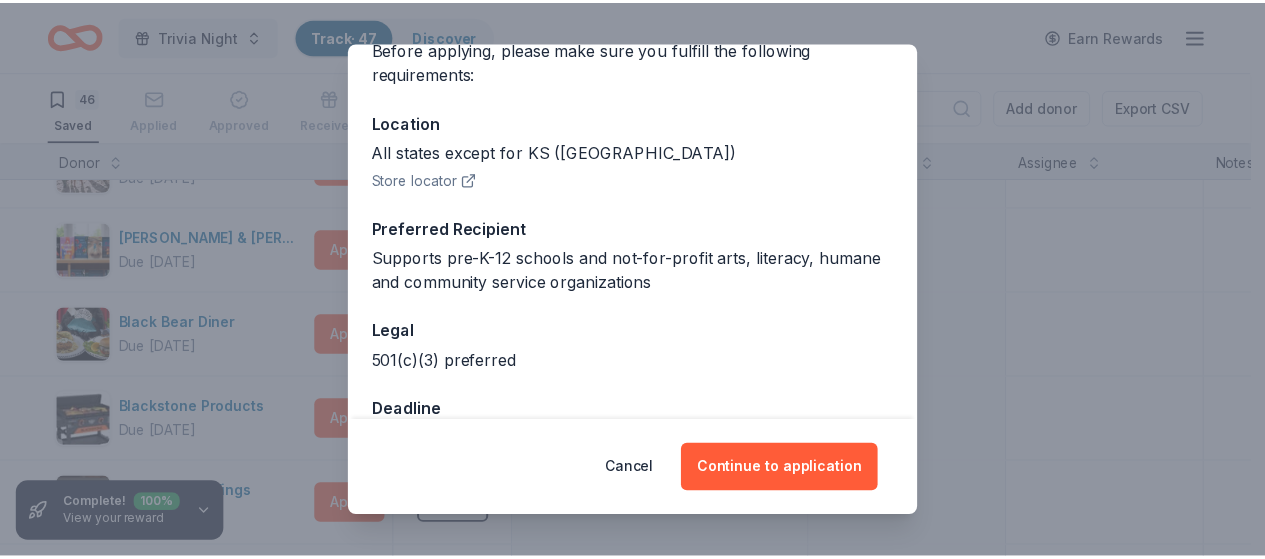scroll, scrollTop: 231, scrollLeft: 0, axis: vertical 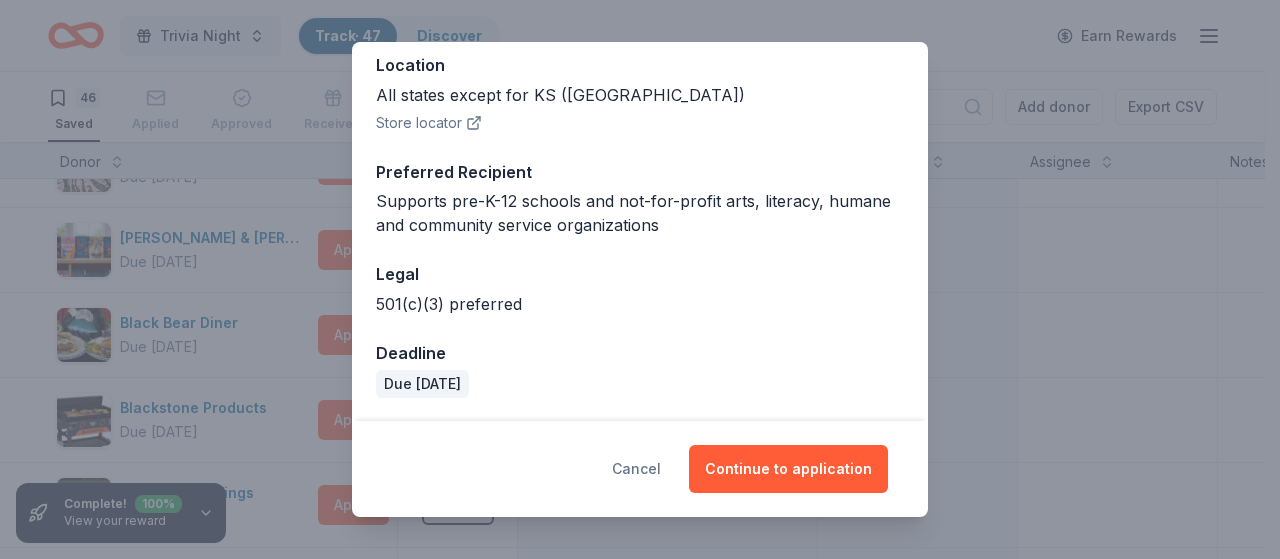 click on "Cancel" at bounding box center (636, 469) 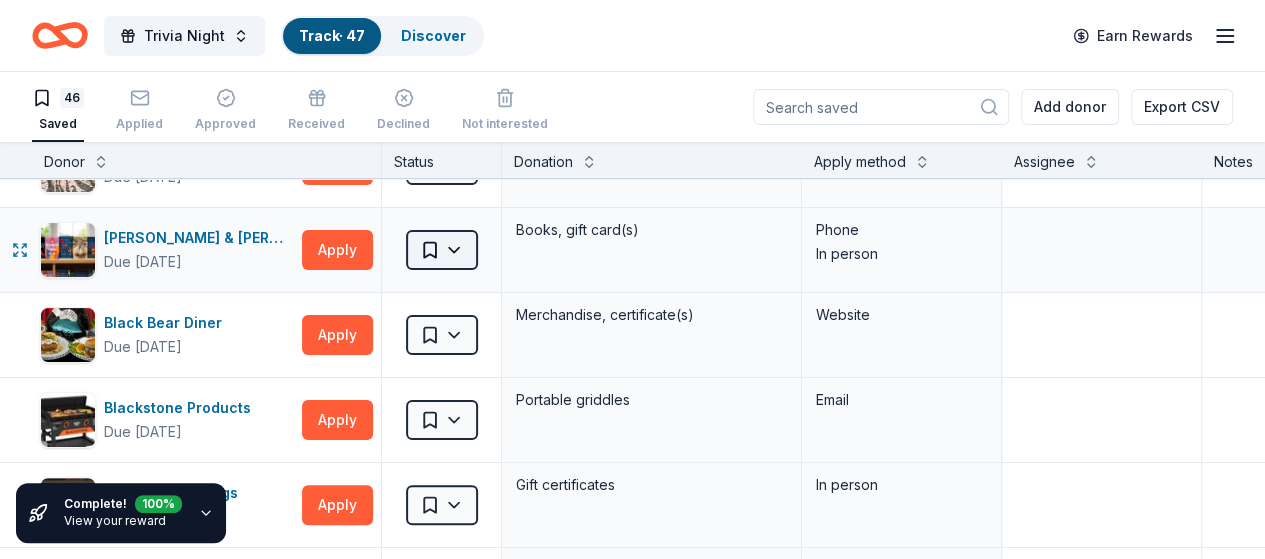 click on "Trivia Night Track  · 47 Discover Earn Rewards 46 Saved Applied Approved Received Declined Not interested Add donor Export CSV Complete! 100 % View your reward Donor Status Donation Apply method Assignee Notes Adidas Due in 77 days Apply Saved Sporting goods, gift card(s) Mail Aéropostale Due in 86 days Apply Saved Gift card(s), clothing products Email Mail Barnes & Noble Due in 77 days Apply Saved Books, gift card(s) Phone In person Black Bear Diner Due in 77 days Apply Saved Merchandise, certificate(s) Website Blackstone Products Due in 65 days Apply Saved Portable griddles Email Buffalo Wild Wings Due in 77 days Apply Saved Gift certificates In person California's Great America Due in 65 days Apply Saved Up to four (4) regular single day admission tickets  Website Chili's Due in 77 days Apply Saved Gift certificate(s) Phone In person Dick's Sporting Goods Due in 77 days Apply Saved Sports equipment product(s), gift card(s) Website Drybar Due in 65 days Apply Saved Website Email Dutch Bros Coffee Apply" at bounding box center (632, 279) 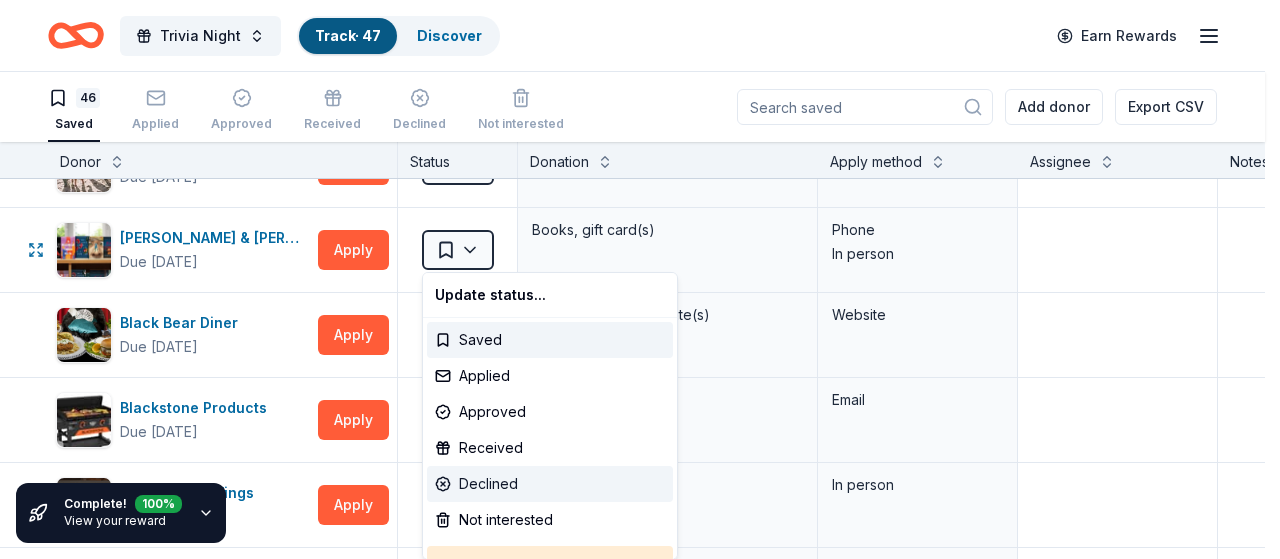 click on "Declined" at bounding box center (550, 484) 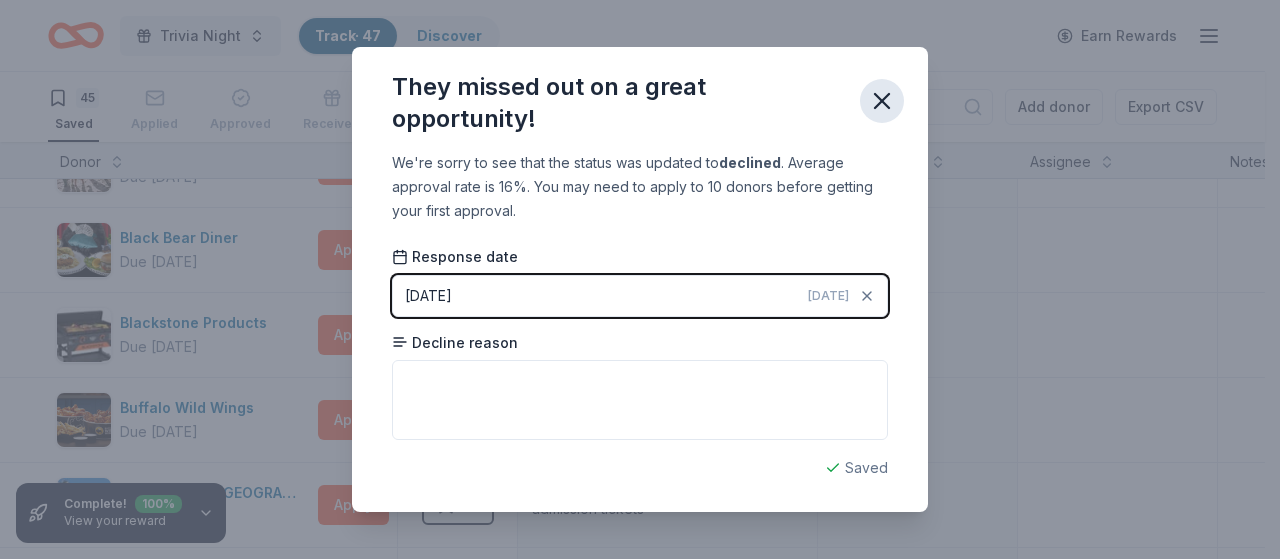 click 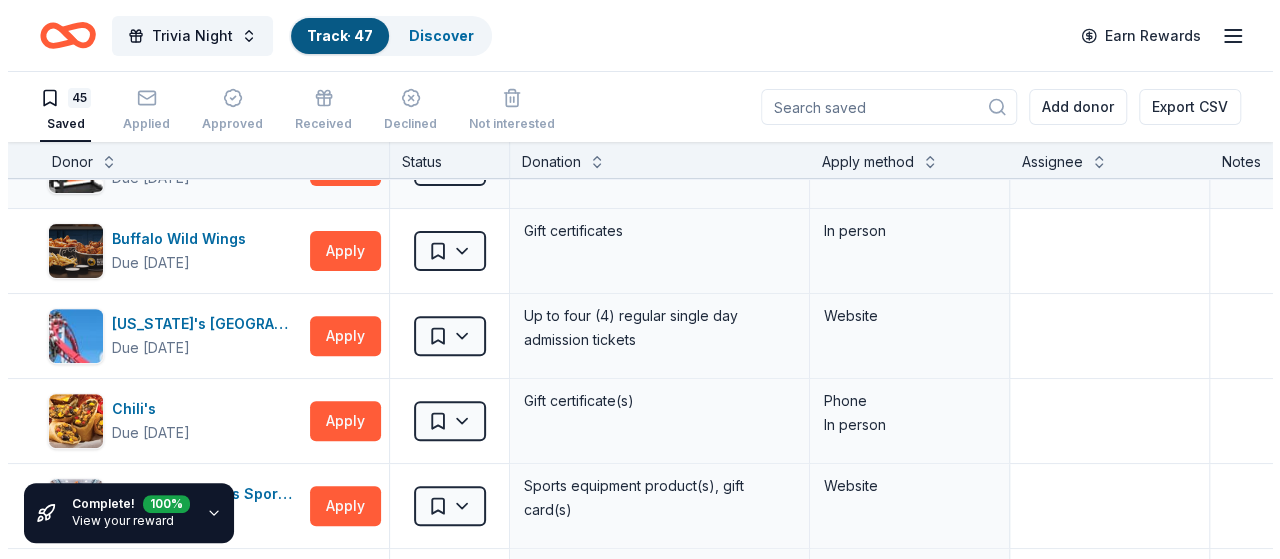 scroll, scrollTop: 317, scrollLeft: 0, axis: vertical 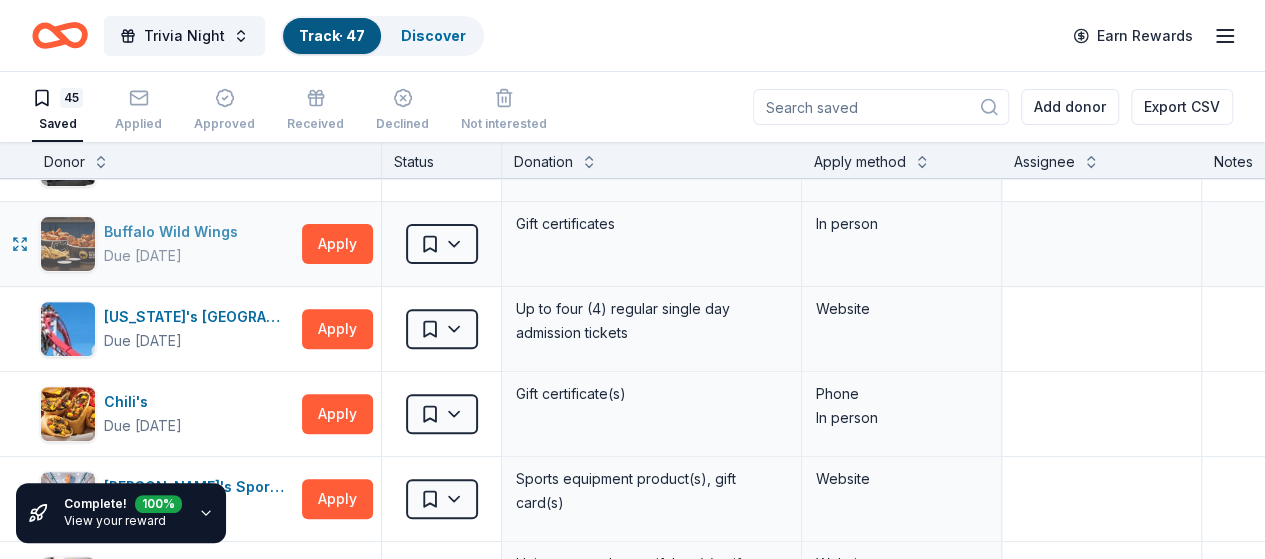 click on "Buffalo Wild Wings Due in 77 days" at bounding box center [167, 244] 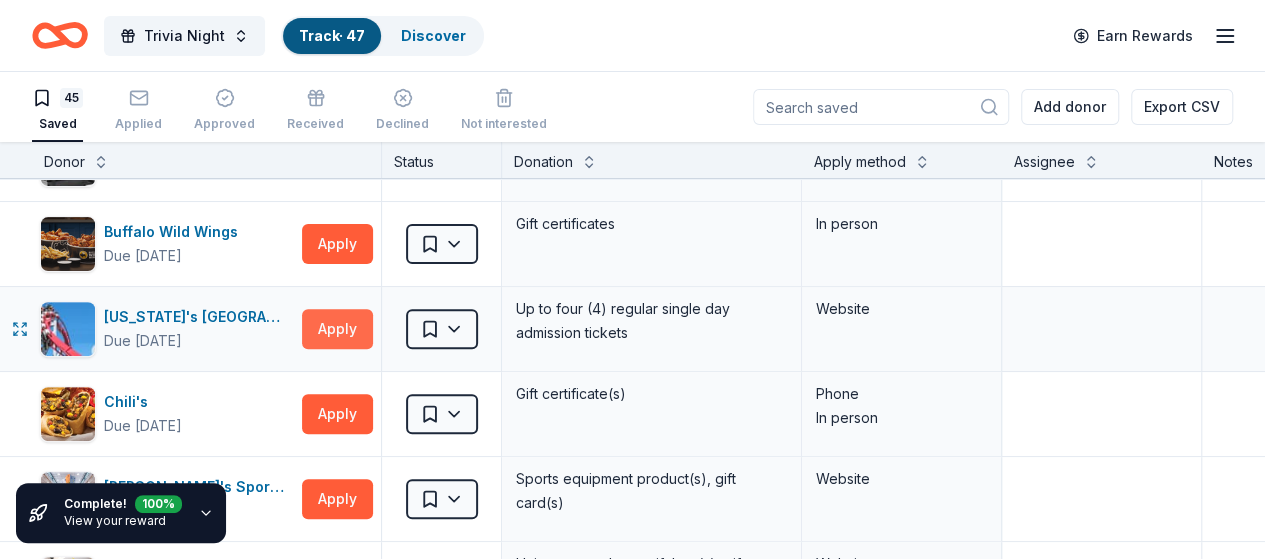 click on "Apply" at bounding box center (337, 329) 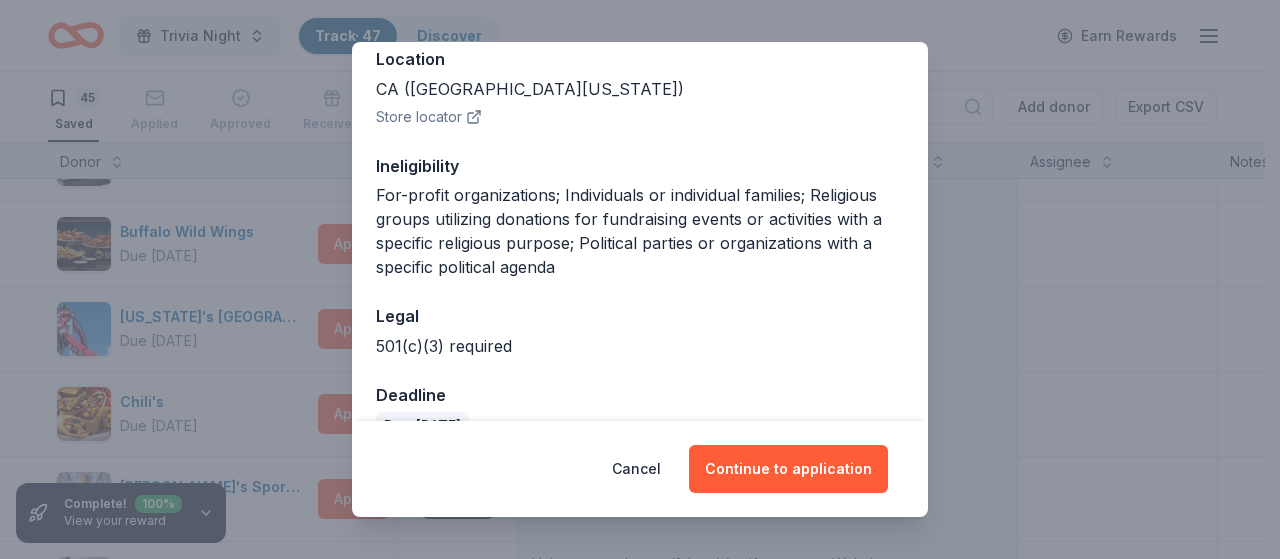 scroll, scrollTop: 279, scrollLeft: 0, axis: vertical 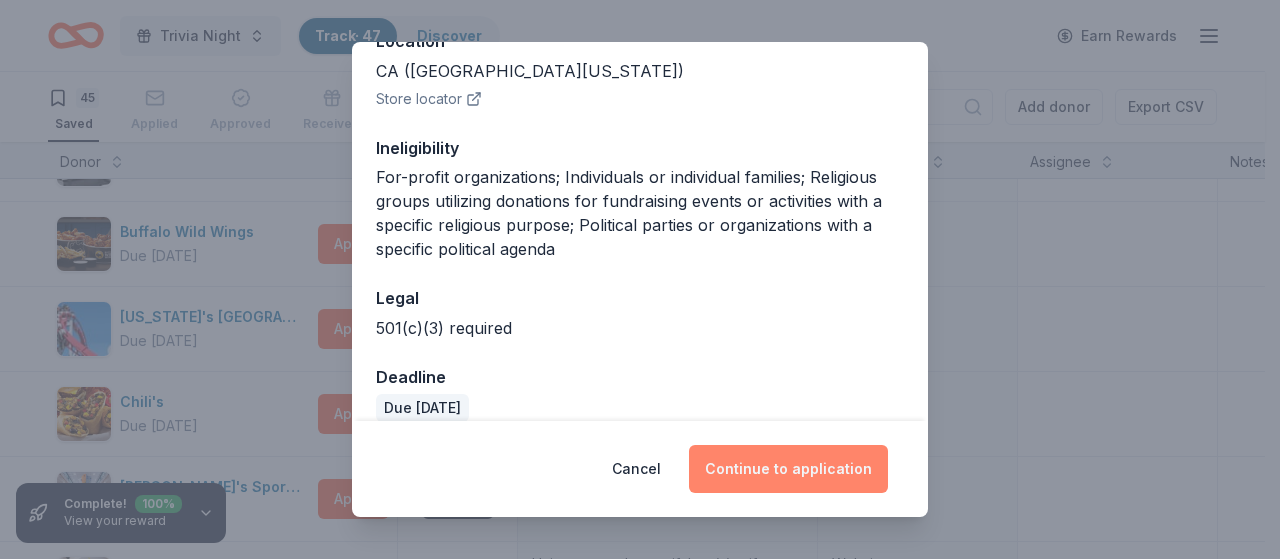 click on "Continue to application" at bounding box center (788, 469) 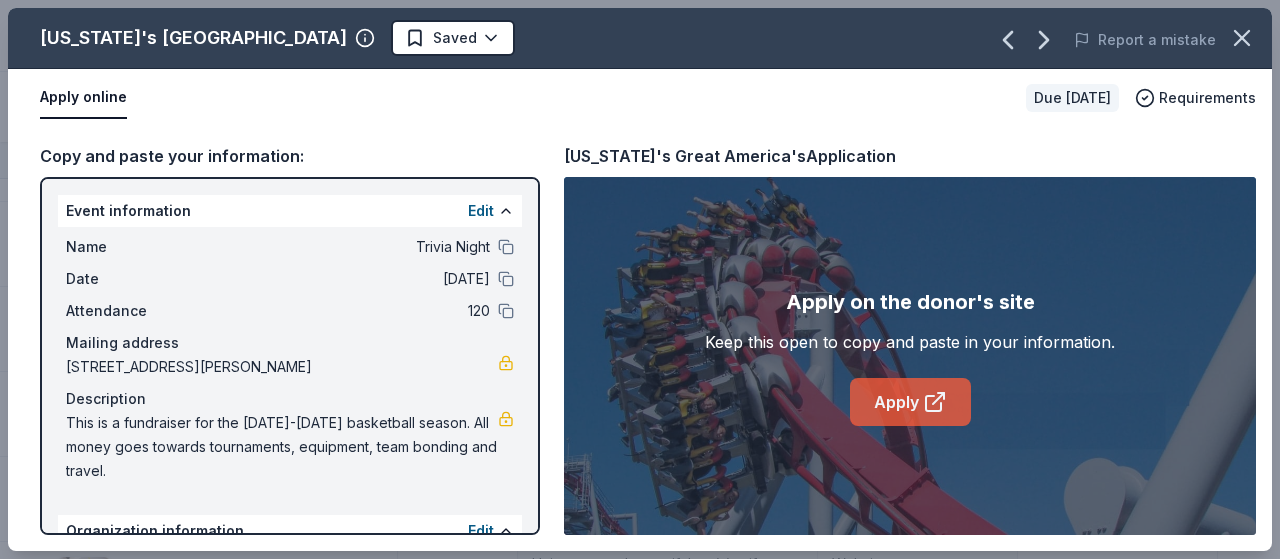 click on "Apply" at bounding box center [910, 402] 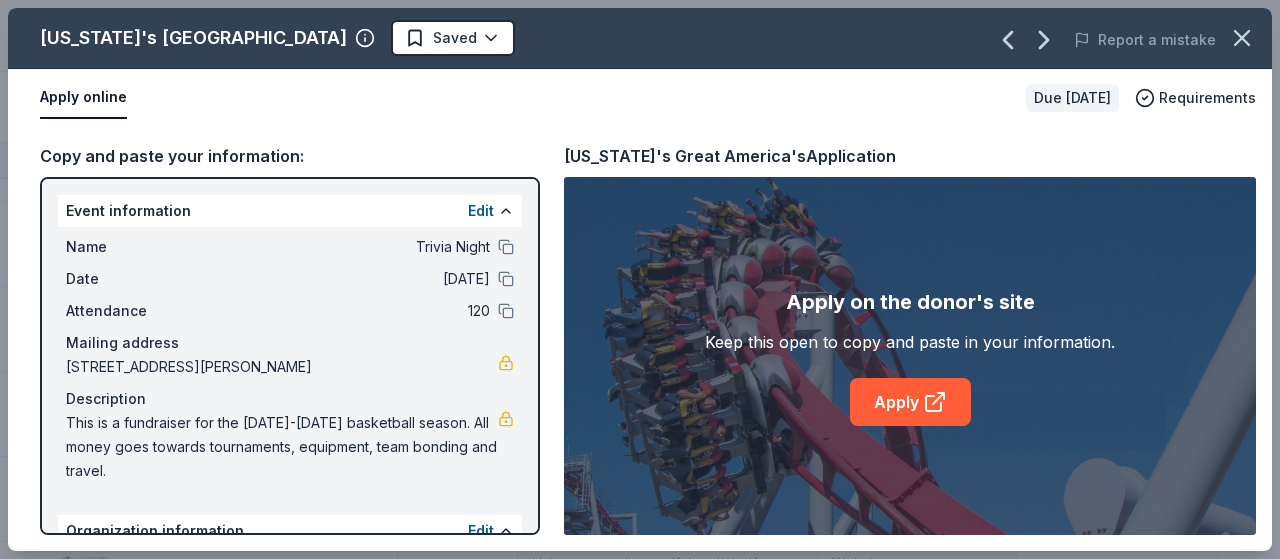 drag, startPoint x: 210, startPoint y: 107, endPoint x: 134, endPoint y: 397, distance: 299.79327 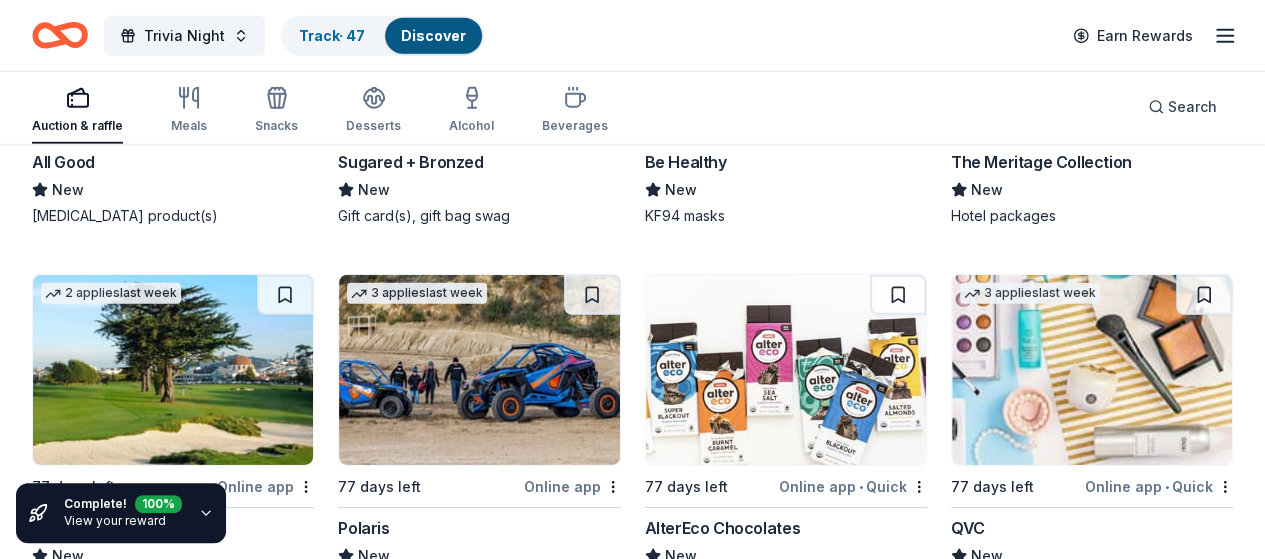 scroll, scrollTop: 18166, scrollLeft: 0, axis: vertical 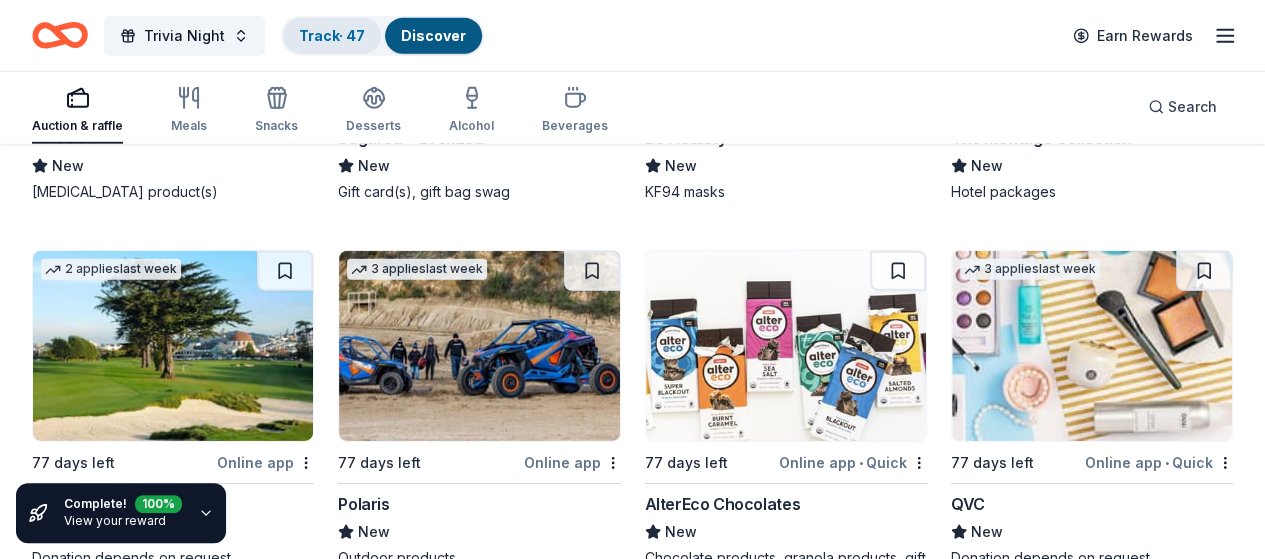 click on "Track  · 47" at bounding box center [332, 35] 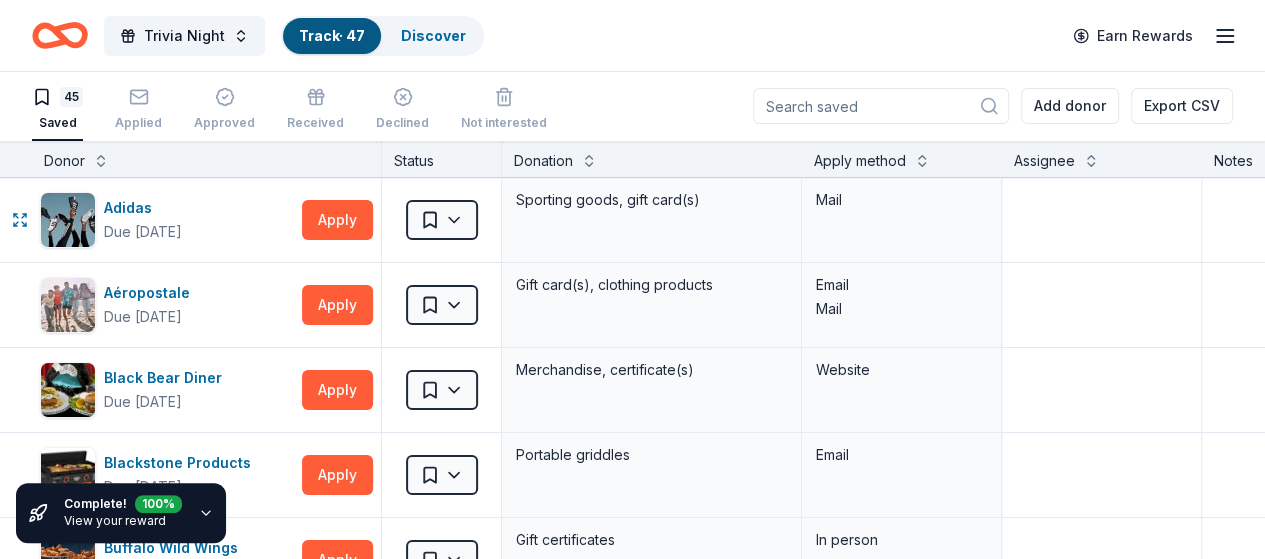 scroll, scrollTop: 0, scrollLeft: 0, axis: both 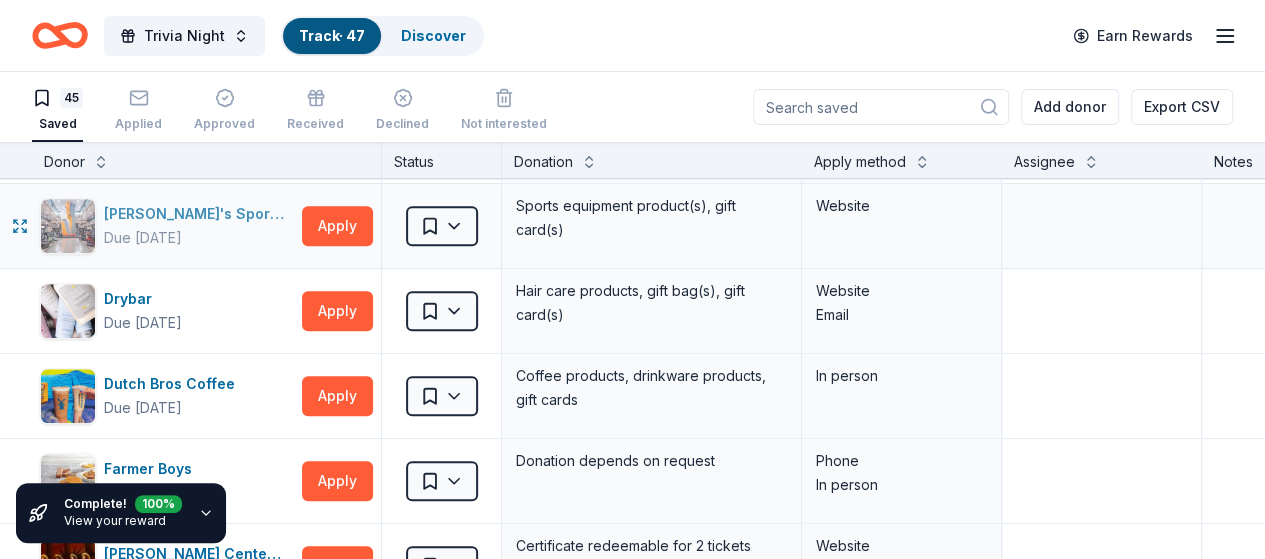 click on "Dick's Sporting Goods" at bounding box center [199, 214] 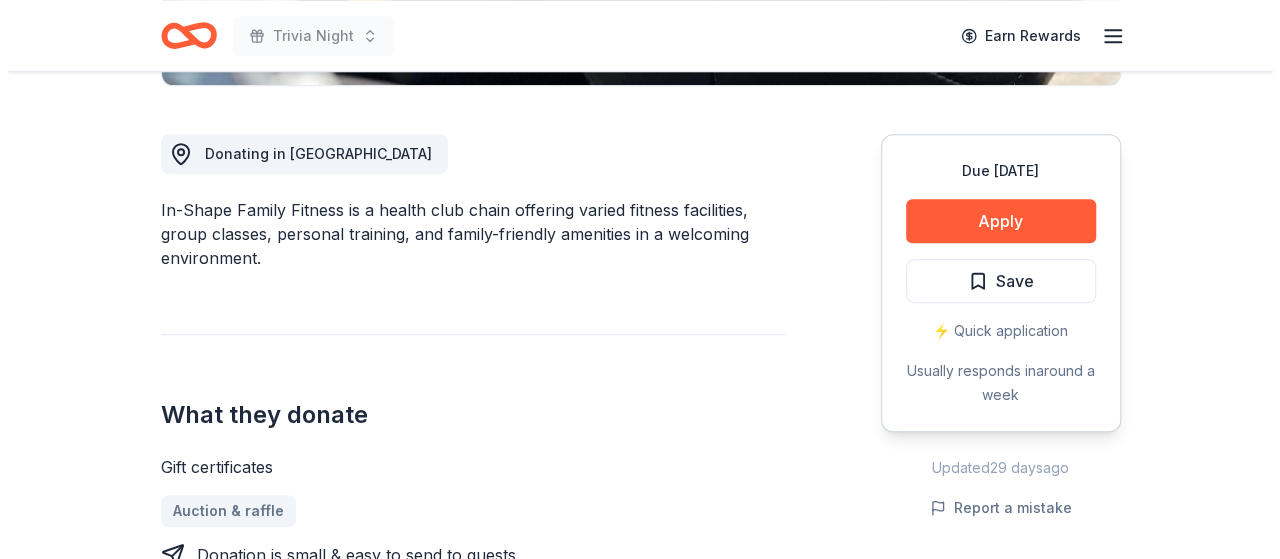scroll, scrollTop: 523, scrollLeft: 0, axis: vertical 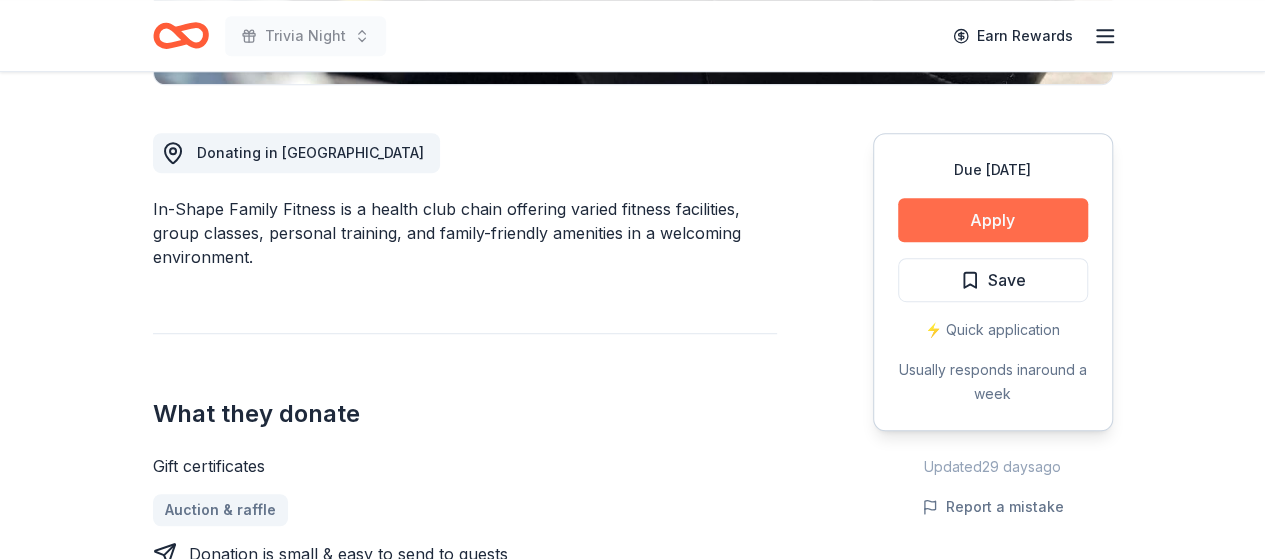 click on "Apply" at bounding box center (993, 220) 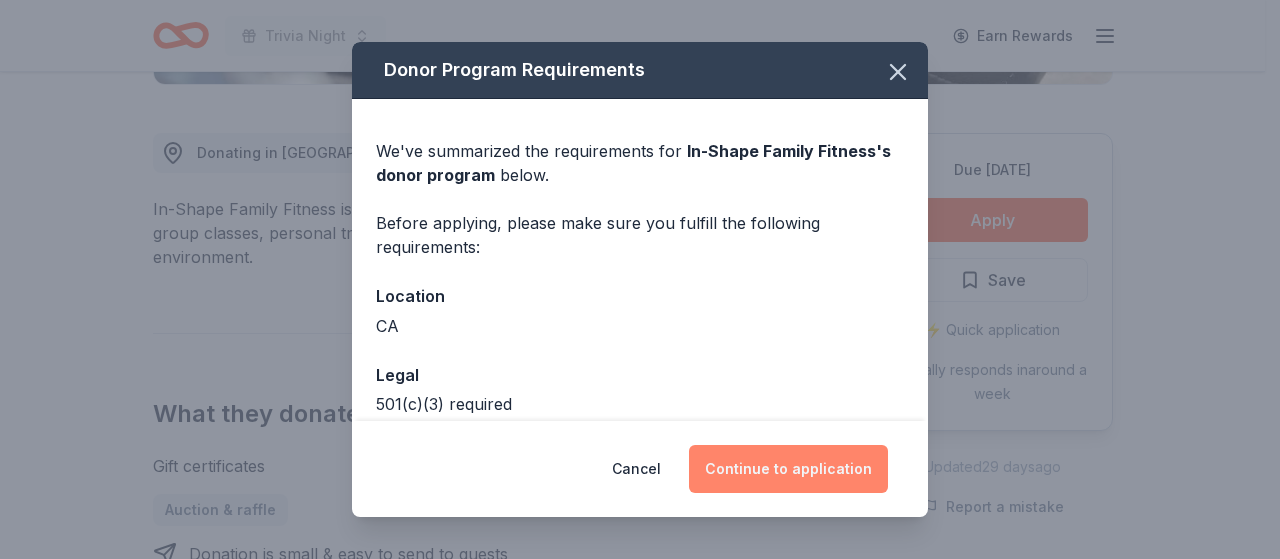 click on "Continue to application" at bounding box center (788, 469) 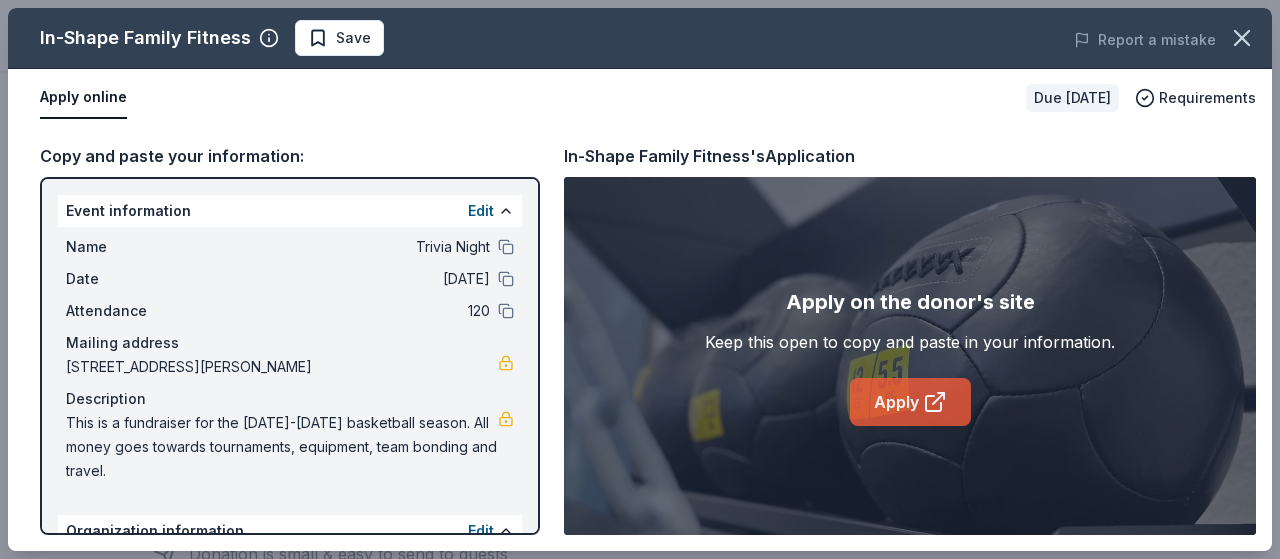 click on "Apply" at bounding box center [910, 402] 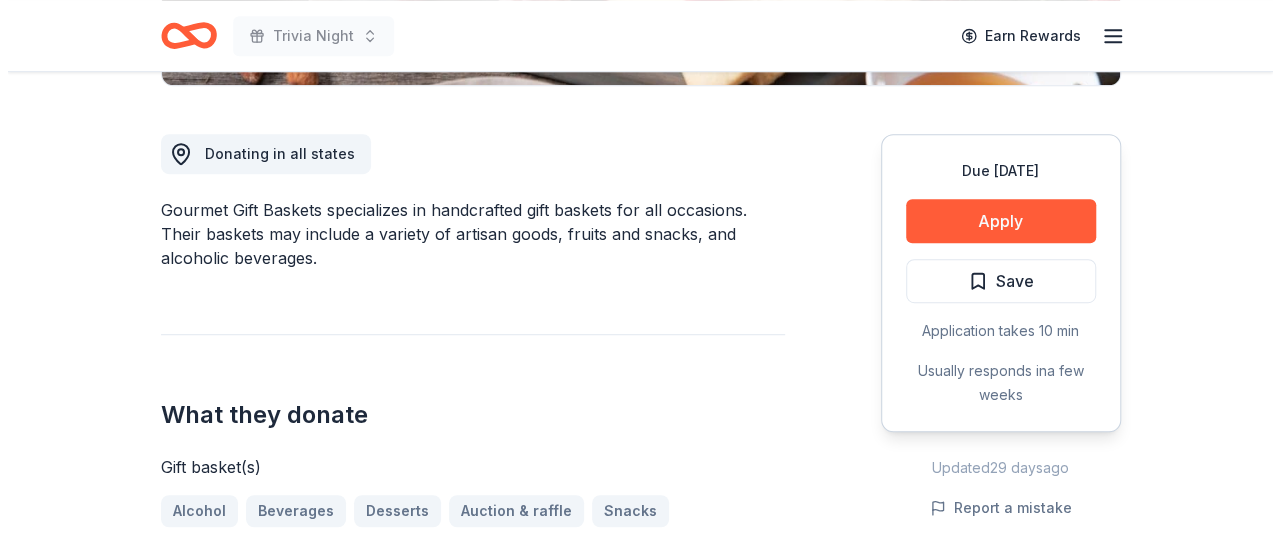 scroll, scrollTop: 523, scrollLeft: 0, axis: vertical 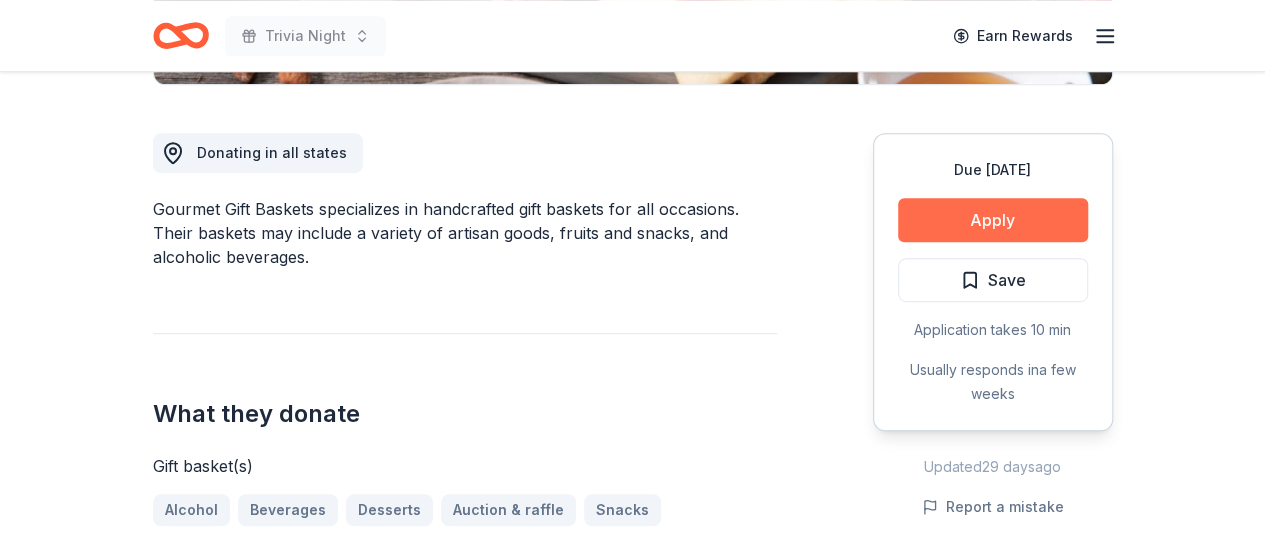 click on "Apply" at bounding box center [993, 220] 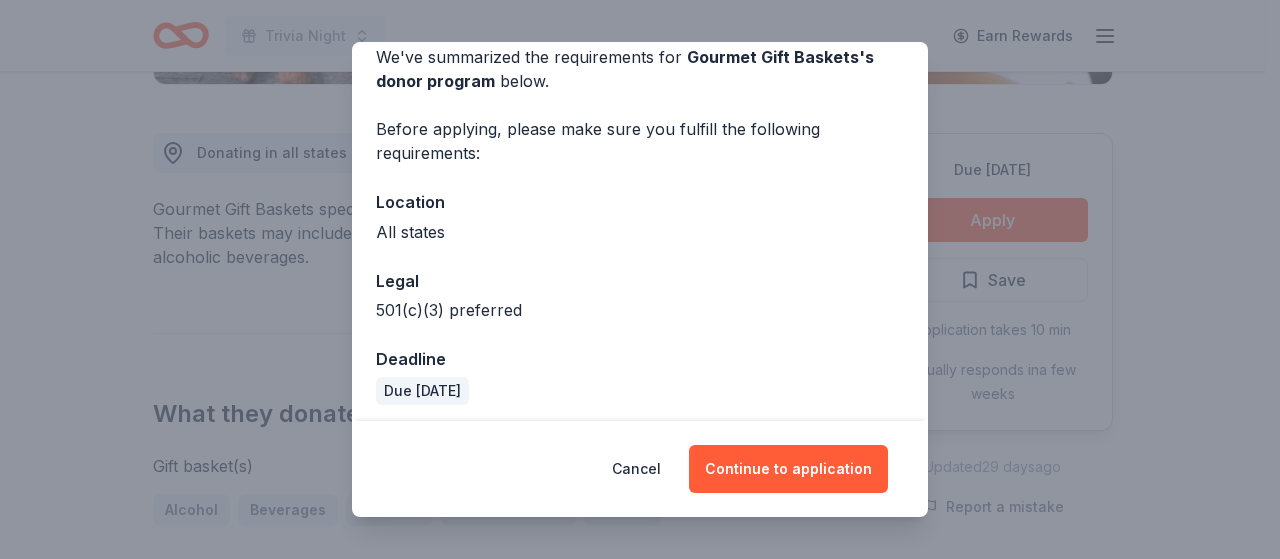scroll, scrollTop: 101, scrollLeft: 0, axis: vertical 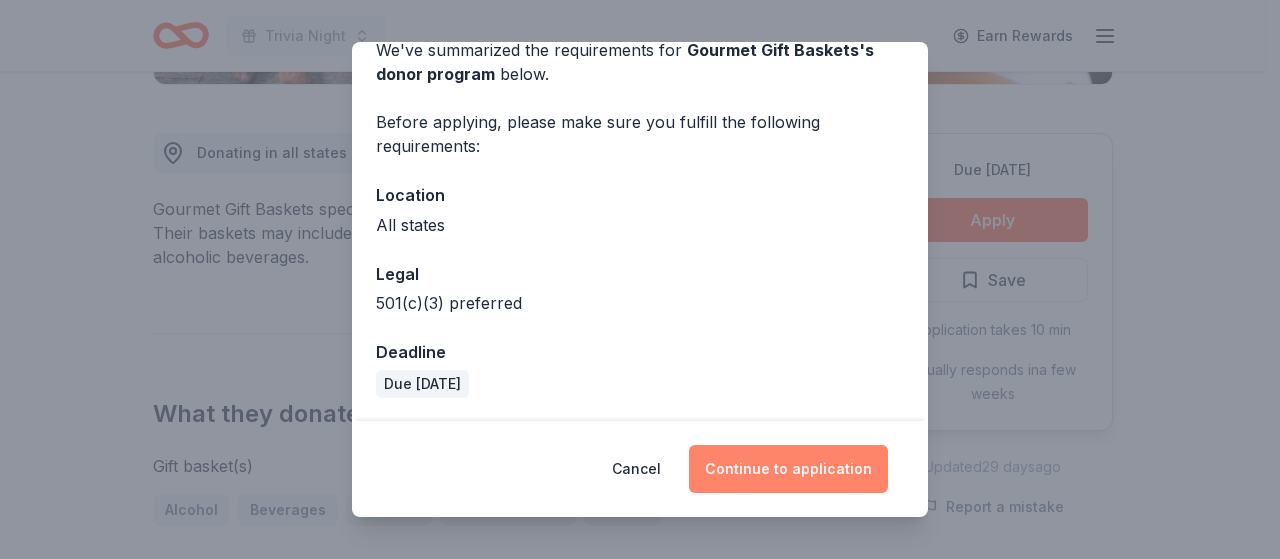 click on "Continue to application" at bounding box center (788, 469) 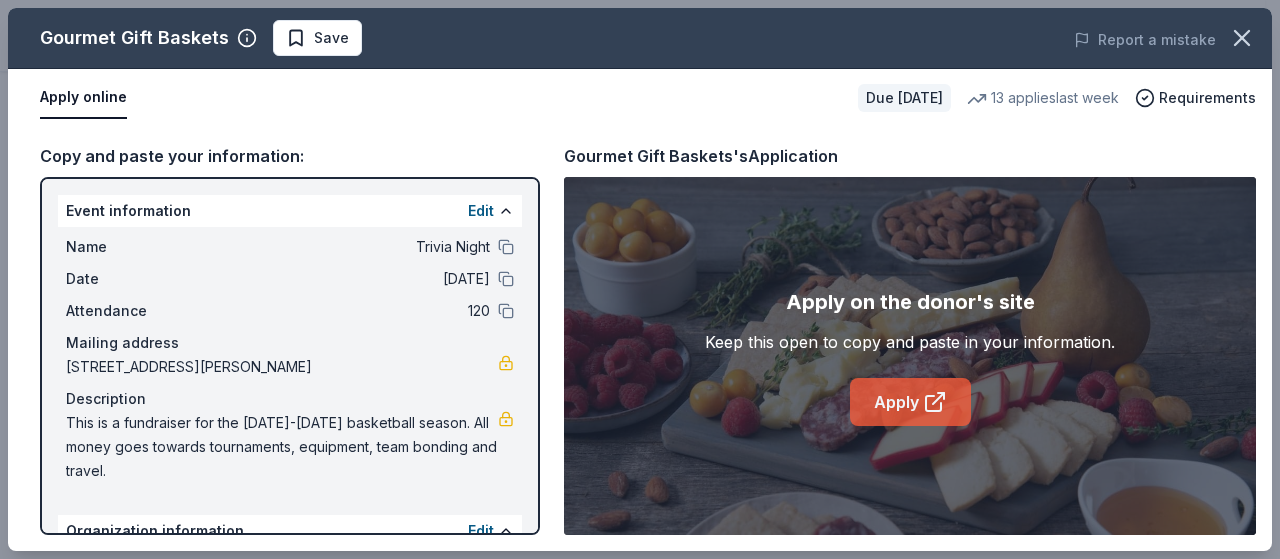 click on "Apply" at bounding box center (910, 402) 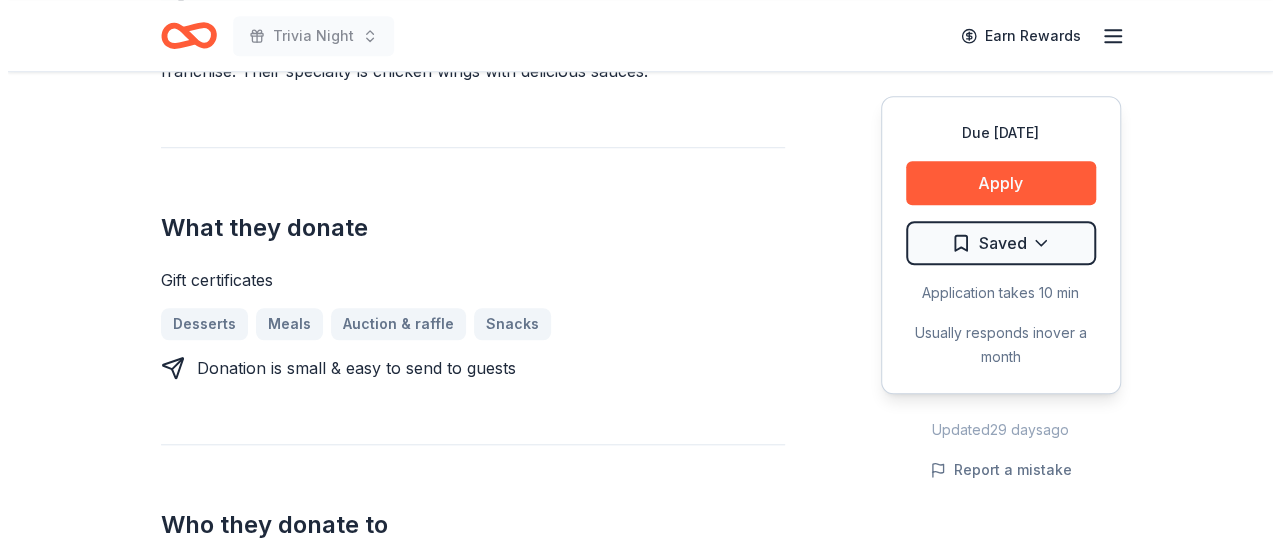 scroll, scrollTop: 526, scrollLeft: 0, axis: vertical 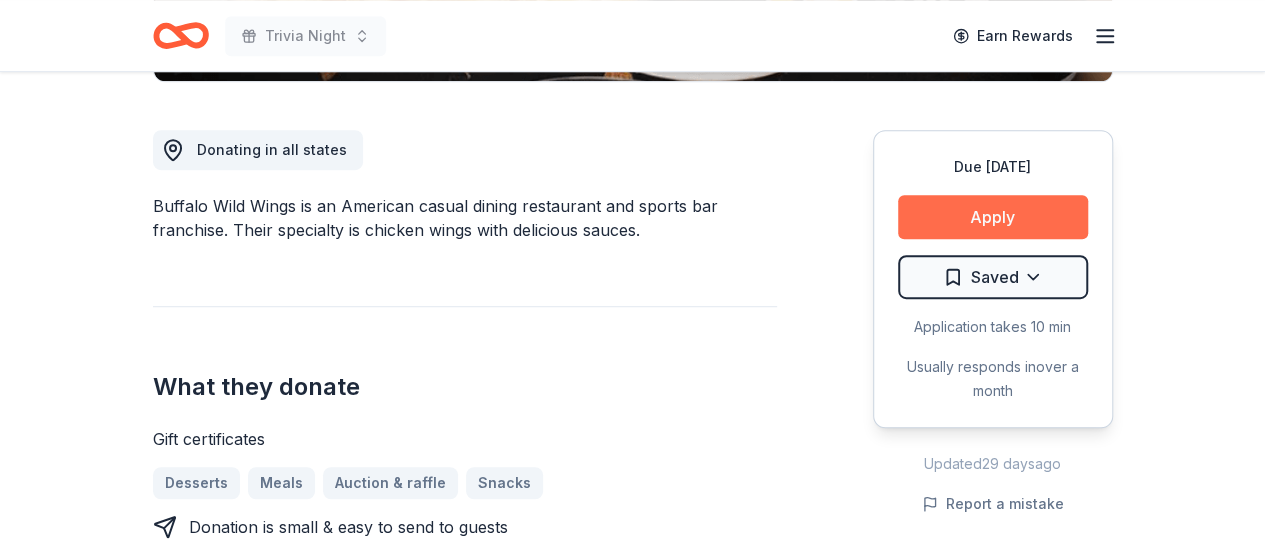 click on "Apply" at bounding box center (993, 217) 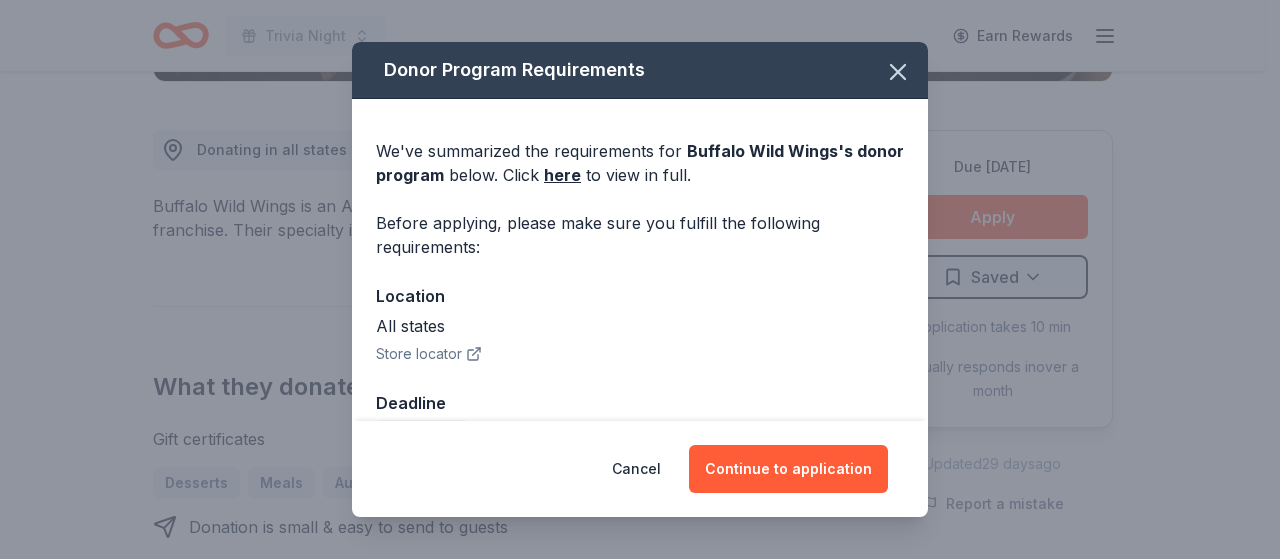 scroll, scrollTop: 50, scrollLeft: 0, axis: vertical 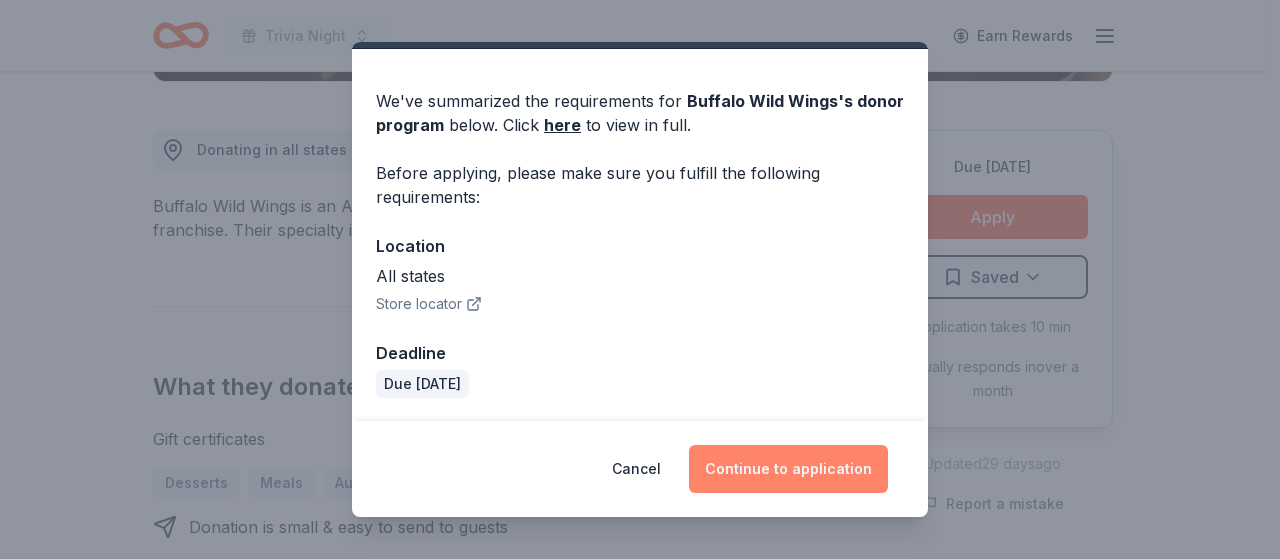 click on "Continue to application" at bounding box center (788, 469) 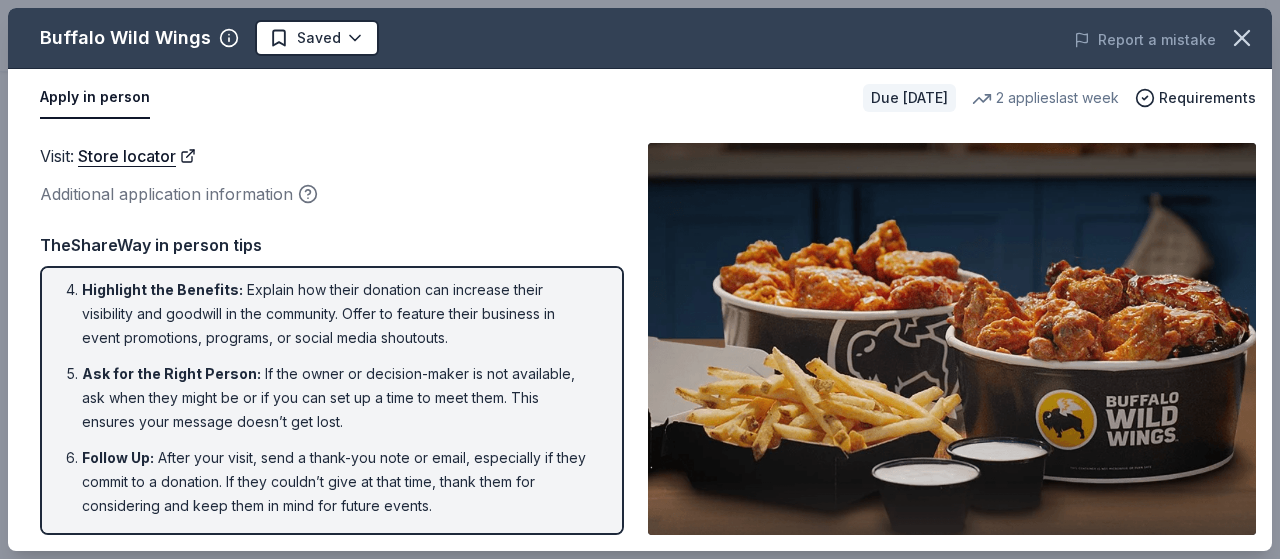 scroll, scrollTop: 202, scrollLeft: 0, axis: vertical 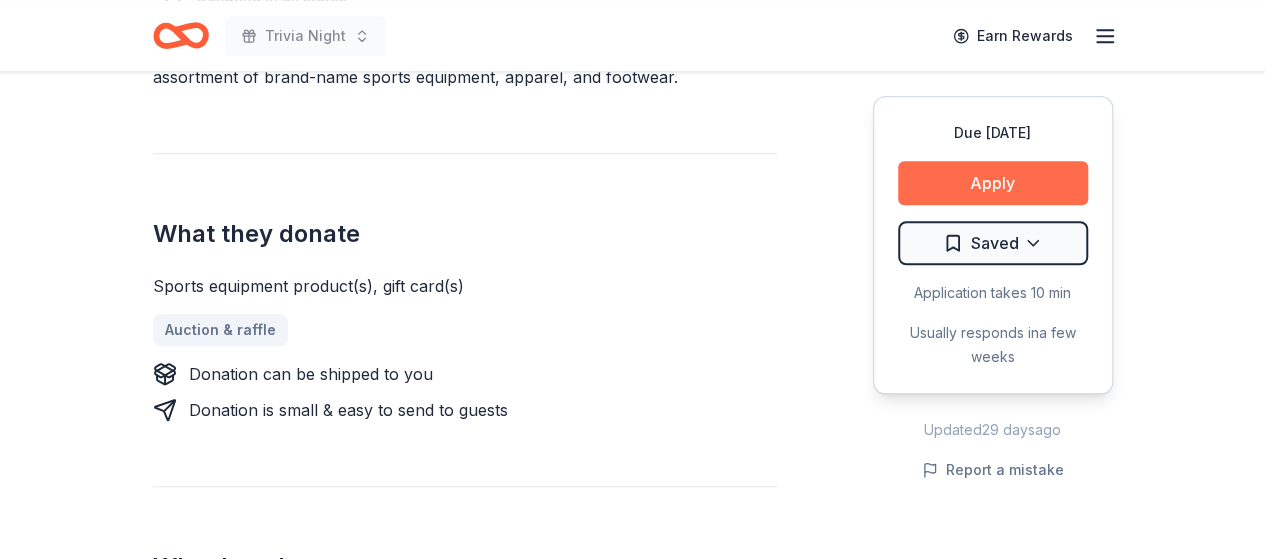 click on "Apply" at bounding box center [993, 183] 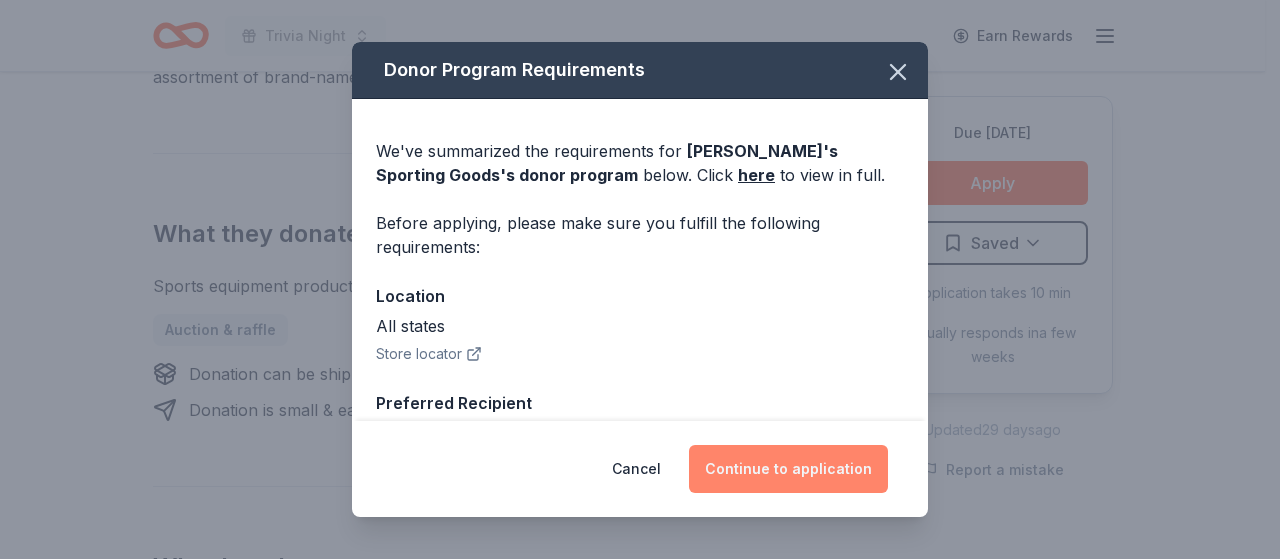 click on "Continue to application" at bounding box center (788, 469) 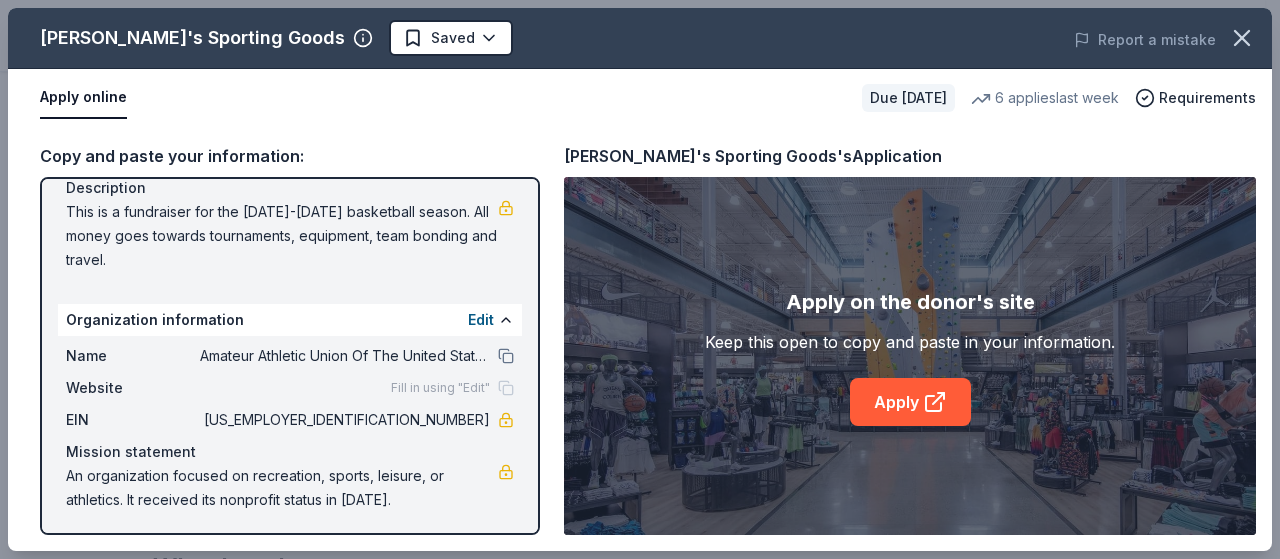 scroll, scrollTop: 214, scrollLeft: 0, axis: vertical 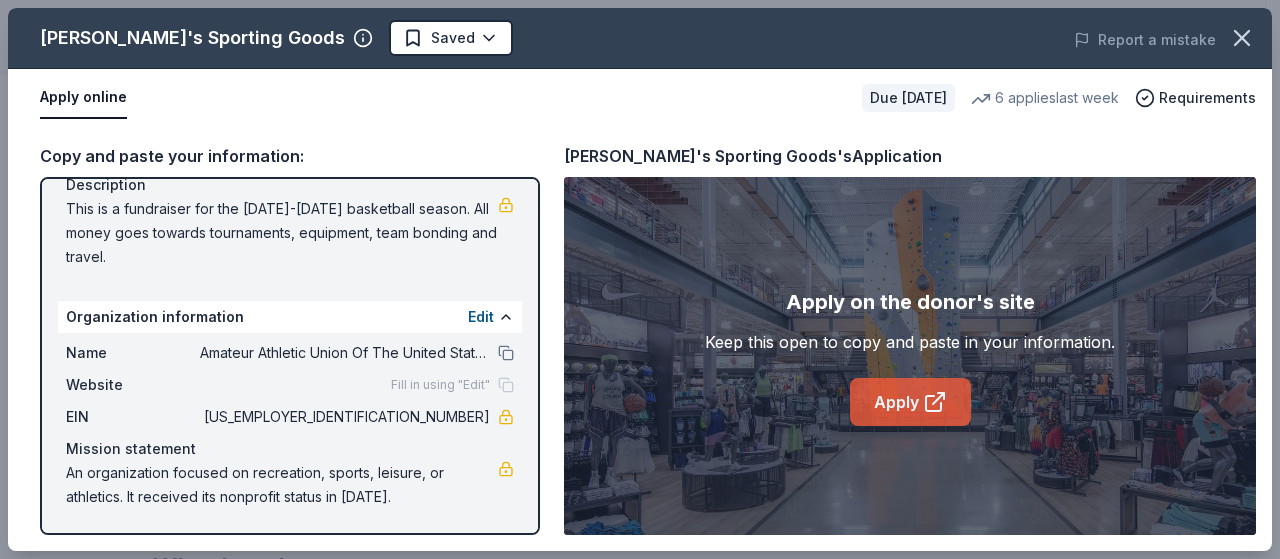 click on "Apply" at bounding box center (910, 402) 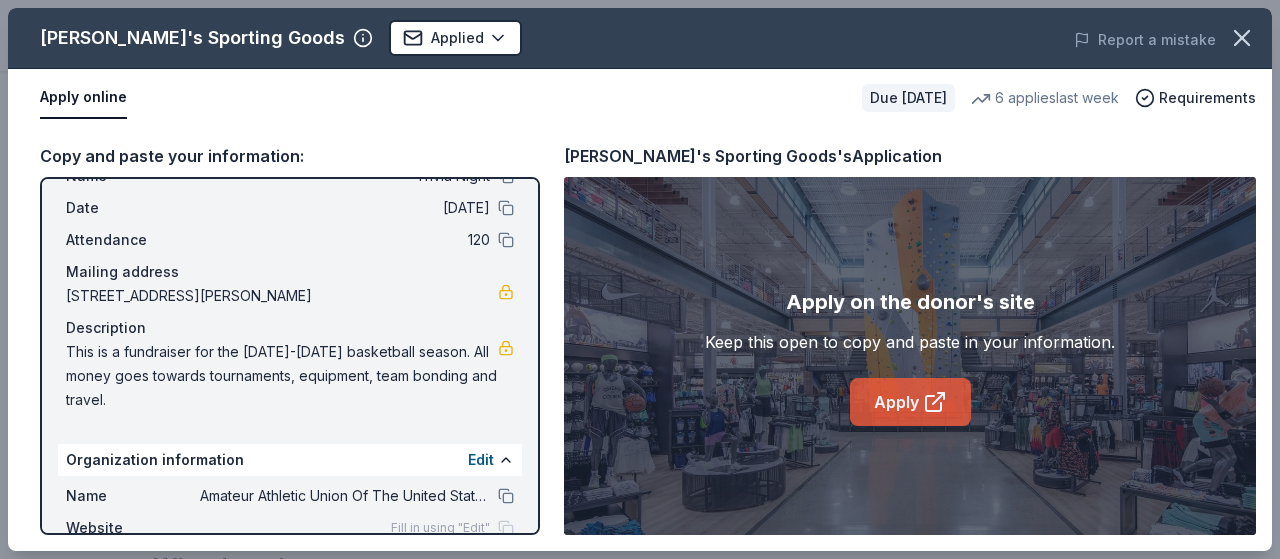 scroll, scrollTop: 67, scrollLeft: 0, axis: vertical 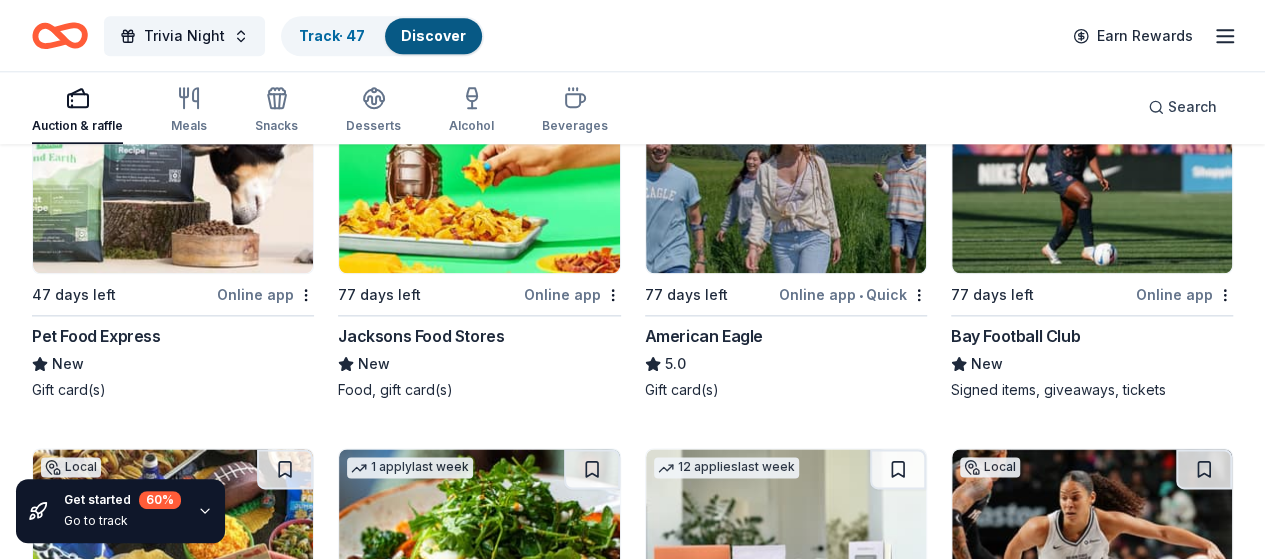 click on "Track  · 47" at bounding box center (332, 35) 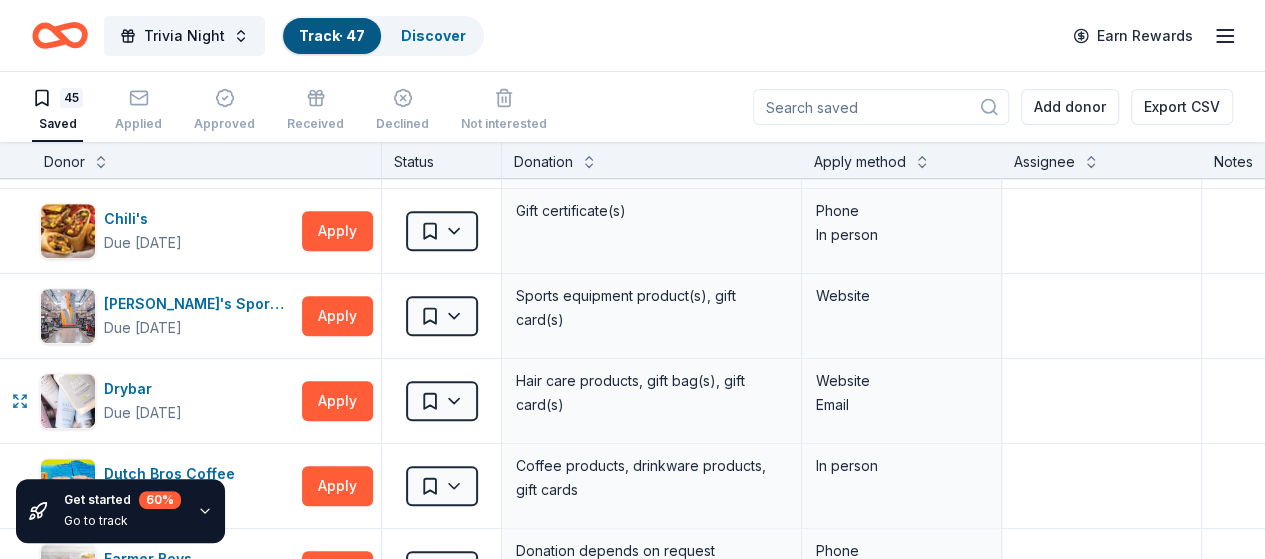 scroll, scrollTop: 509, scrollLeft: 0, axis: vertical 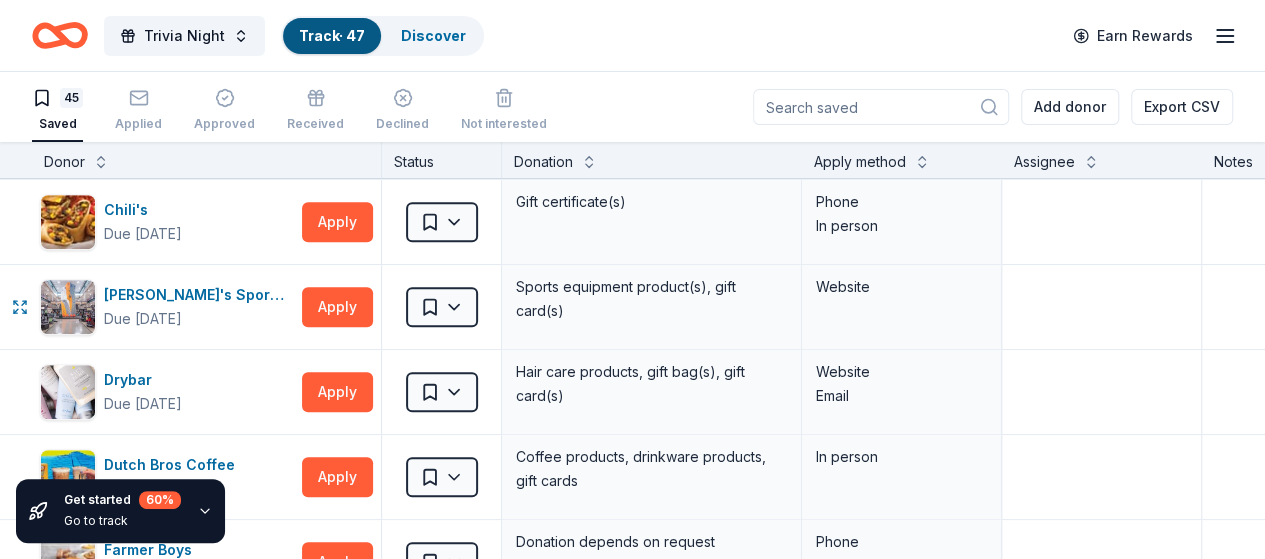 click on "Trivia Night Track  · 47 Discover Earn Rewards 45 Saved Applied Approved Received Declined Not interested Add donor Export CSV Get started 60 % Go to track Donor Status Donation Apply method Assignee Notes Adidas Due in 77 days Apply Saved Sporting goods, gift card(s) Mail Aéropostale Due in 86 days Apply Saved Gift card(s), clothing products Email Mail Black Bear Diner Due in 77 days Apply Saved Merchandise, certificate(s) Website Blackstone Products Due in 65 days Apply Saved Portable griddles Email Buffalo Wild Wings Due in 77 days Apply Saved Gift certificates In person California's Great America Due in 65 days Apply Saved Up to four (4) regular single day admission tickets  Website Chili's Due in 77 days Apply Saved Gift certificate(s) Phone In person Dick's Sporting Goods Due in 77 days Apply Saved Sports equipment product(s), gift card(s) Website Drybar Due in 65 days Apply Saved Hair care products, gift bag(s), gift card(s) Website Email Dutch Bros Coffee Due in 77 days Apply Saved In person Apply" at bounding box center [632, 279] 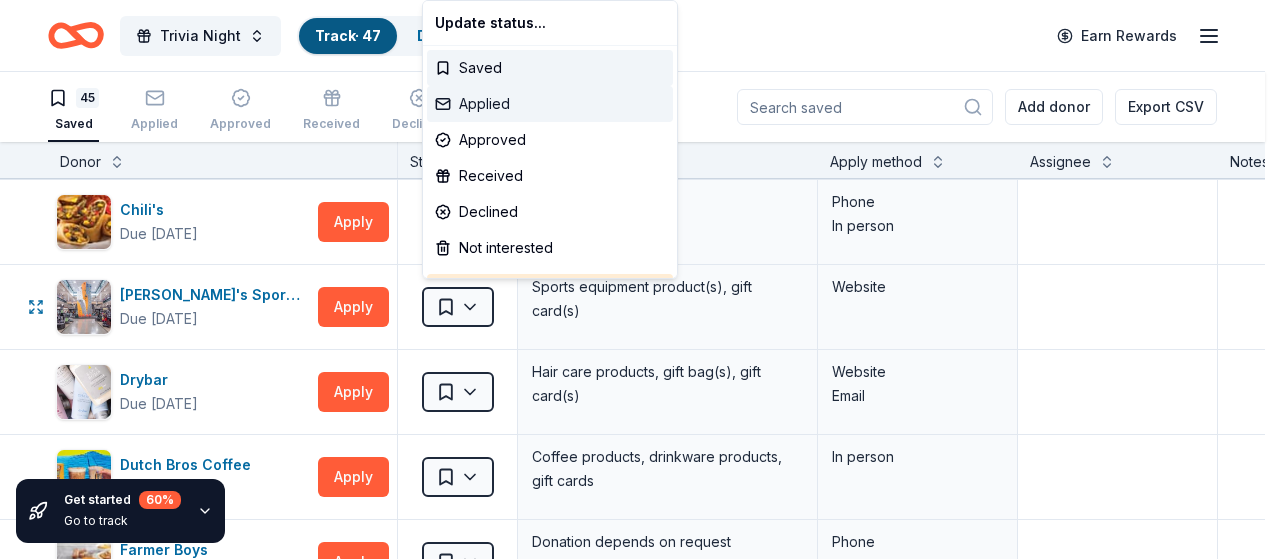 click on "Applied" at bounding box center (550, 104) 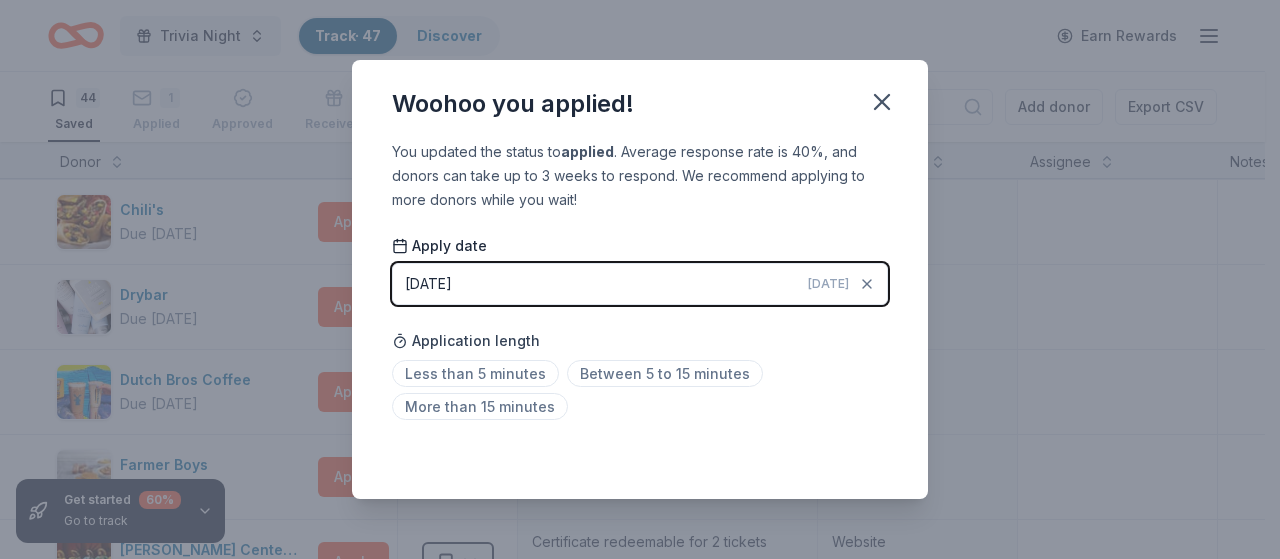 click 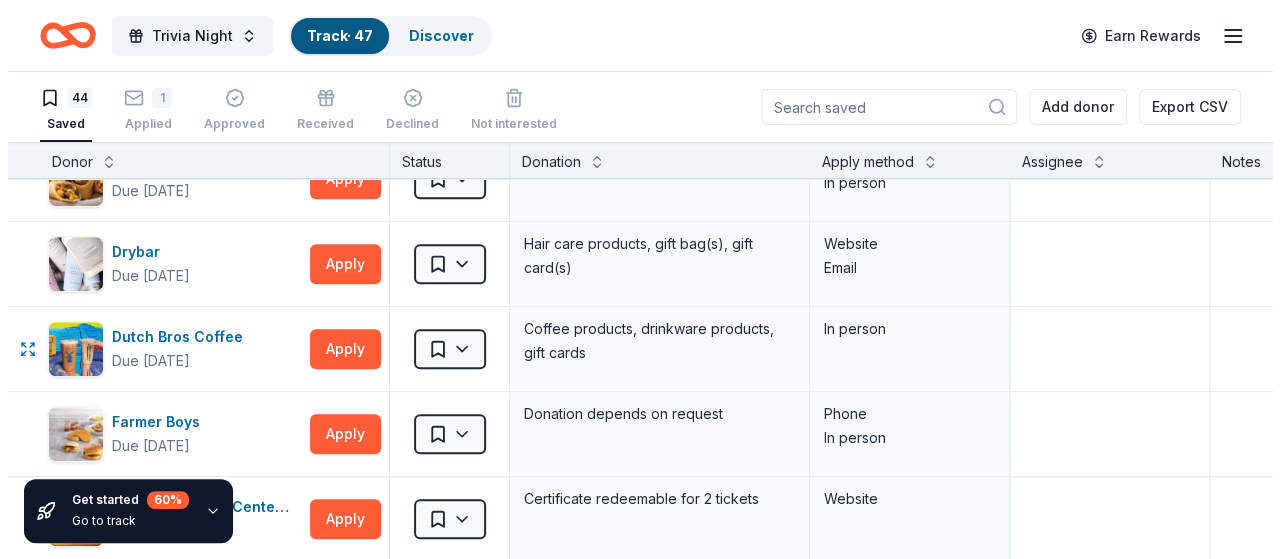 scroll, scrollTop: 551, scrollLeft: 0, axis: vertical 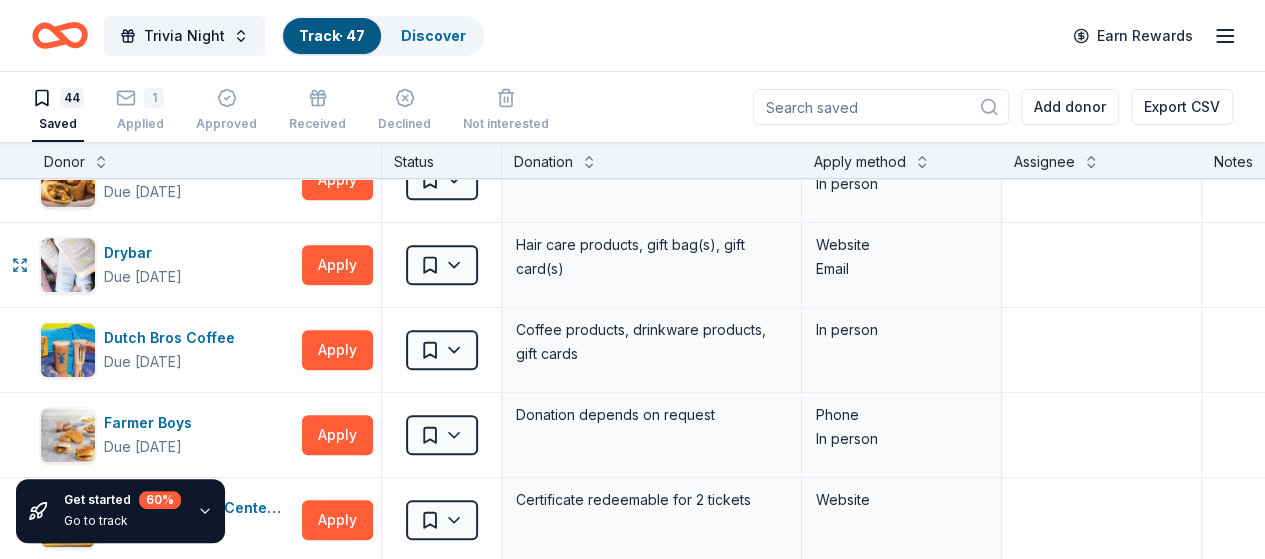 click on "Apply" at bounding box center [337, 265] 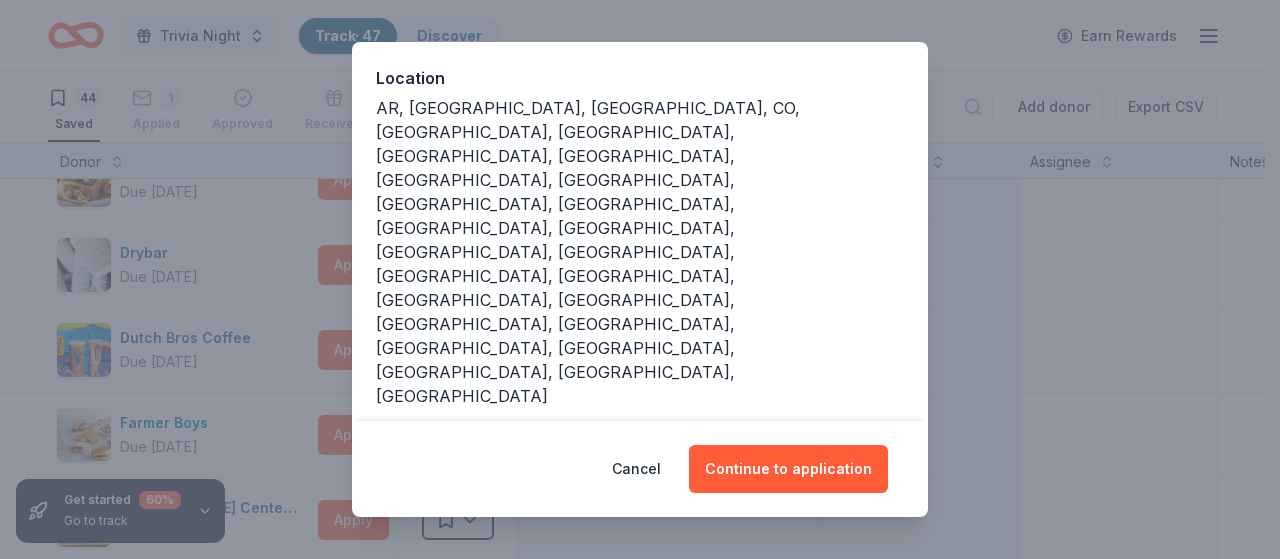 scroll, scrollTop: 227, scrollLeft: 0, axis: vertical 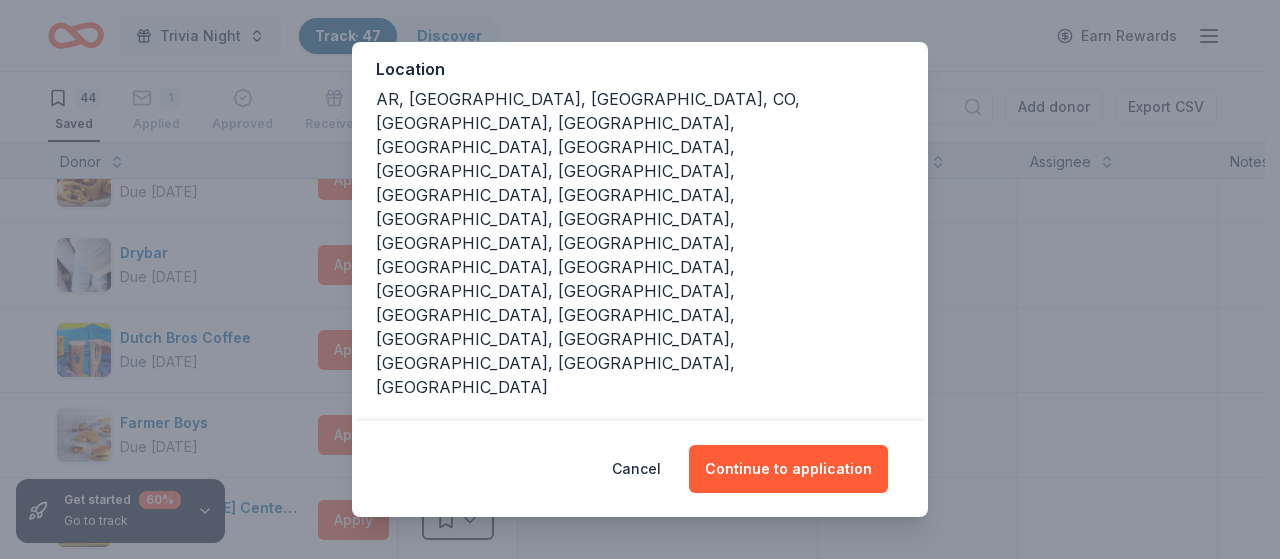 click on "Continue to application" at bounding box center (788, 469) 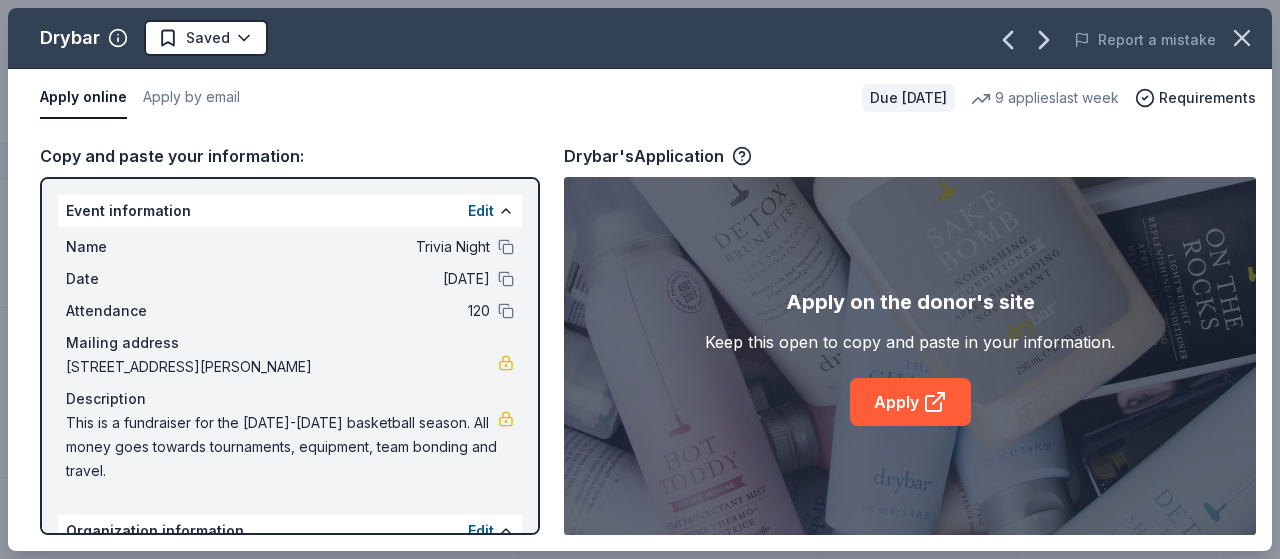 click on "Apply" at bounding box center [910, 402] 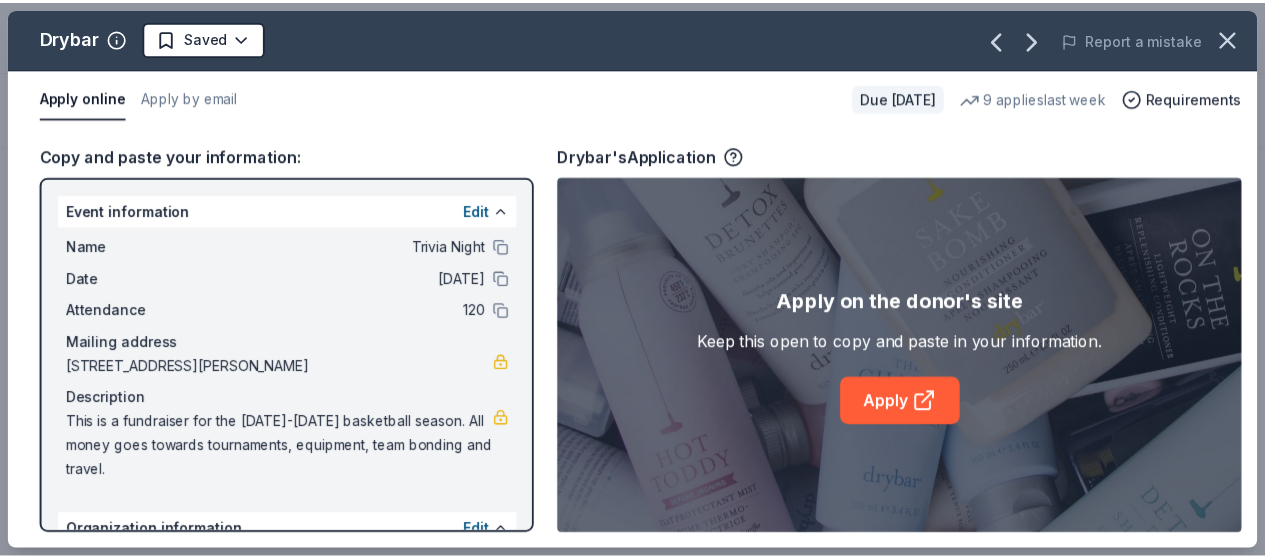 scroll, scrollTop: 1058, scrollLeft: 0, axis: vertical 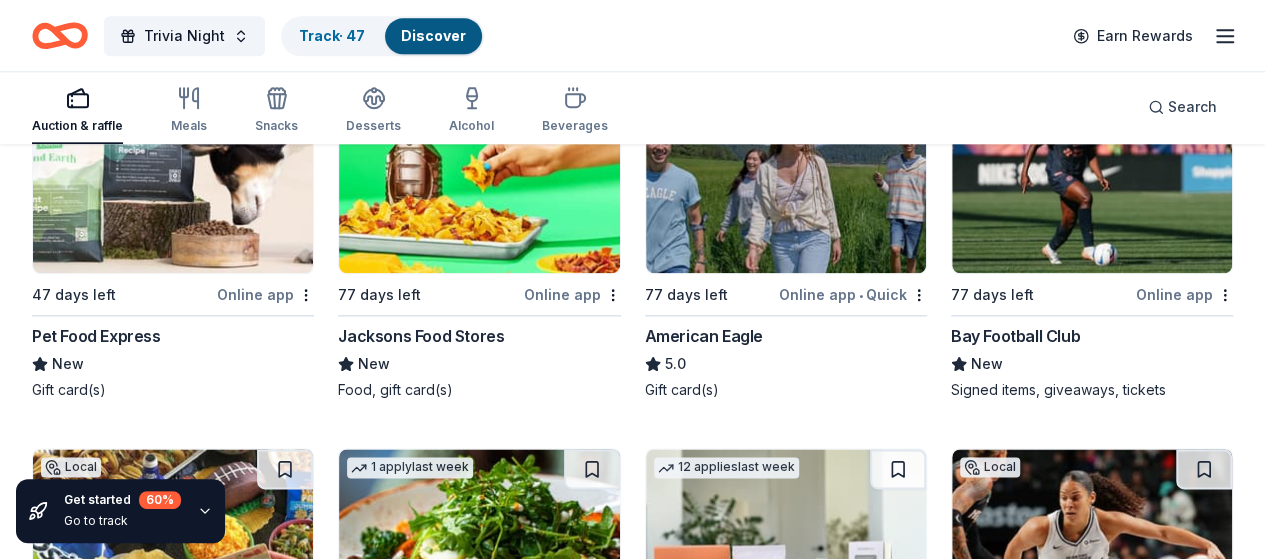 click on "Track  · 47" at bounding box center (332, 35) 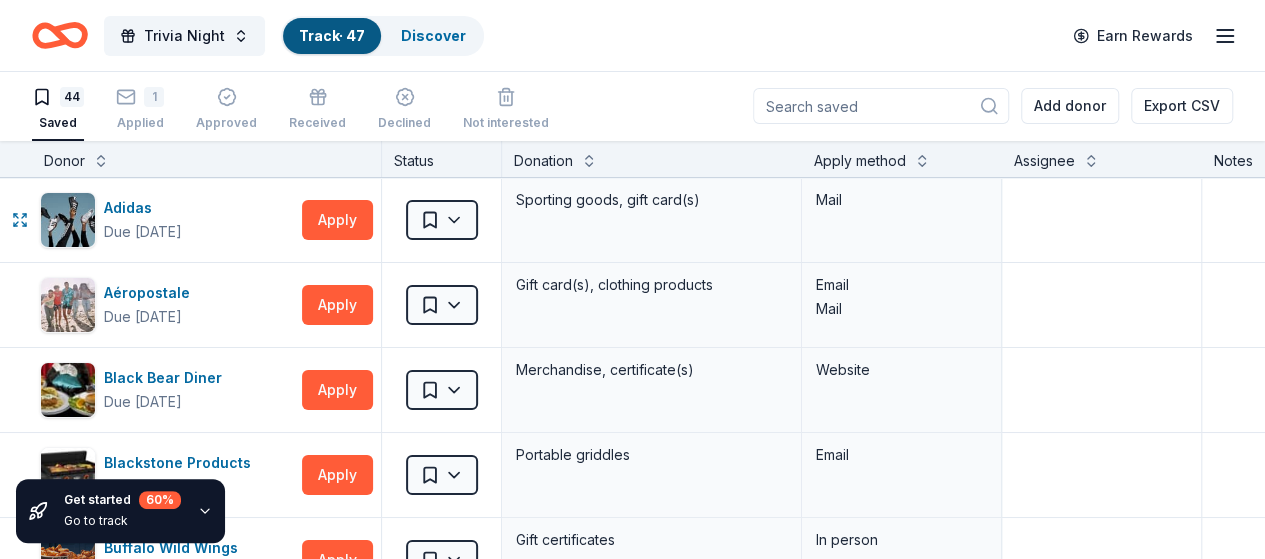 scroll, scrollTop: 0, scrollLeft: 0, axis: both 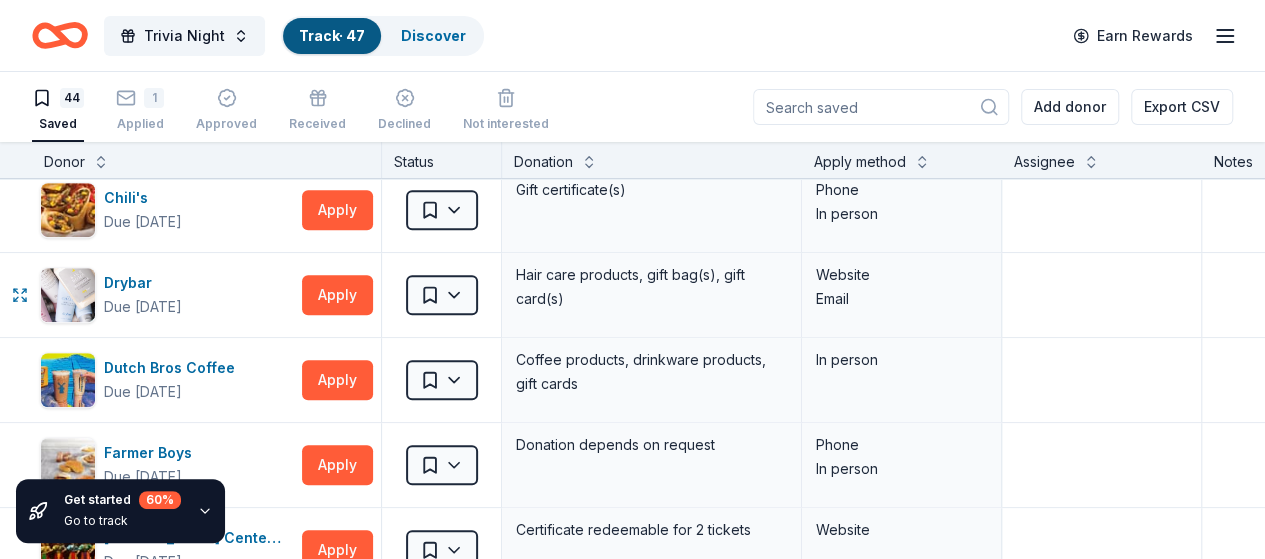 click on "Trivia Night Track  · 47 Discover Earn Rewards 44 Saved 1 Applied Approved Received Declined Not interested Add donor Export CSV Get started 60 % Go to track Donor Status Donation Apply method Assignee Notes Adidas Due in 77 days Apply Saved Sporting goods, gift card(s) Mail Aéropostale Due in 86 days Apply Saved Gift card(s), clothing products Email Mail Black Bear Diner Due in 77 days Apply Saved Merchandise, certificate(s) Website Blackstone Products Due in 65 days Apply Saved Portable griddles Email Buffalo Wild Wings Due in 77 days Apply Saved Gift certificates In person California's Great America Due in 65 days Apply Saved Up to four (4) regular single day admission tickets  Website Chili's Due in 77 days Apply Saved Gift certificate(s) Phone In person Drybar Due in 65 days Apply Saved Hair care products, gift bag(s), gift card(s) Website Email Dutch Bros Coffee Due in 77 days Apply Saved Coffee products, drinkware products, gift cards In person Farmer Boys Due in 77 days Apply Saved Phone In person" at bounding box center [632, 279] 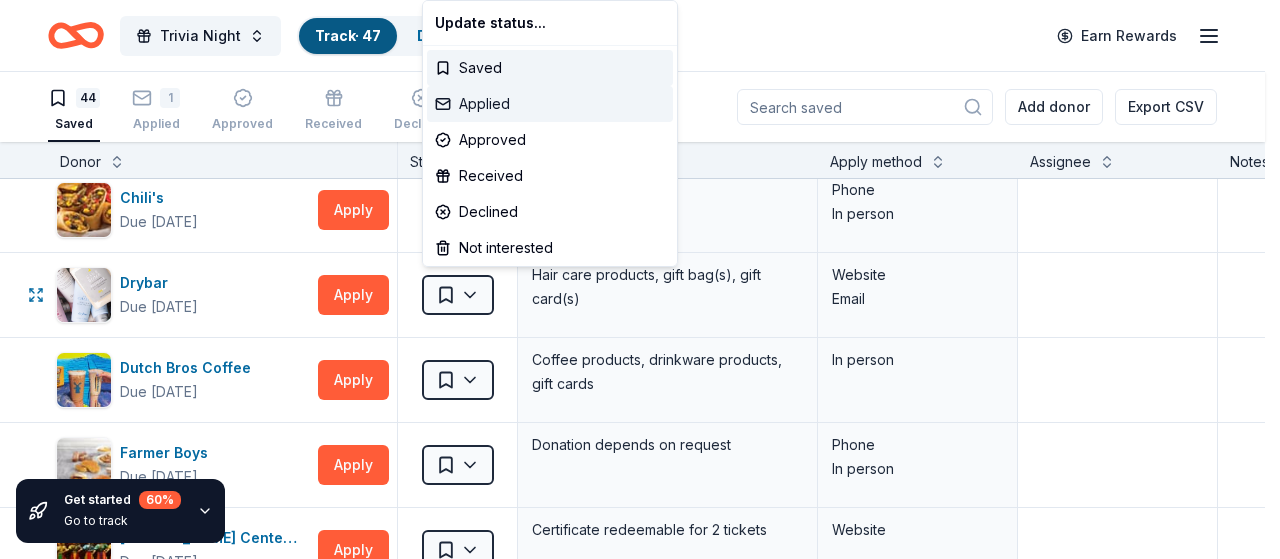click on "Applied" at bounding box center [550, 104] 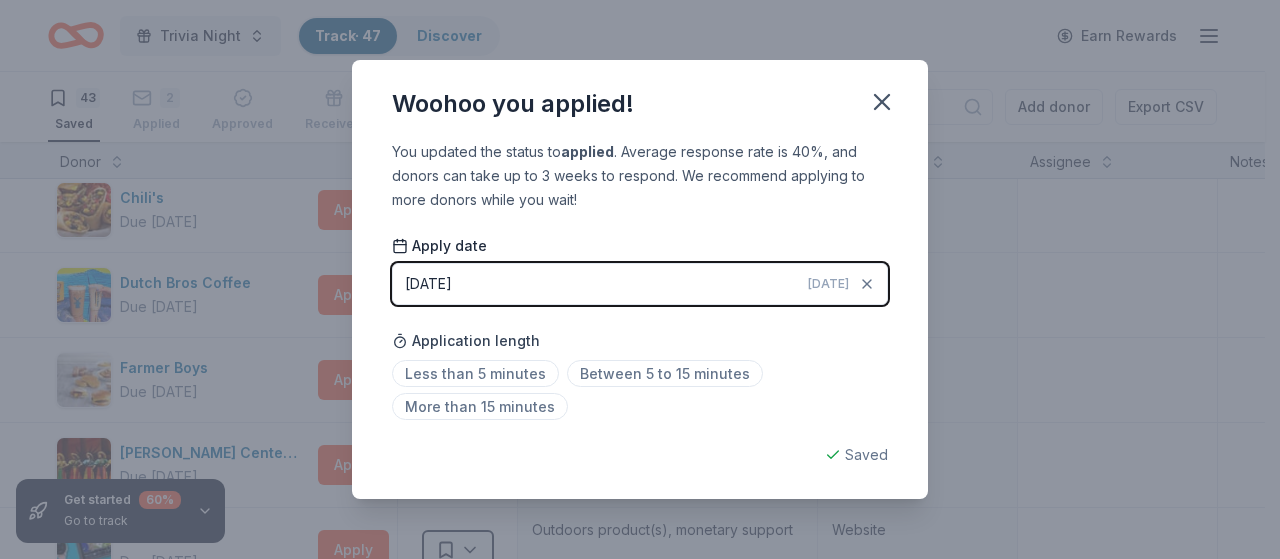 click 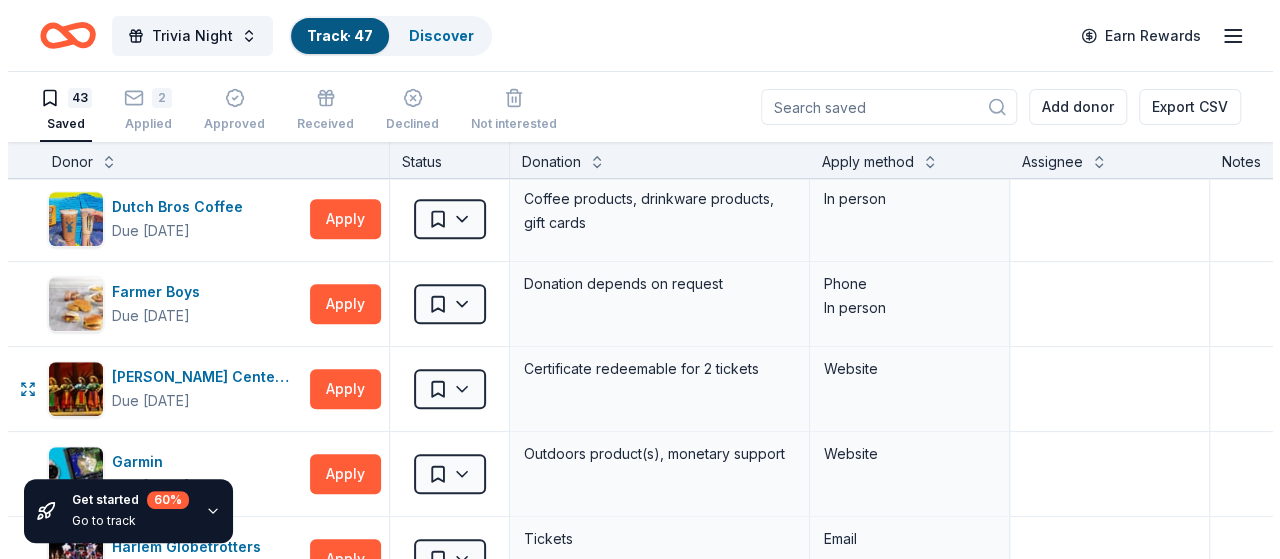 scroll, scrollTop: 590, scrollLeft: 0, axis: vertical 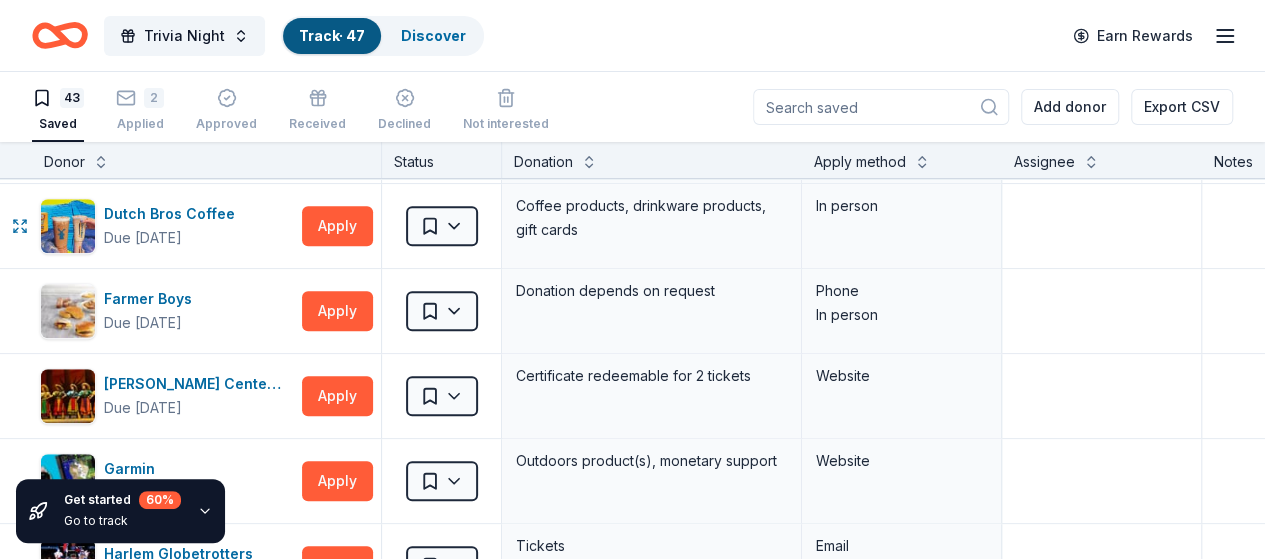 click on "Apply" at bounding box center (337, 226) 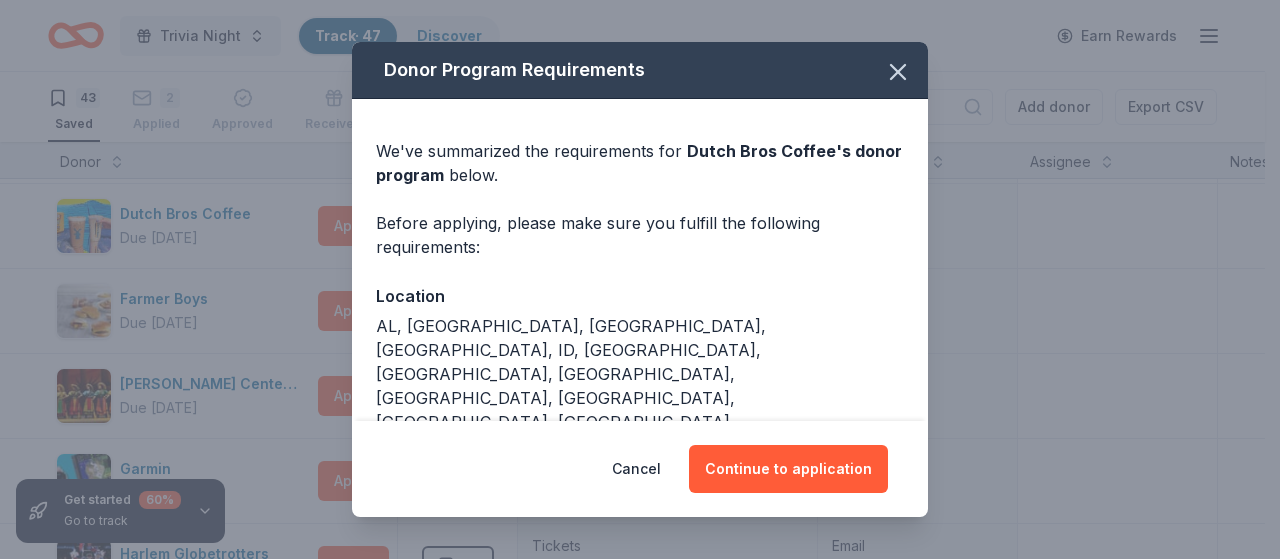 scroll, scrollTop: 129, scrollLeft: 0, axis: vertical 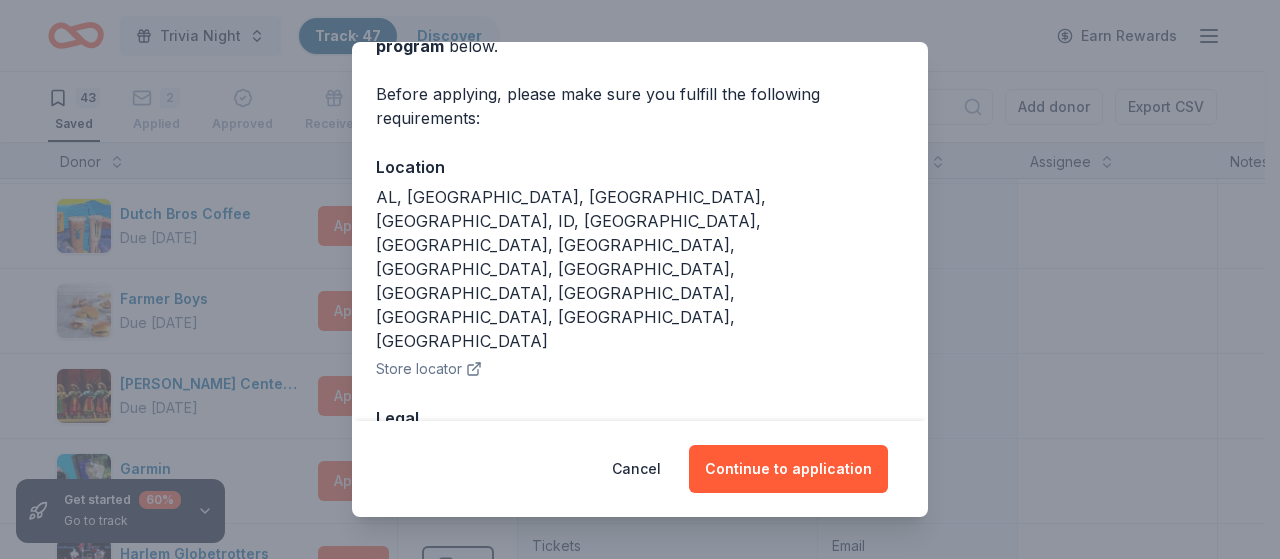 click on "Continue to application" at bounding box center [788, 469] 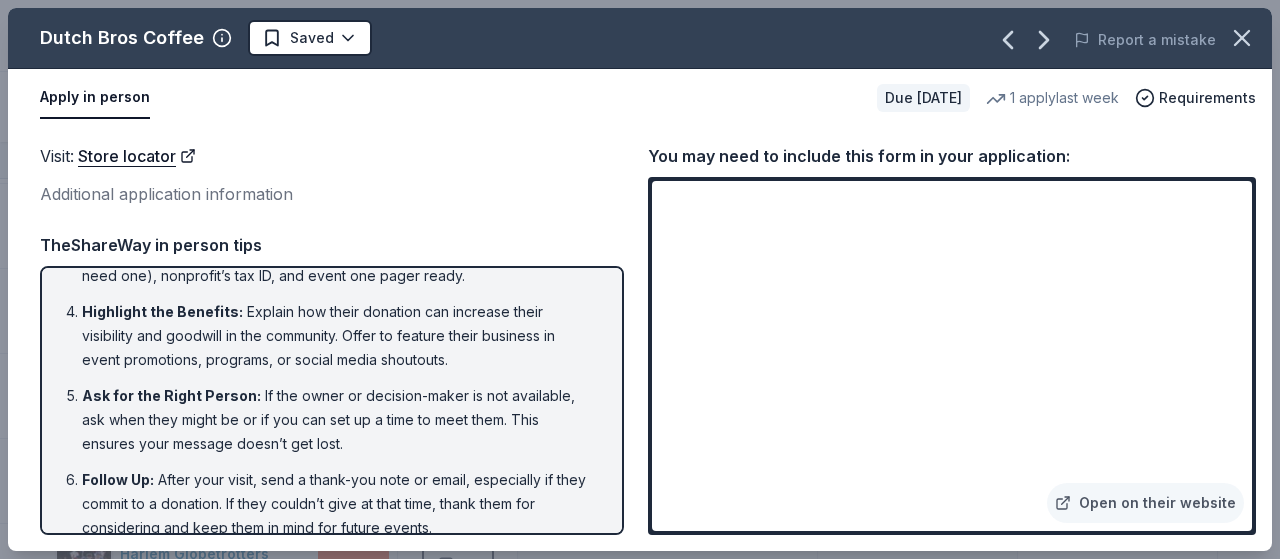 scroll, scrollTop: 210, scrollLeft: 0, axis: vertical 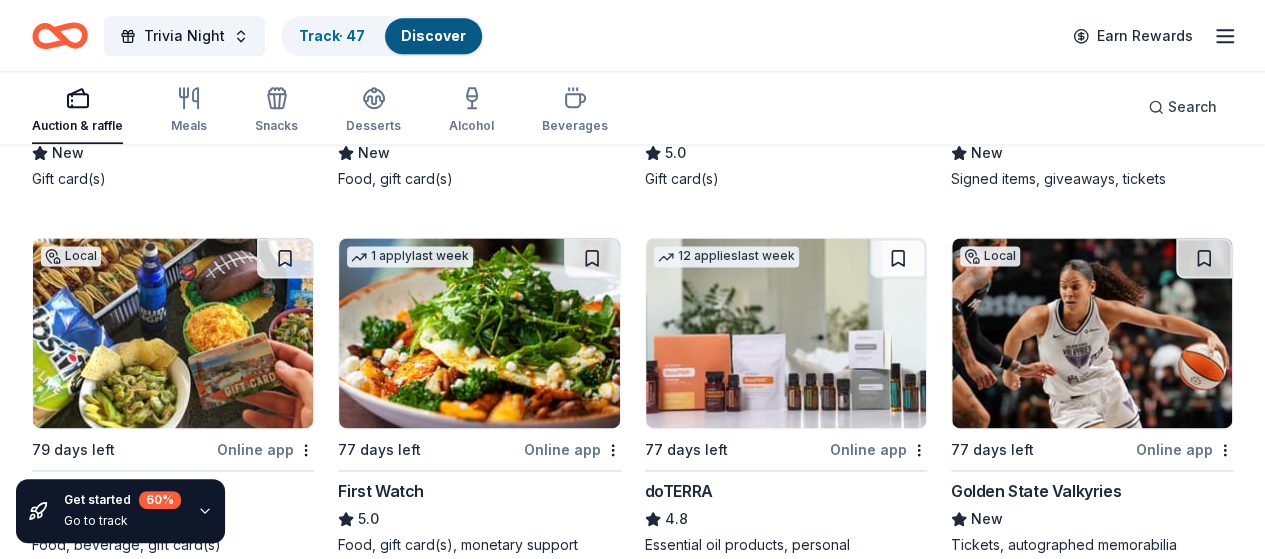 click on "Track  · 47" at bounding box center [332, 35] 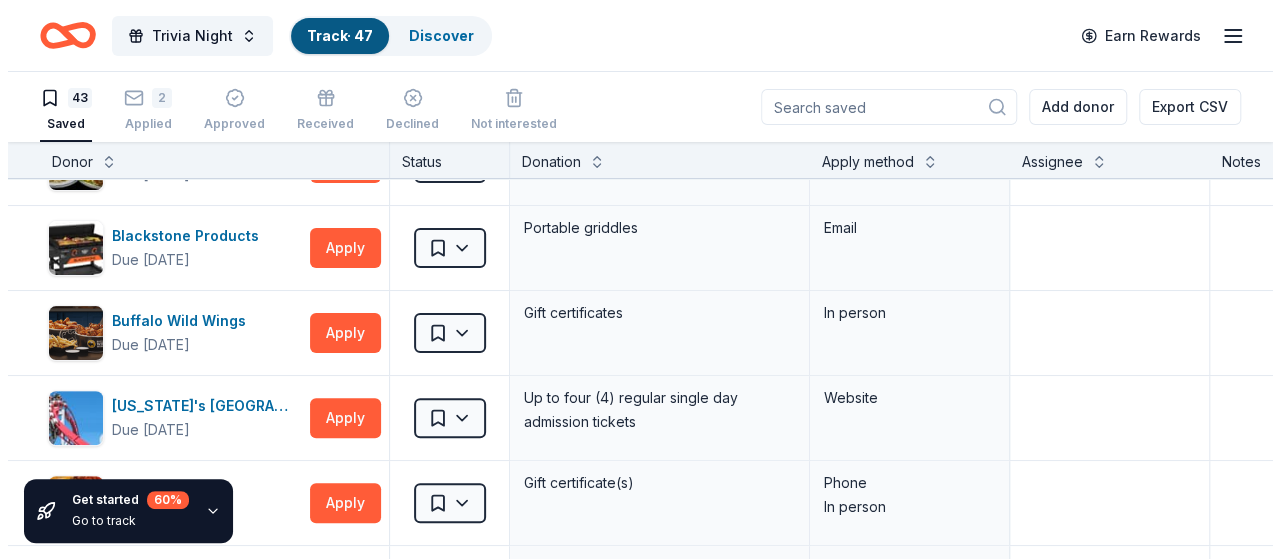 scroll, scrollTop: 229, scrollLeft: 0, axis: vertical 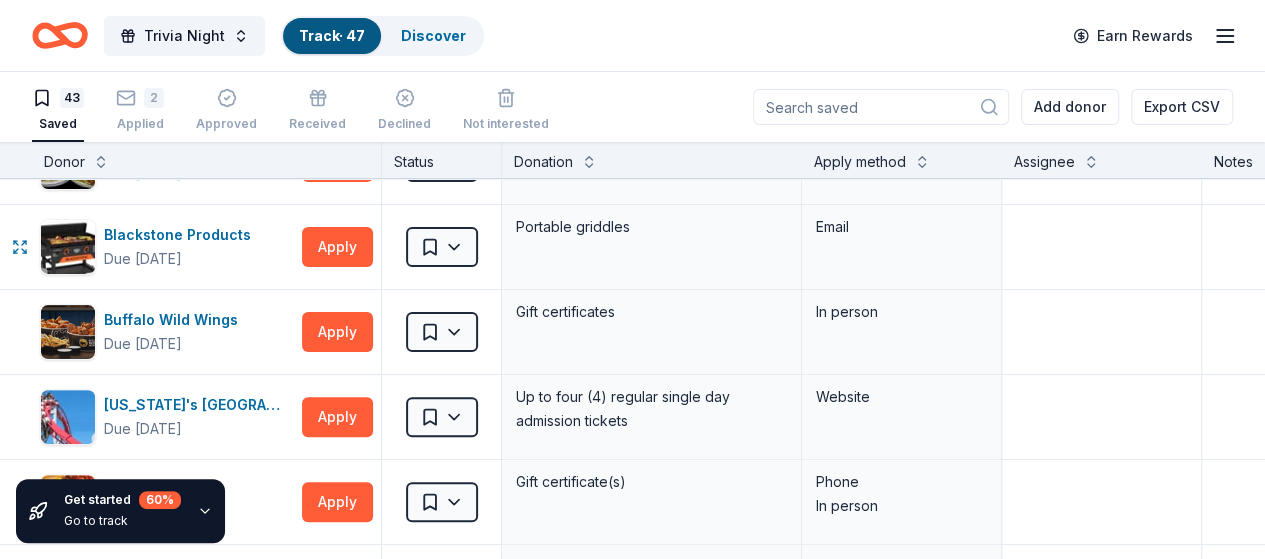 click on "Apply" at bounding box center [337, 247] 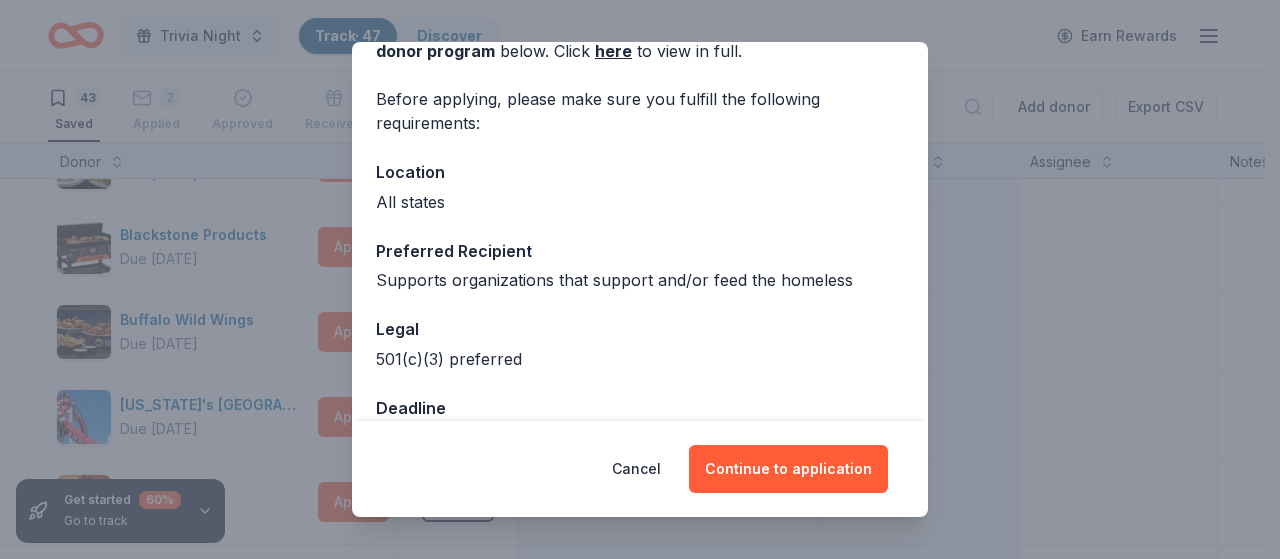scroll, scrollTop: 178, scrollLeft: 0, axis: vertical 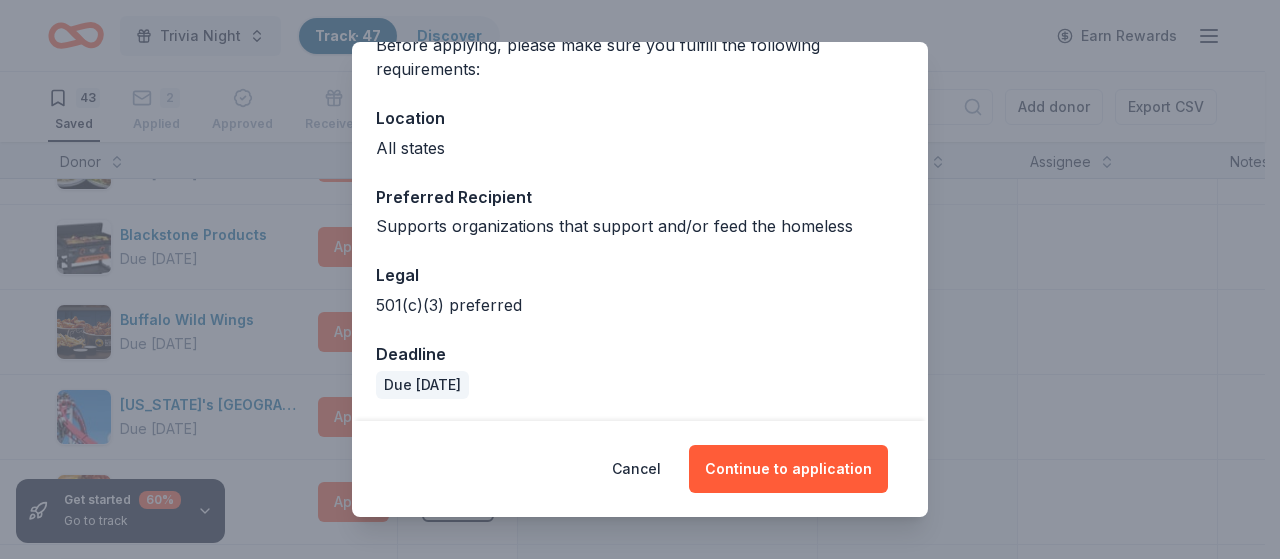 click on "Continue to application" at bounding box center [788, 469] 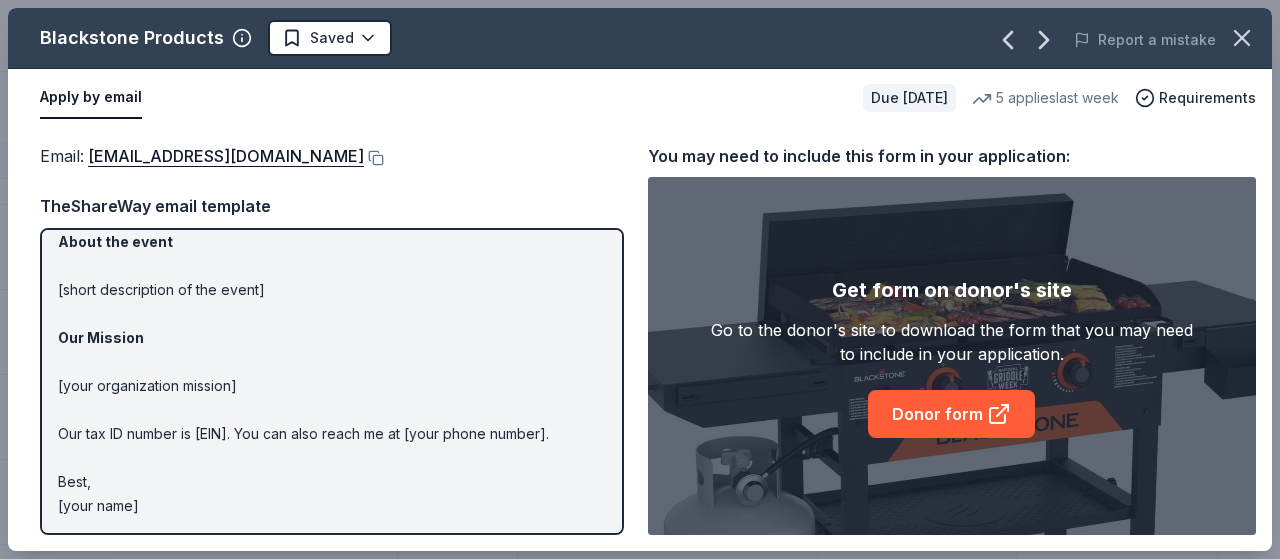 scroll, scrollTop: 0, scrollLeft: 0, axis: both 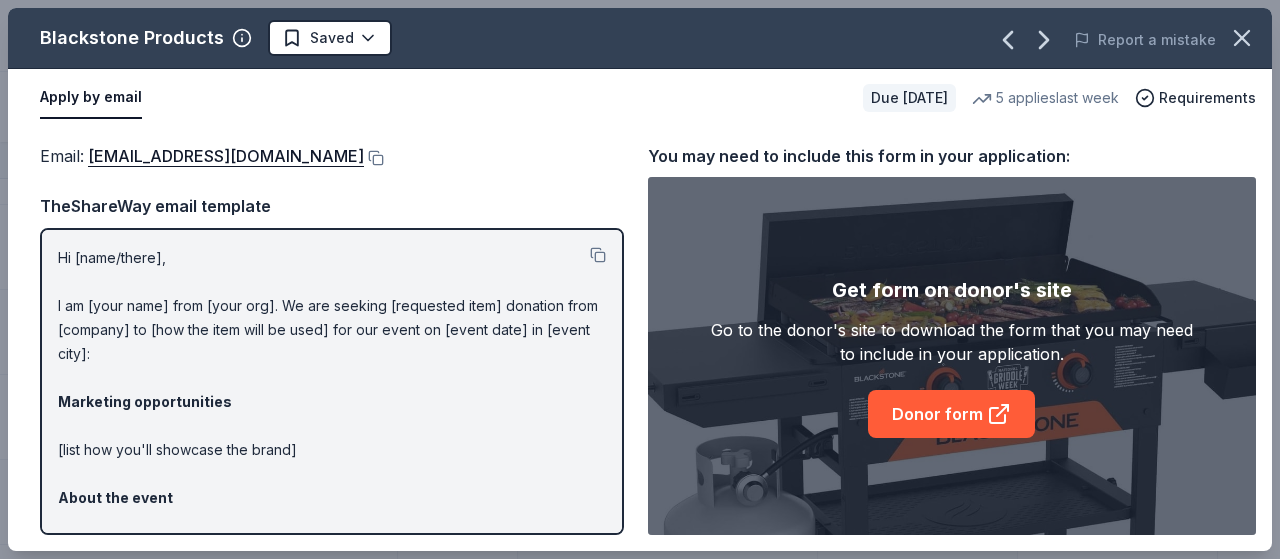 click at bounding box center (598, 255) 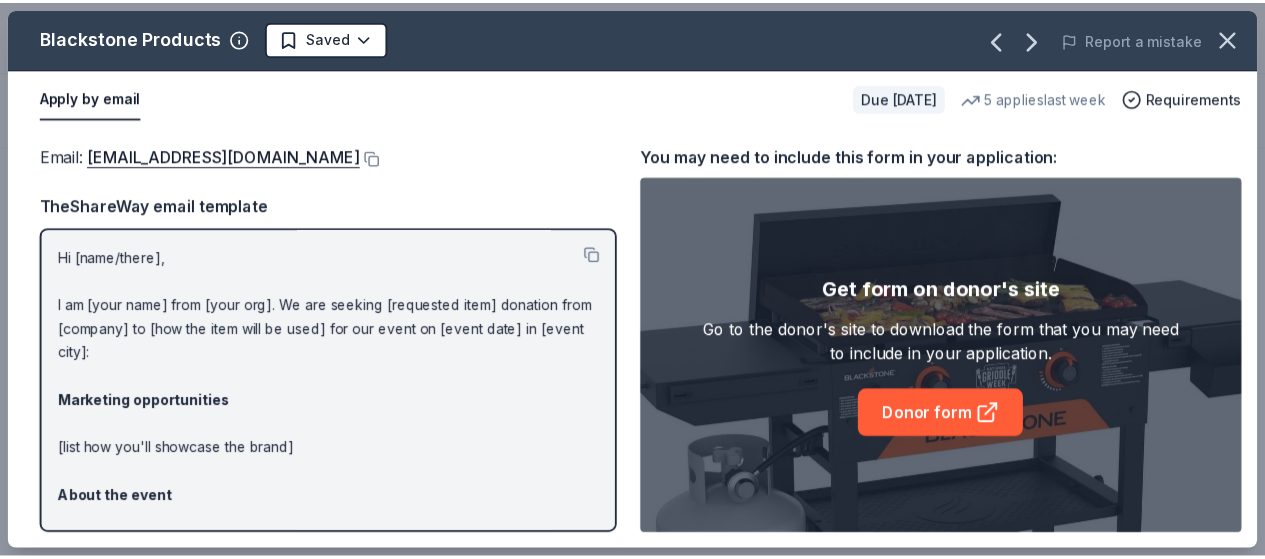 scroll, scrollTop: 1269, scrollLeft: 0, axis: vertical 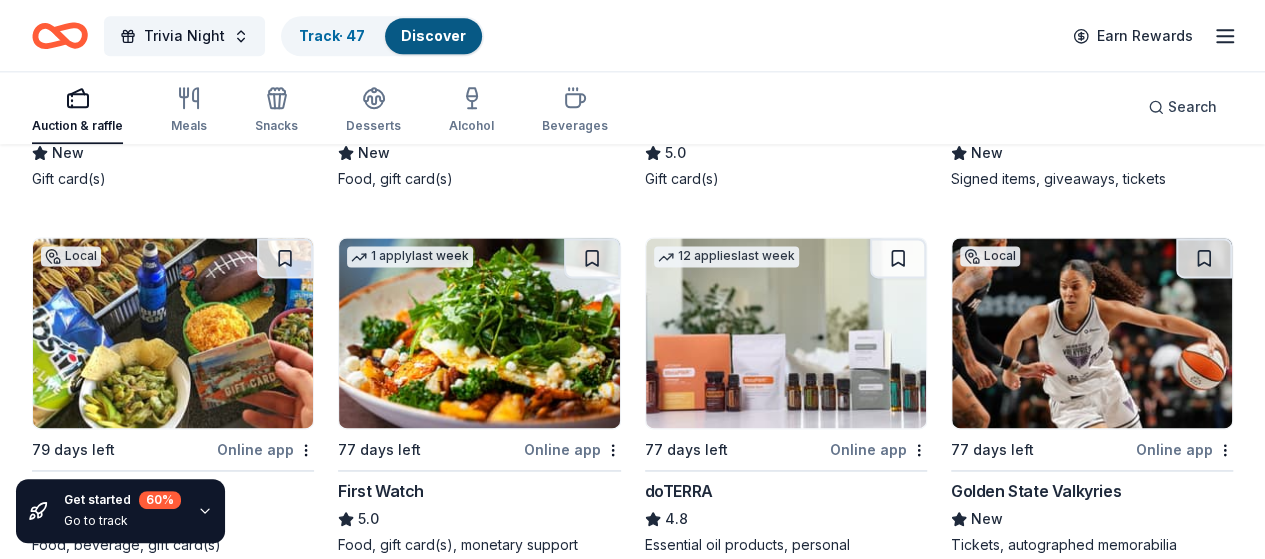 click on "Signed items, giveaways, tickets" at bounding box center [1092, 179] 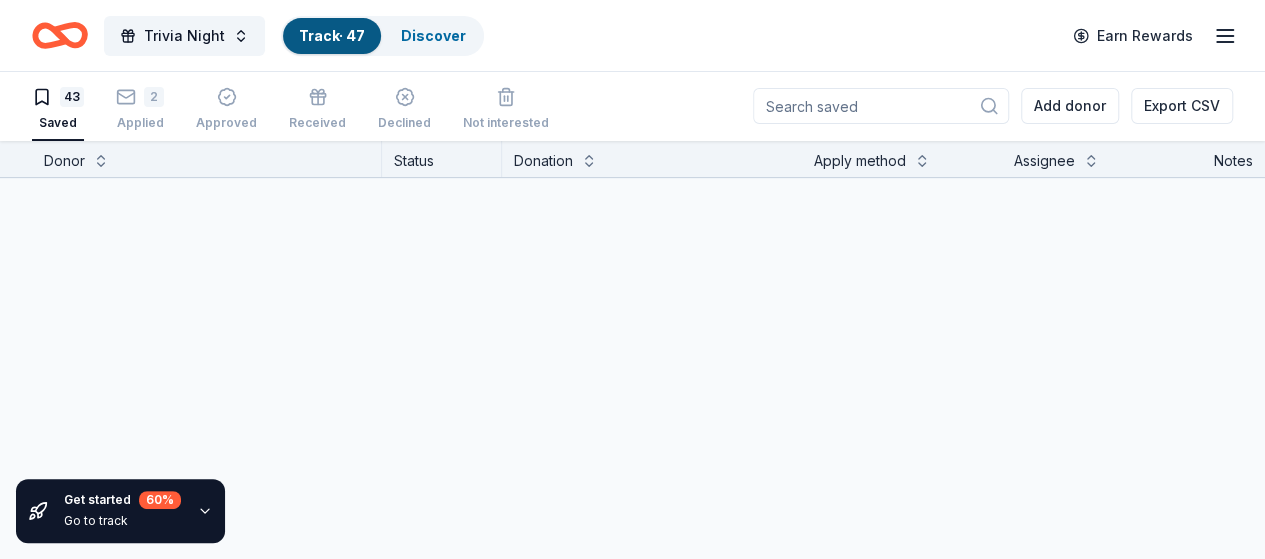 scroll, scrollTop: 0, scrollLeft: 0, axis: both 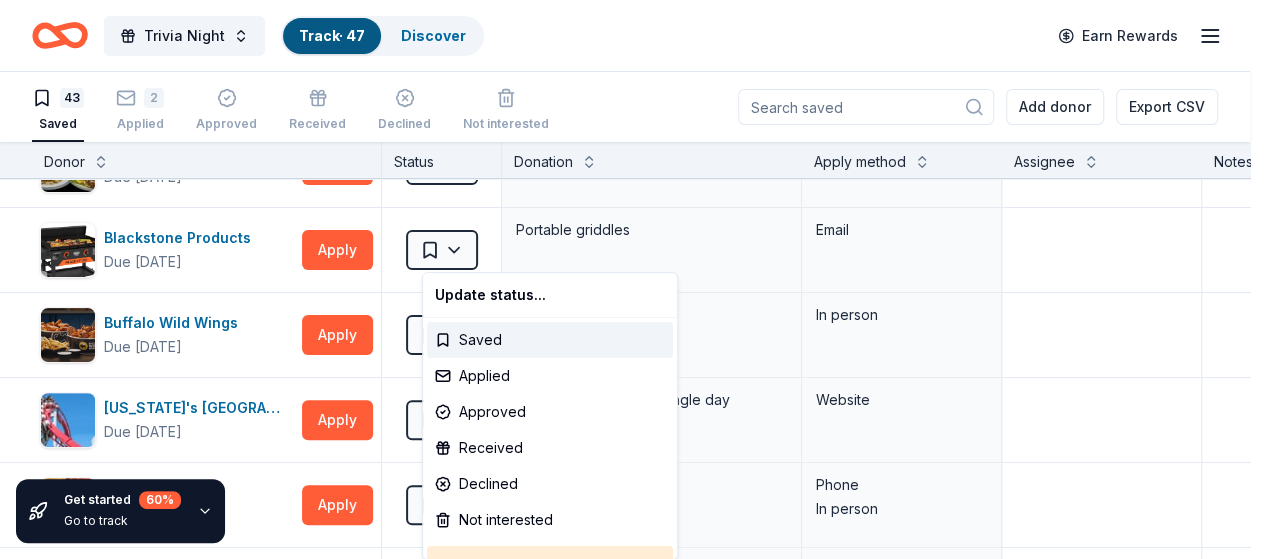click on "Trivia Night Track  · 47 Discover Earn Rewards 43 Saved 2 Applied Approved Received Declined Not interested Add donor Export CSV Get started 60 % Go to track Donor Status Donation Apply method Assignee Notes Adidas Due in 77 days Apply Saved Sporting goods, gift card(s) Mail Aéropostale Due in 86 days Apply Saved Gift card(s), clothing products Email Mail Black Bear Diner Due in 77 days Apply Saved Merchandise, certificate(s) Website Blackstone Products Due in 65 days Apply Saved Portable griddles Email Buffalo Wild Wings Due in 77 days Apply Saved Gift certificates In person California's Great America Due in 65 days Apply Saved Up to four (4) regular single day admission tickets  Website Chili's Due in 77 days Apply Saved Gift certificate(s) Phone In person Dutch Bros Coffee Due in 77 days Apply Saved Coffee products, drinkware products, gift cards In person Farmer Boys Due in 77 days Apply Saved Donation depends on request Phone In person Gallo Center for the Arts Due in 47 days Apply Saved Website Garmin" at bounding box center [632, 279] 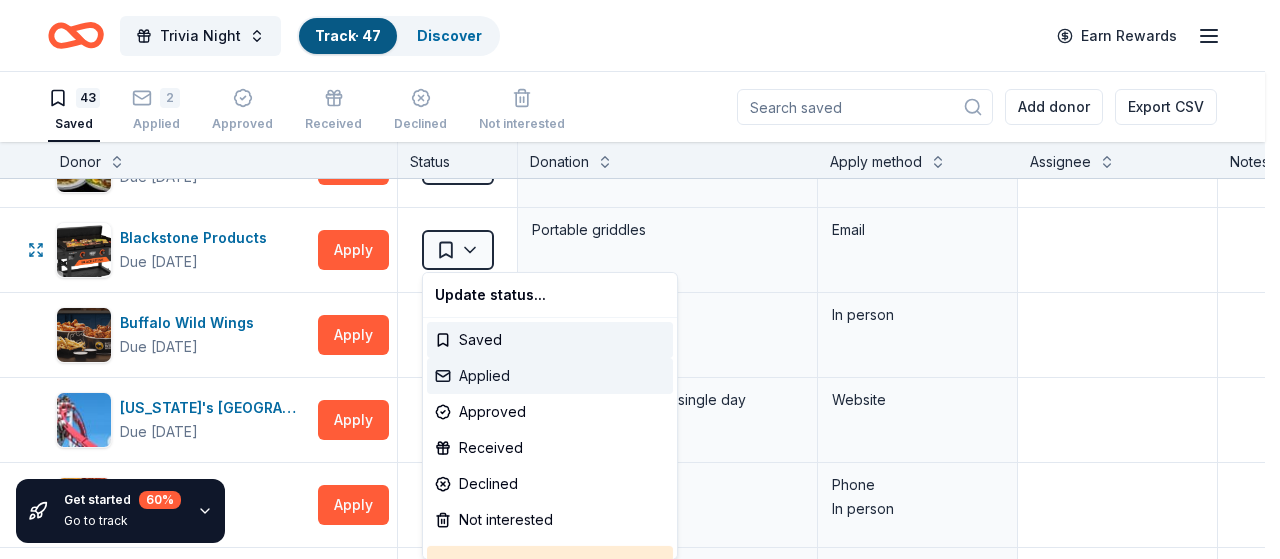 click on "Applied" at bounding box center [550, 376] 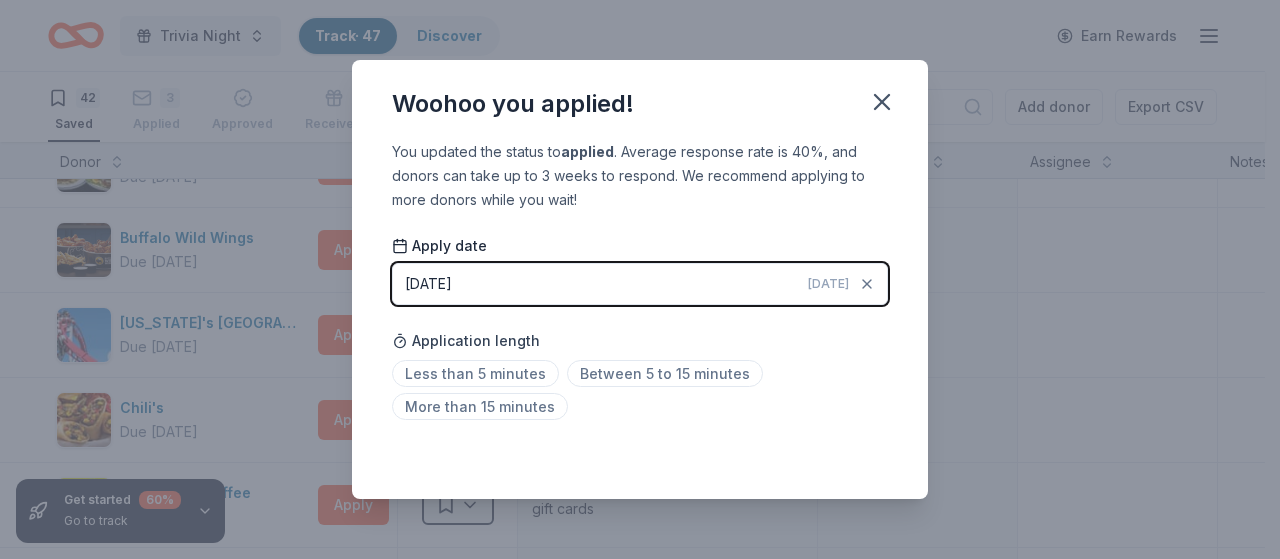click 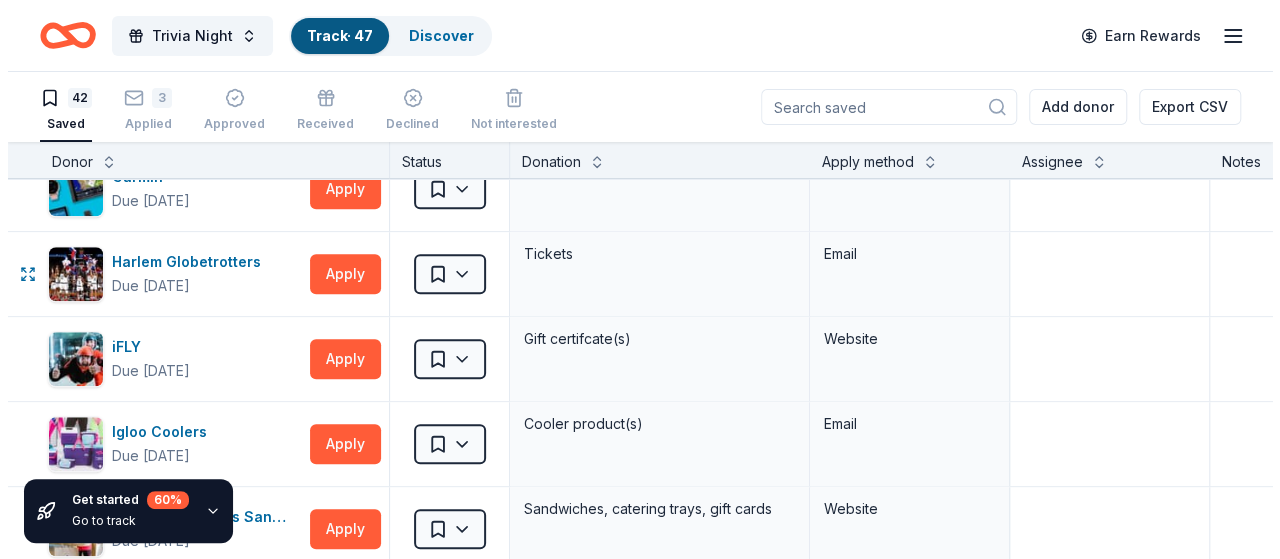scroll, scrollTop: 799, scrollLeft: 0, axis: vertical 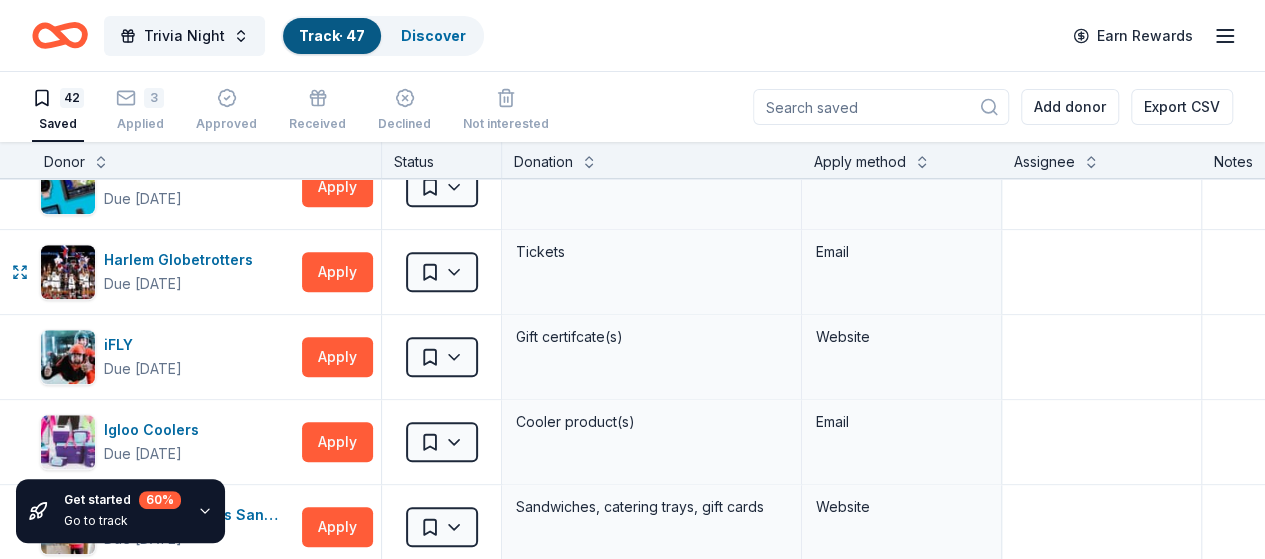 click on "Apply" at bounding box center [337, 272] 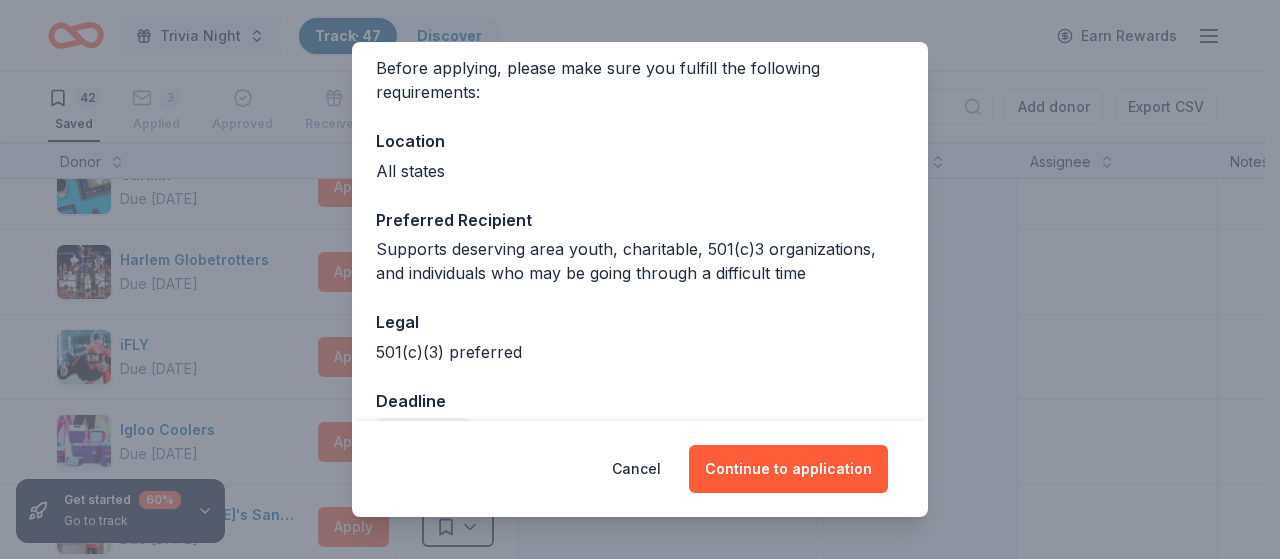 scroll, scrollTop: 203, scrollLeft: 0, axis: vertical 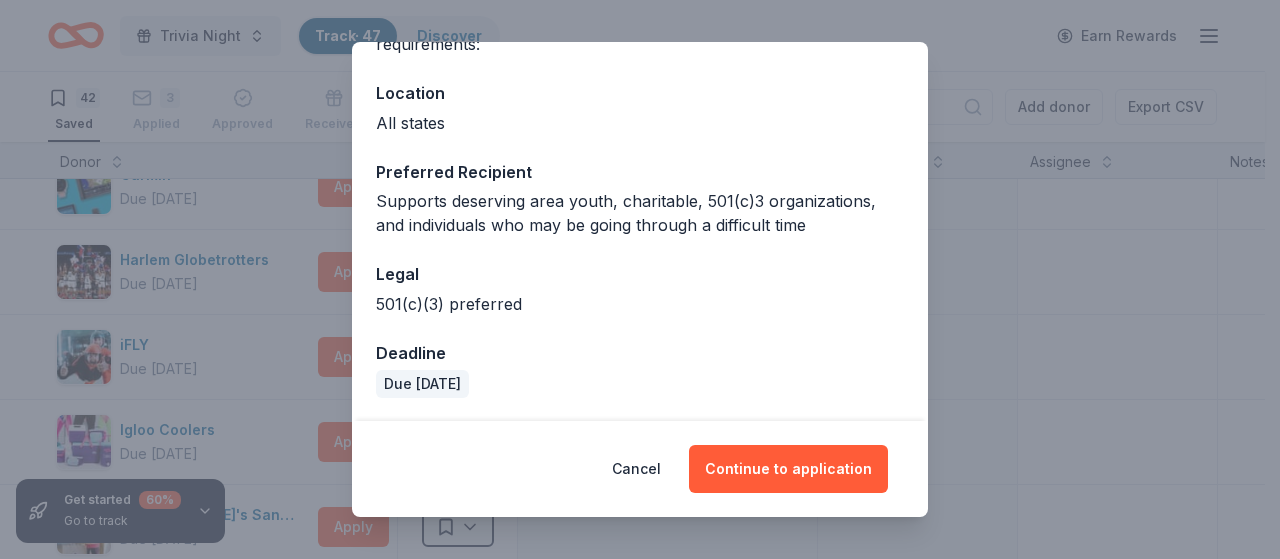 click on "Continue to application" at bounding box center [788, 469] 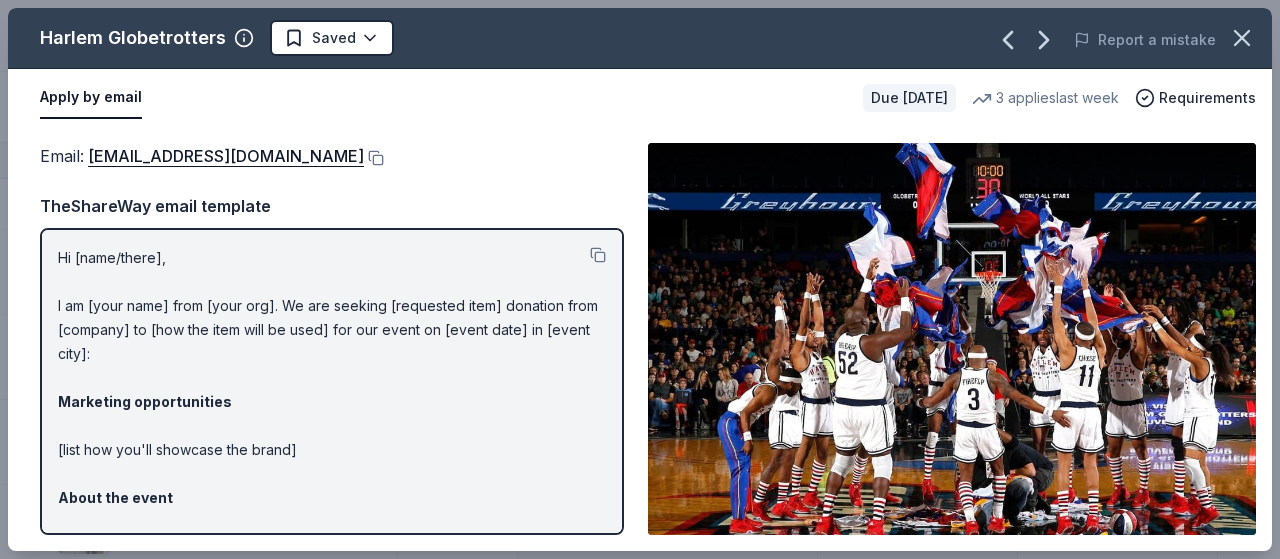 click on "info@harlemglobetrotters.com" at bounding box center [226, 156] 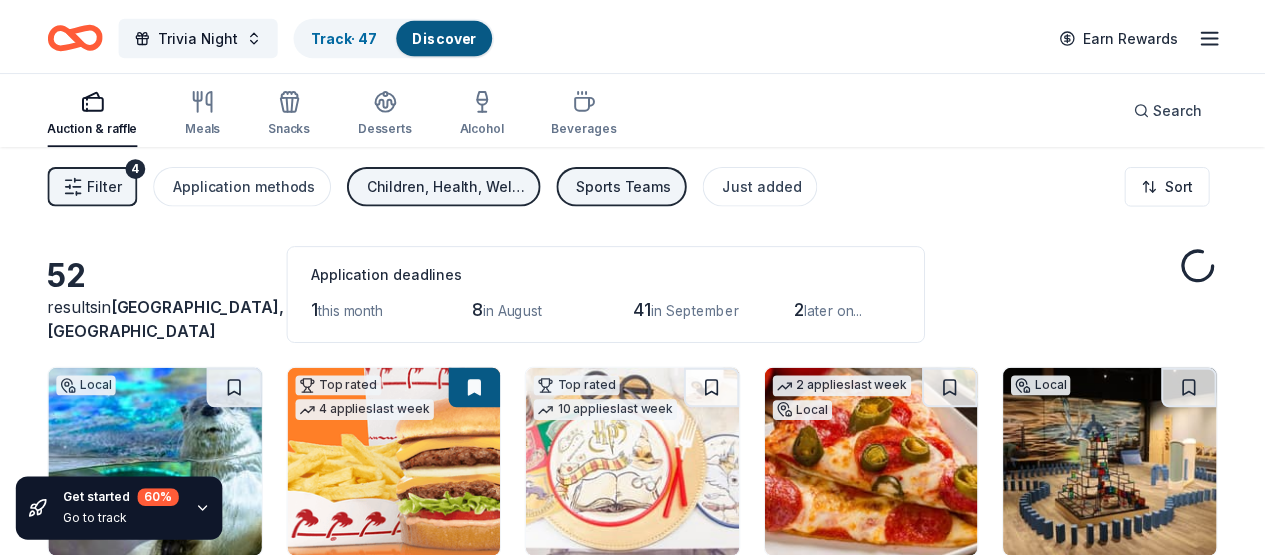 scroll, scrollTop: 1269, scrollLeft: 0, axis: vertical 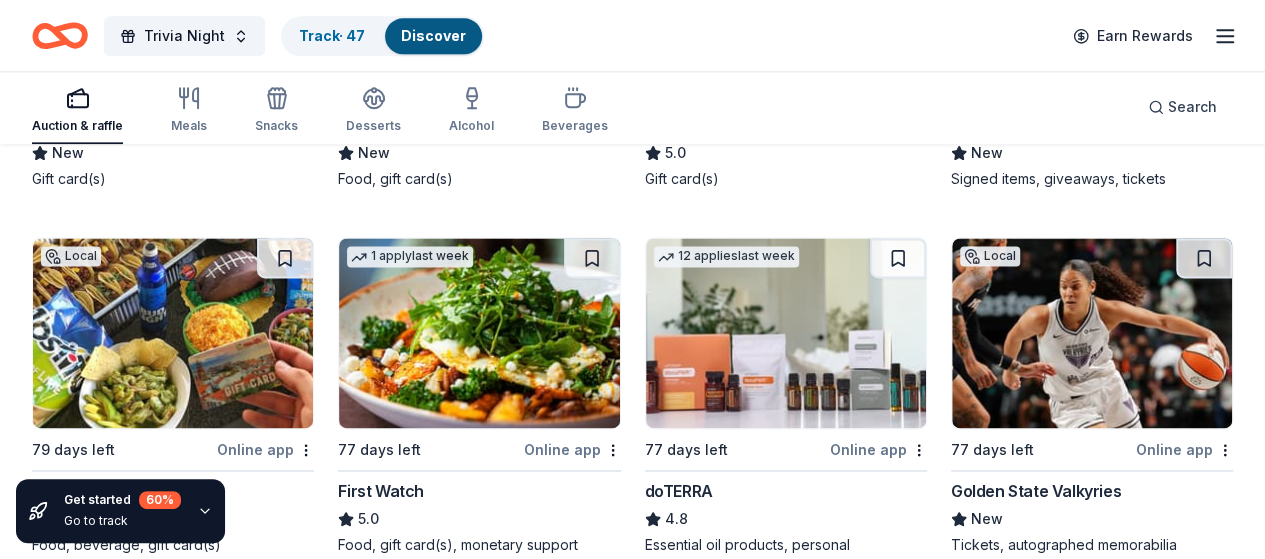 click on "Track  · 47" at bounding box center (332, 35) 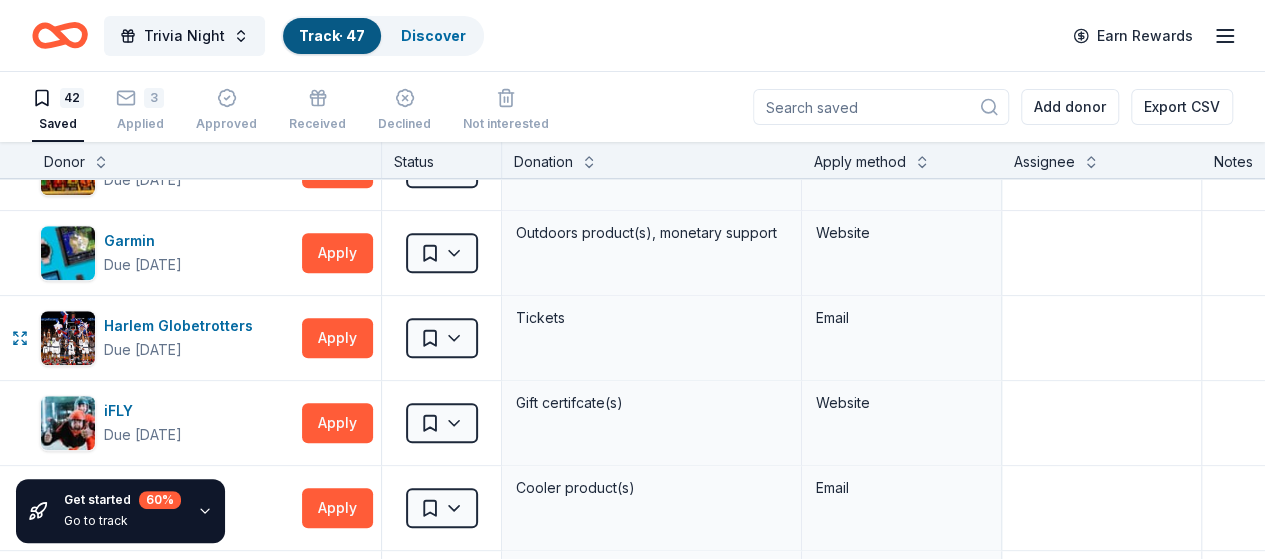 scroll, scrollTop: 734, scrollLeft: 0, axis: vertical 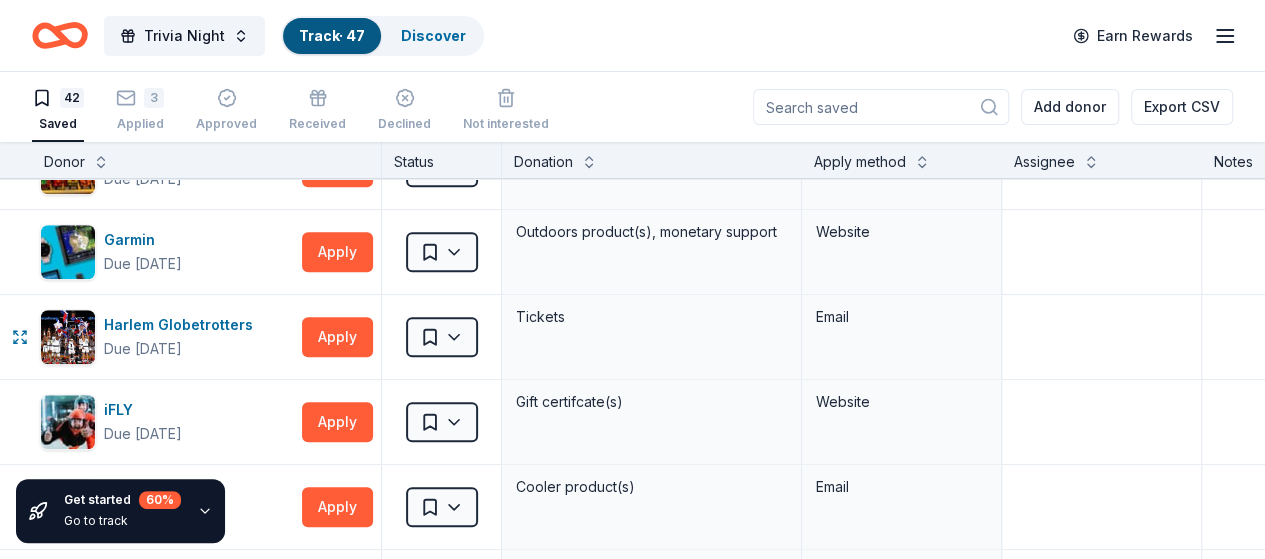 click on "Trivia Night Track  · 47 Discover Earn Rewards 42 Saved 3 Applied Approved Received Declined Not interested Add donor Export CSV Get started 60 % Go to track Donor Status Donation Apply method Assignee Notes Adidas Due in 77 days Apply Saved Sporting goods, gift card(s) Mail Aéropostale Due in 86 days Apply Saved Gift card(s), clothing products Email Mail Black Bear Diner Due in 77 days Apply Saved Merchandise, certificate(s) Website Buffalo Wild Wings Due in 77 days Apply Saved Gift certificates In person California's Great America Due in 65 days Apply Saved Up to four (4) regular single day admission tickets  Website Chili's Due in 77 days Apply Saved Gift certificate(s) Phone In person Dutch Bros Coffee Due in 77 days Apply Saved Coffee products, drinkware products, gift cards In person Farmer Boys Due in 77 days Apply Saved Donation depends on request Phone In person Gallo Center for the Arts Due in 47 days Apply Saved Certificate redeemable for 2 tickets Website Garmin Due in 77 days Apply Saved Apply" at bounding box center (632, 279) 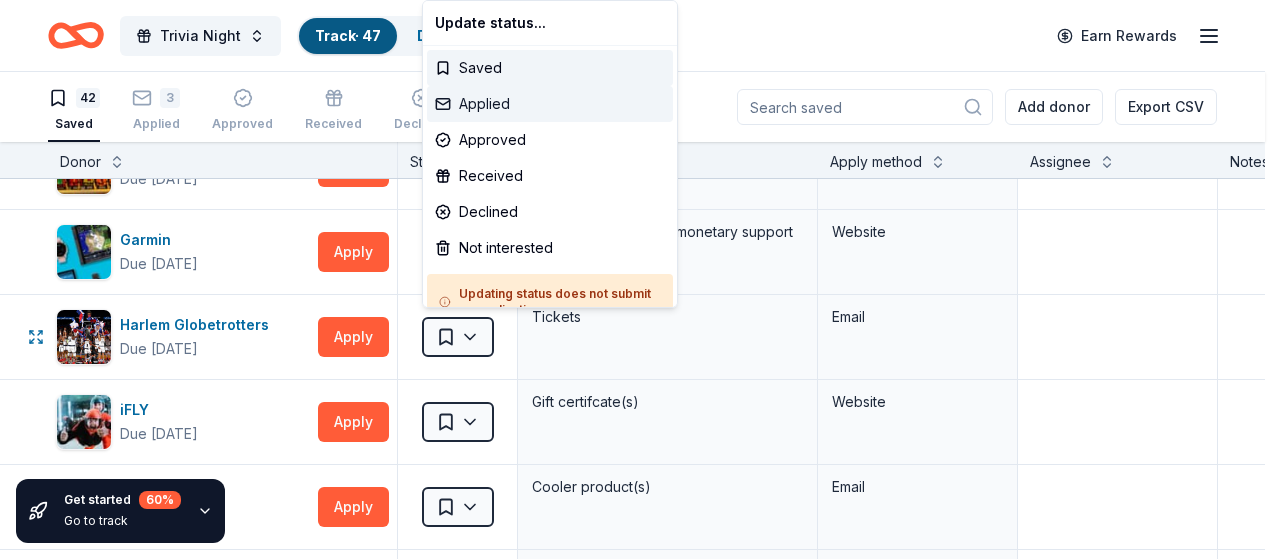 click on "Applied" at bounding box center [550, 104] 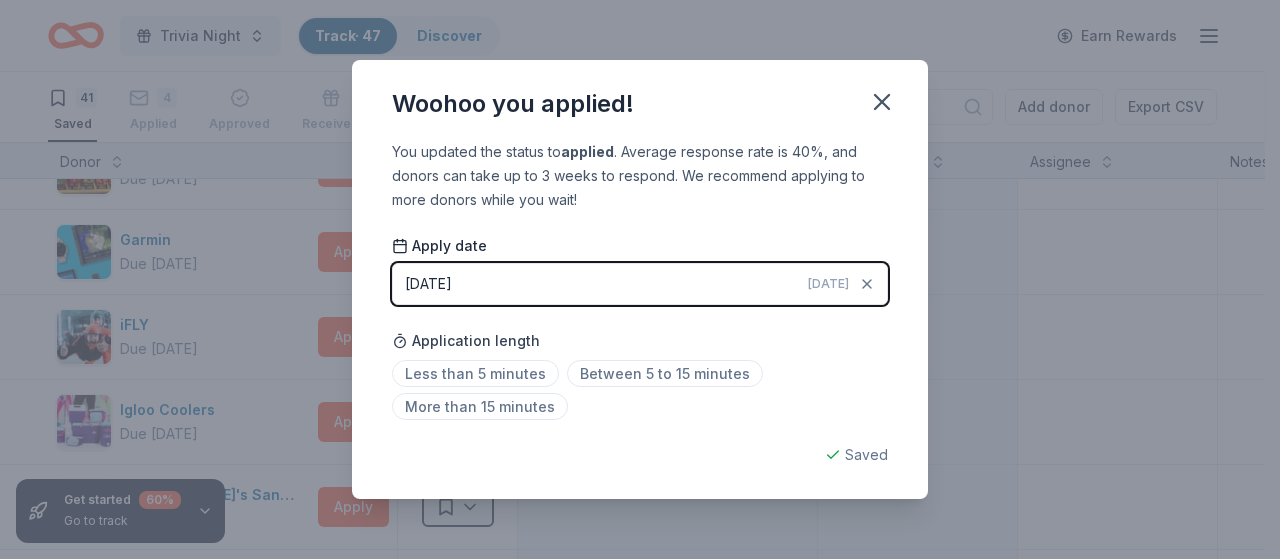 click 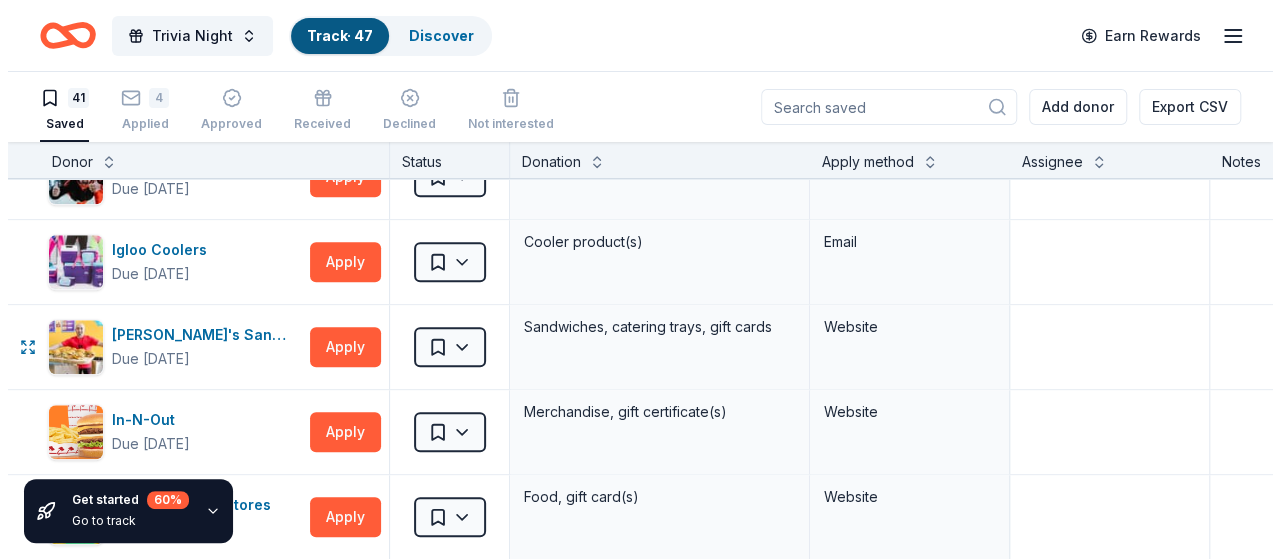 scroll, scrollTop: 895, scrollLeft: 0, axis: vertical 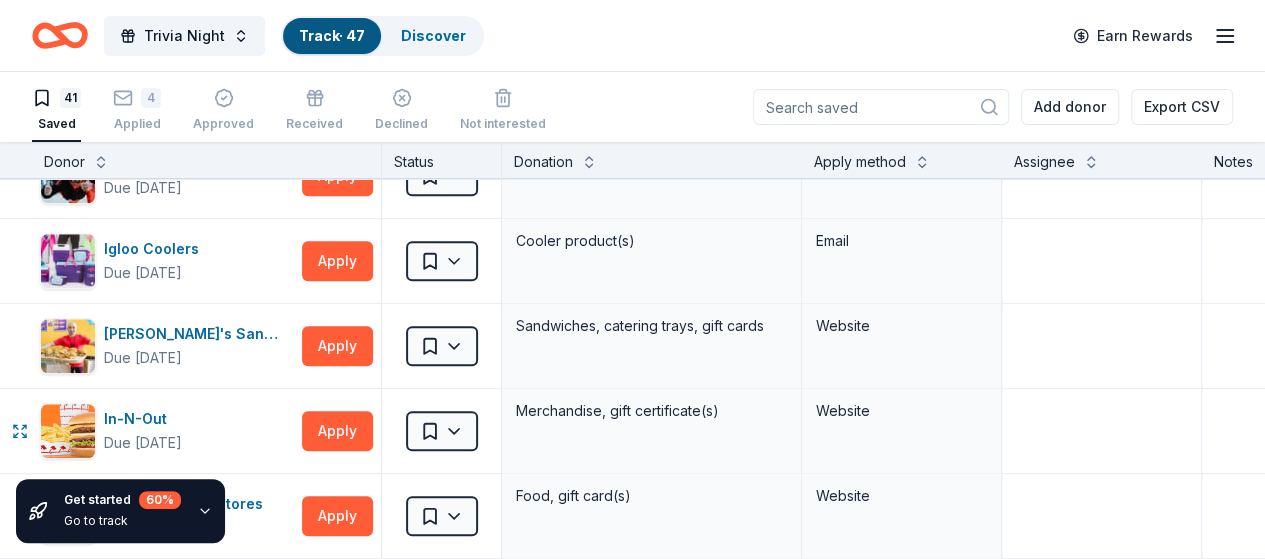 click on "Trivia Night Track  · 47 Discover Earn Rewards 41 Saved 4 Applied Approved Received Declined Not interested Add donor Export CSV Get started 60 % Go to track Donor Status Donation Apply method Assignee Notes Adidas Due in 77 days Apply Saved Sporting goods, gift card(s) Mail Aéropostale Due in 86 days Apply Saved Gift card(s), clothing products Email Mail Black Bear Diner Due in 77 days Apply Saved Merchandise, certificate(s) Website Buffalo Wild Wings Due in 77 days Apply Saved Gift certificates In person California's Great America Due in 65 days Apply Saved Up to four (4) regular single day admission tickets  Website Chili's Due in 77 days Apply Saved Gift certificate(s) Phone In person Dutch Bros Coffee Due in 77 days Apply Saved Coffee products, drinkware products, gift cards In person Farmer Boys Due in 77 days Apply Saved Donation depends on request Phone In person Gallo Center for the Arts Due in 47 days Apply Saved Certificate redeemable for 2 tickets Website Garmin Due in 77 days Apply Saved iFLY" at bounding box center (632, 279) 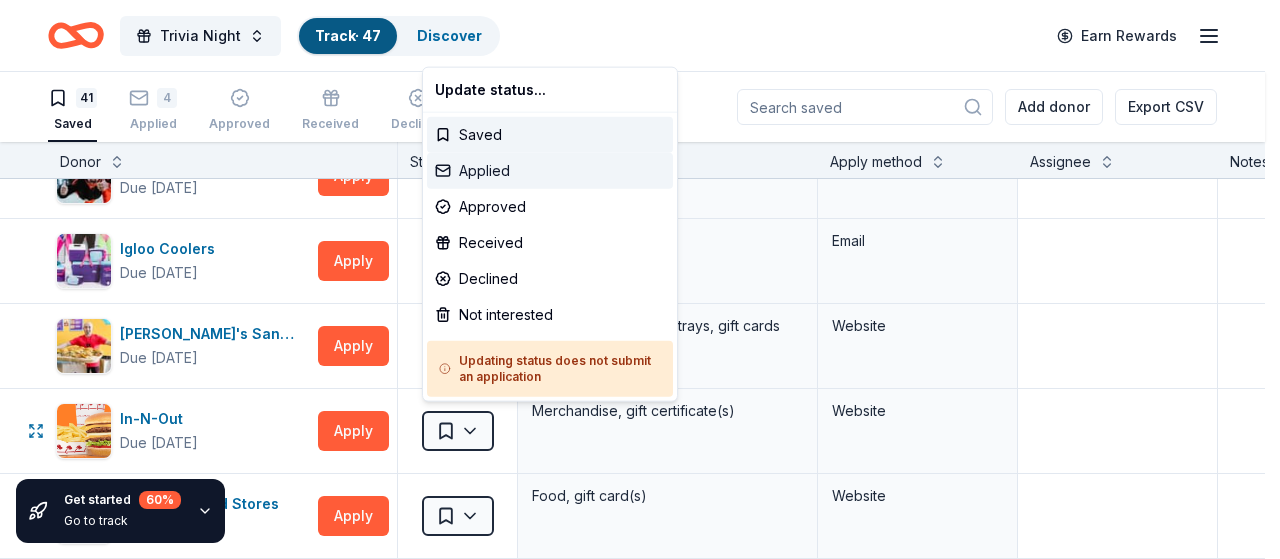 click on "Applied" at bounding box center [550, 171] 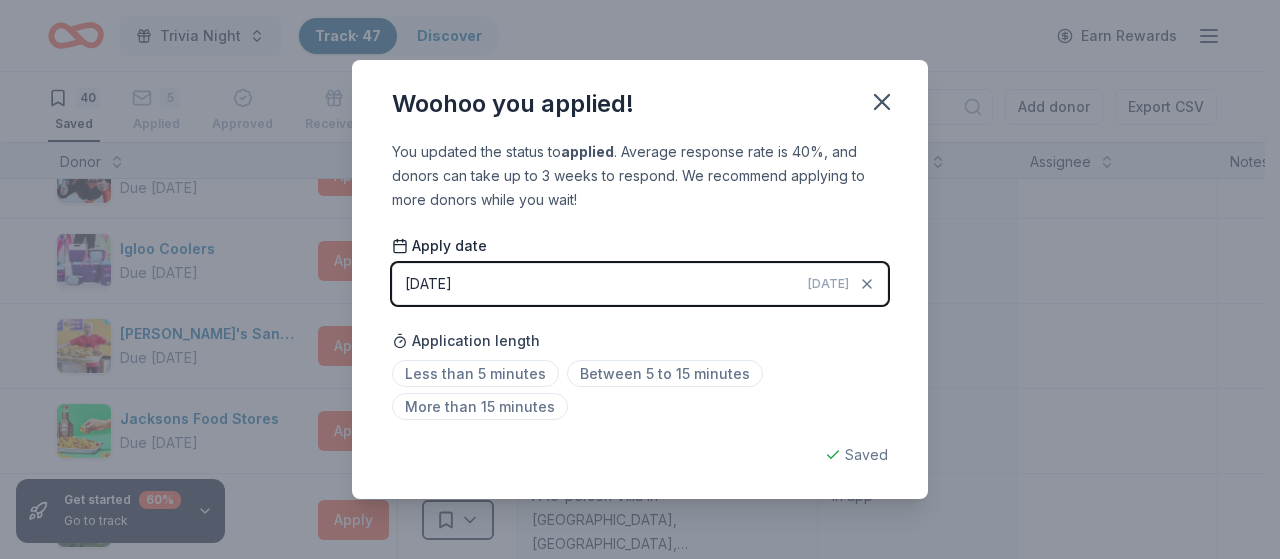 click 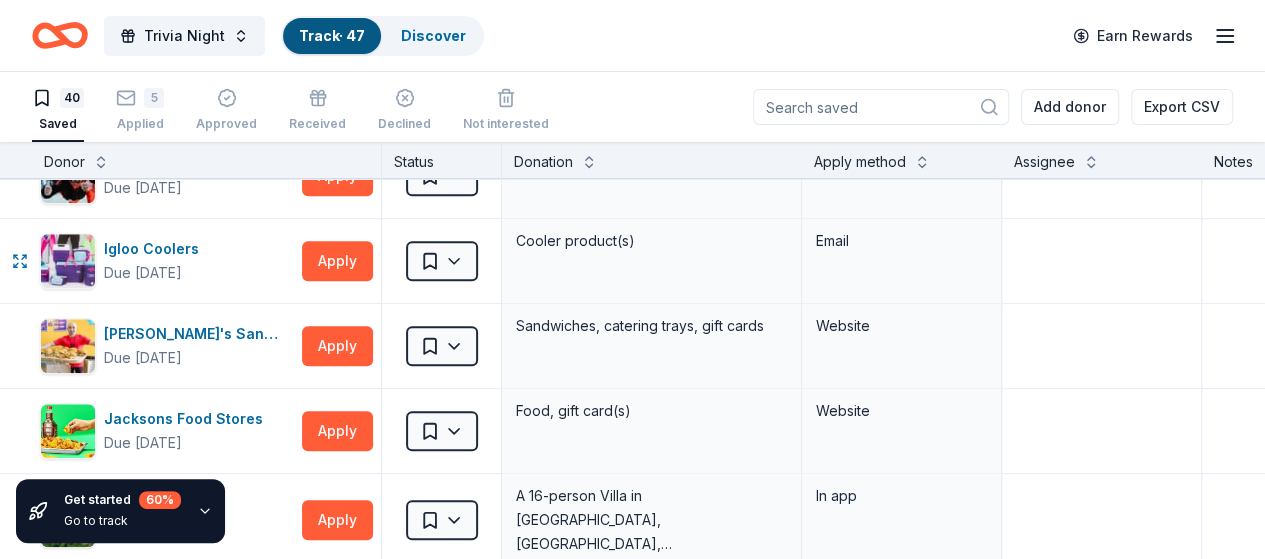 click on "Apply" at bounding box center [337, 261] 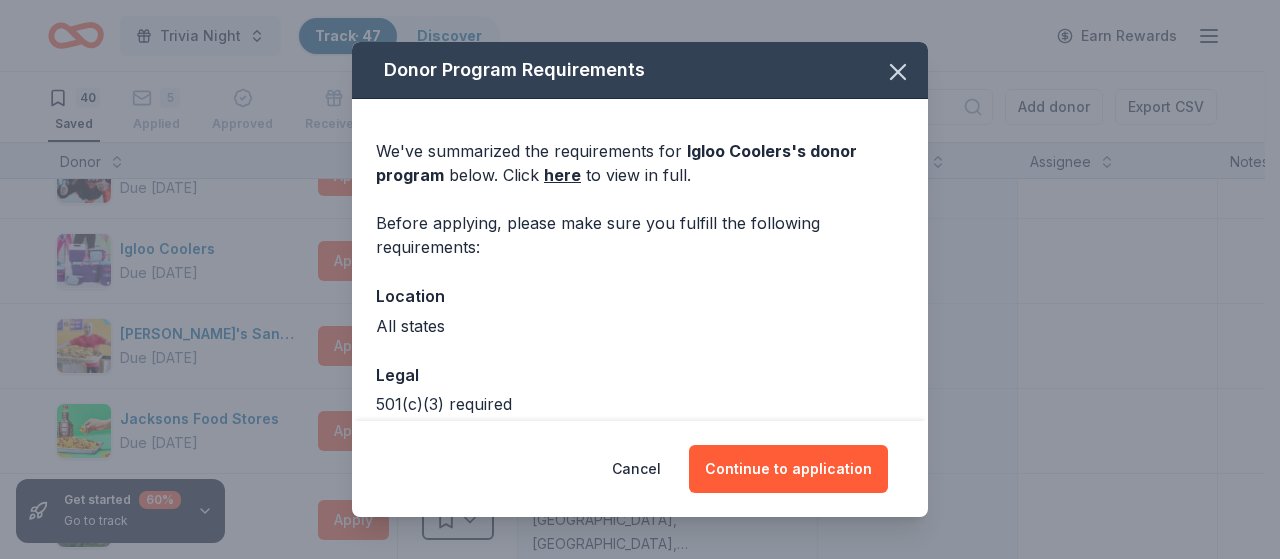 click on "Continue to application" at bounding box center [788, 469] 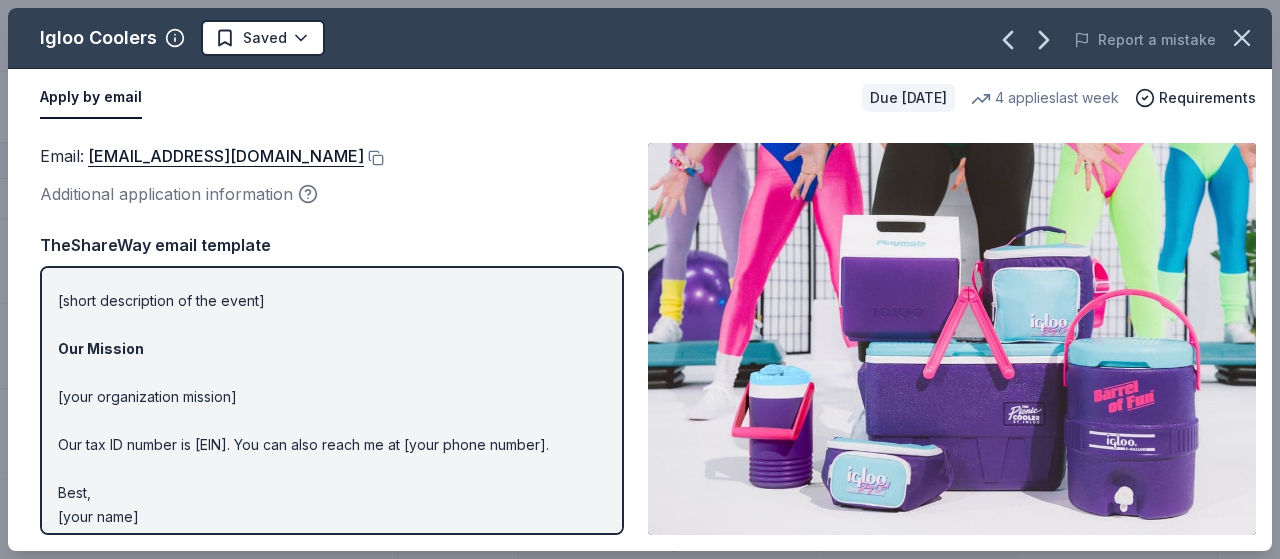 scroll, scrollTop: 294, scrollLeft: 0, axis: vertical 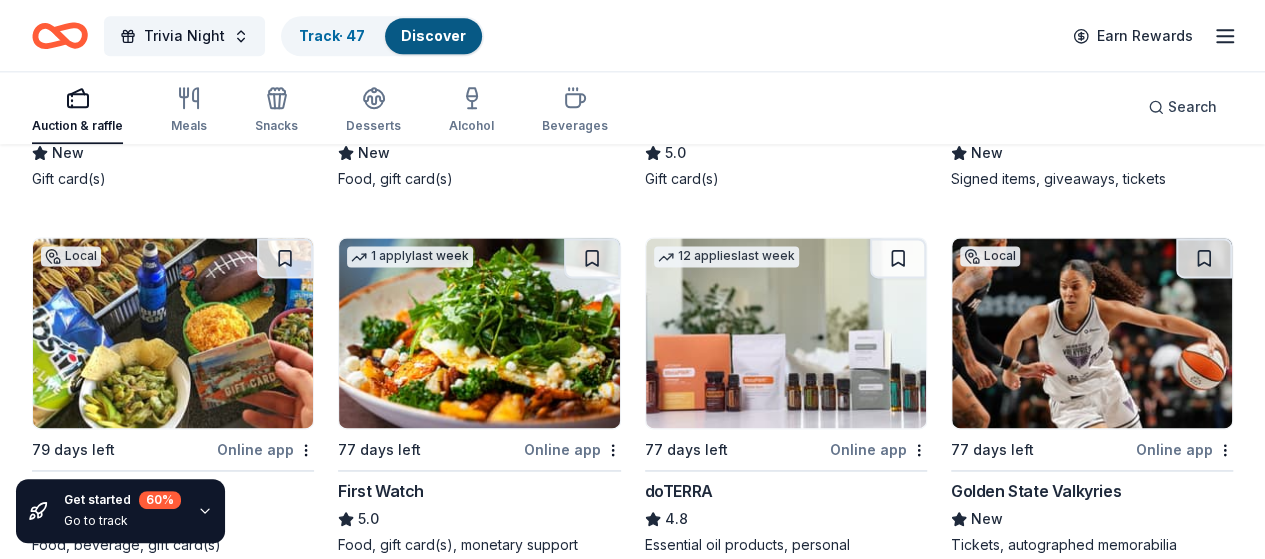 click on "Track  · 47" at bounding box center (332, 35) 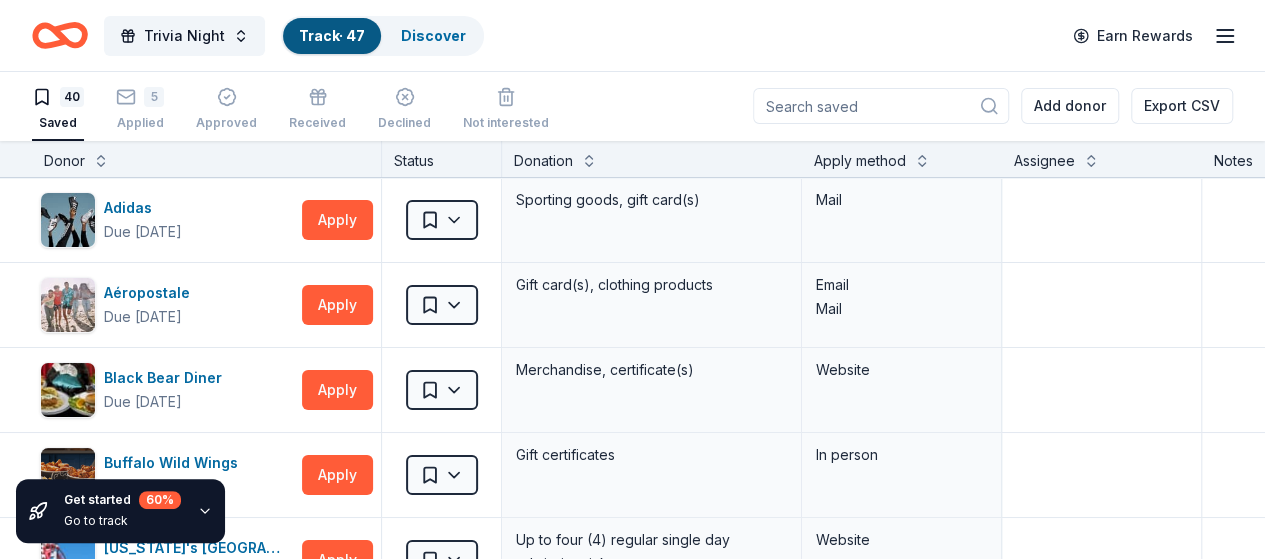 scroll, scrollTop: 0, scrollLeft: 0, axis: both 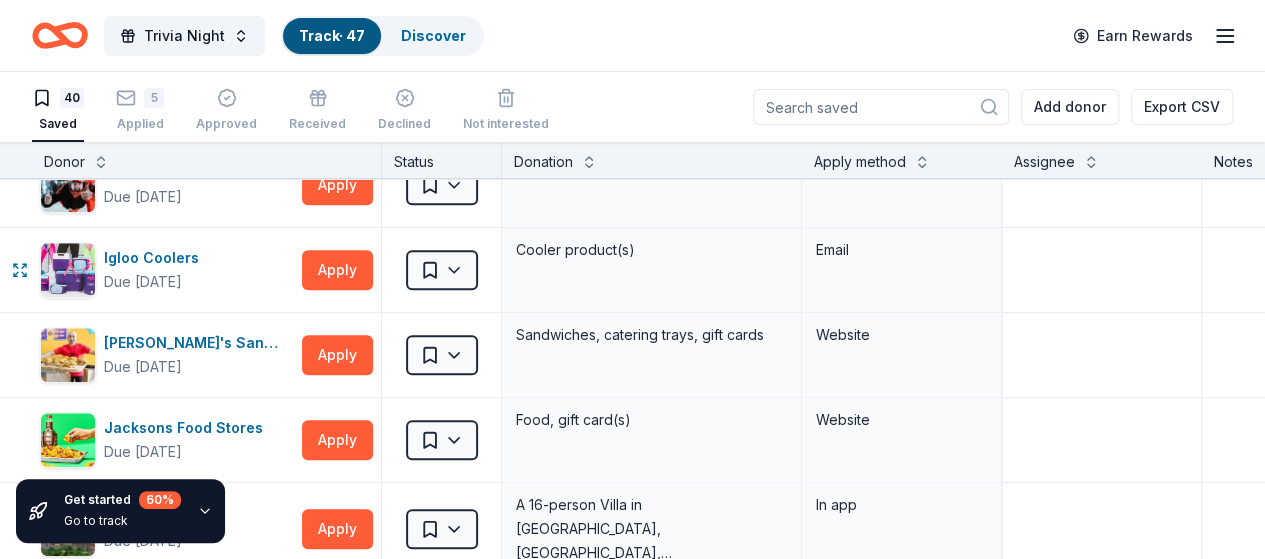 click on "Trivia Night Track  · 47 Discover Earn Rewards 40 Saved 5 Applied Approved Received Declined Not interested Add donor Export CSV Get started 60 % Go to track Donor Status Donation Apply method Assignee Notes Adidas Due in 77 days Apply Saved Sporting goods, gift card(s) Mail Aéropostale Due in 86 days Apply Saved Gift card(s), clothing products Email Mail Black Bear Diner Due in 77 days Apply Saved Merchandise, certificate(s) Website Buffalo Wild Wings Due in 77 days Apply Saved Gift certificates In person California's Great America Due in 65 days Apply Saved Up to four (4) regular single day admission tickets  Website Chili's Due in 77 days Apply Saved Gift certificate(s) Phone In person Dutch Bros Coffee Due in 77 days Apply Saved Coffee products, drinkware products, gift cards In person Farmer Boys Due in 77 days Apply Saved Donation depends on request Phone In person Gallo Center for the Arts Due in 47 days Apply Saved Certificate redeemable for 2 tickets Website Garmin Due in 77 days Apply Saved iFLY" at bounding box center (632, 279) 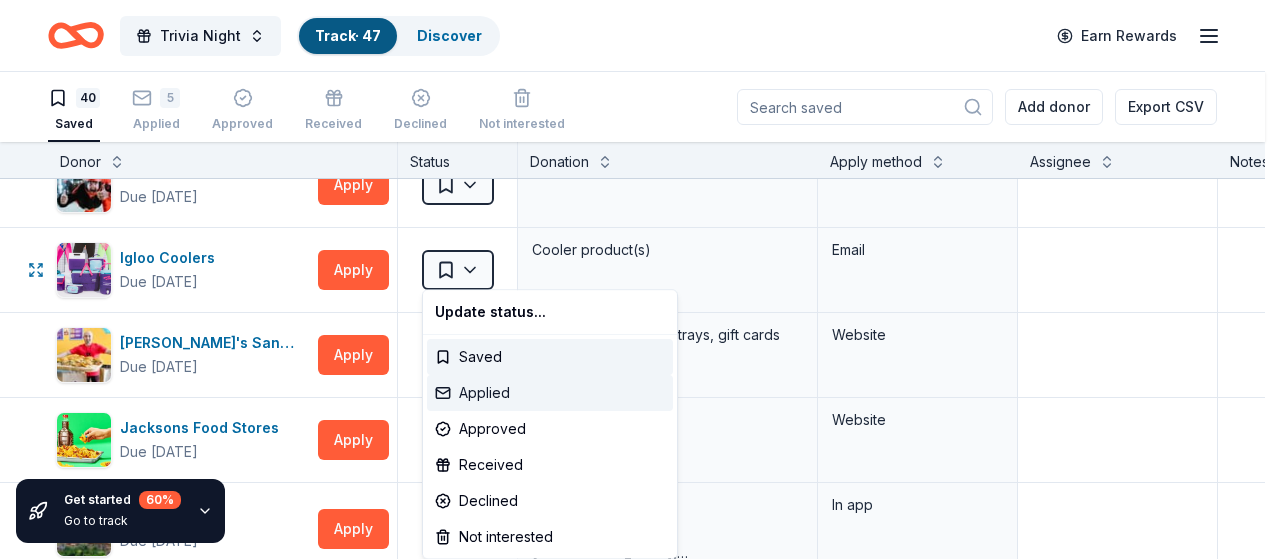 click on "Applied" at bounding box center [550, 393] 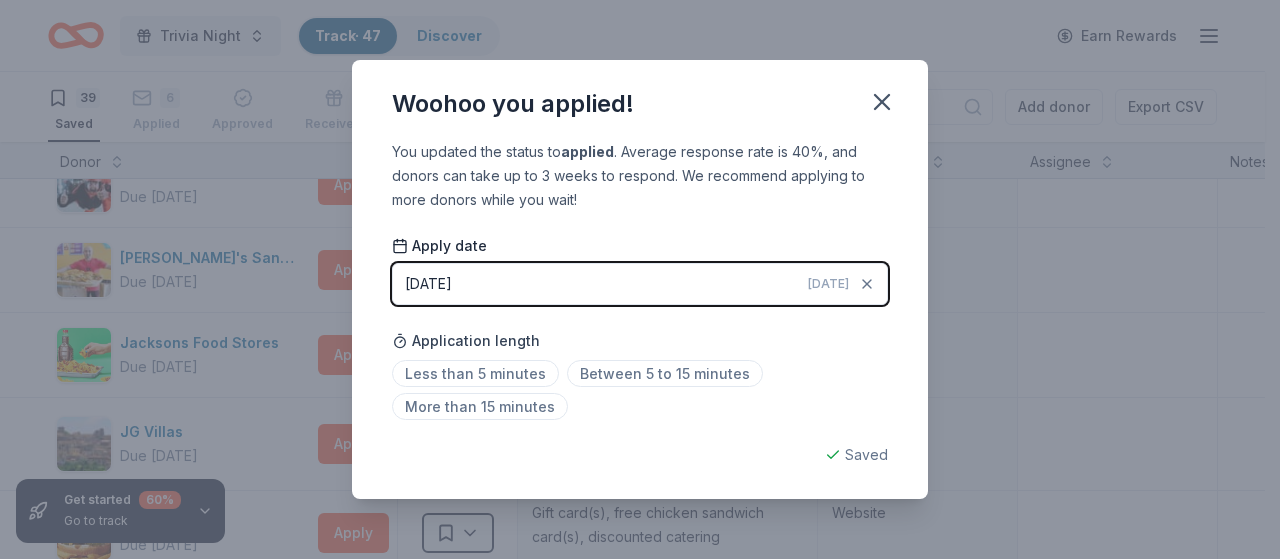 click 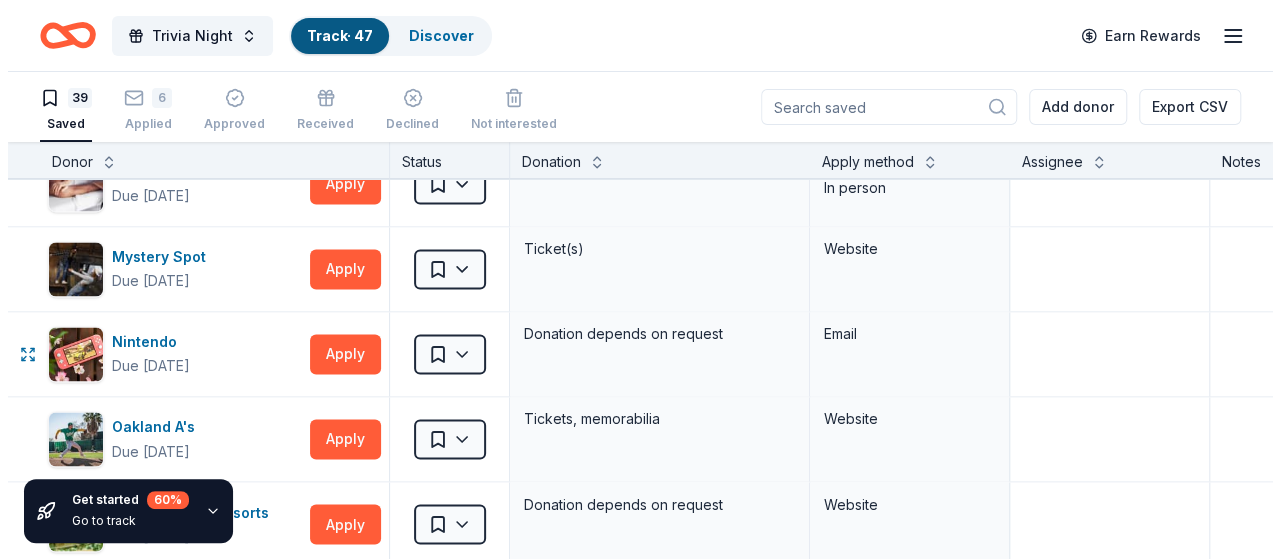 scroll, scrollTop: 1592, scrollLeft: 0, axis: vertical 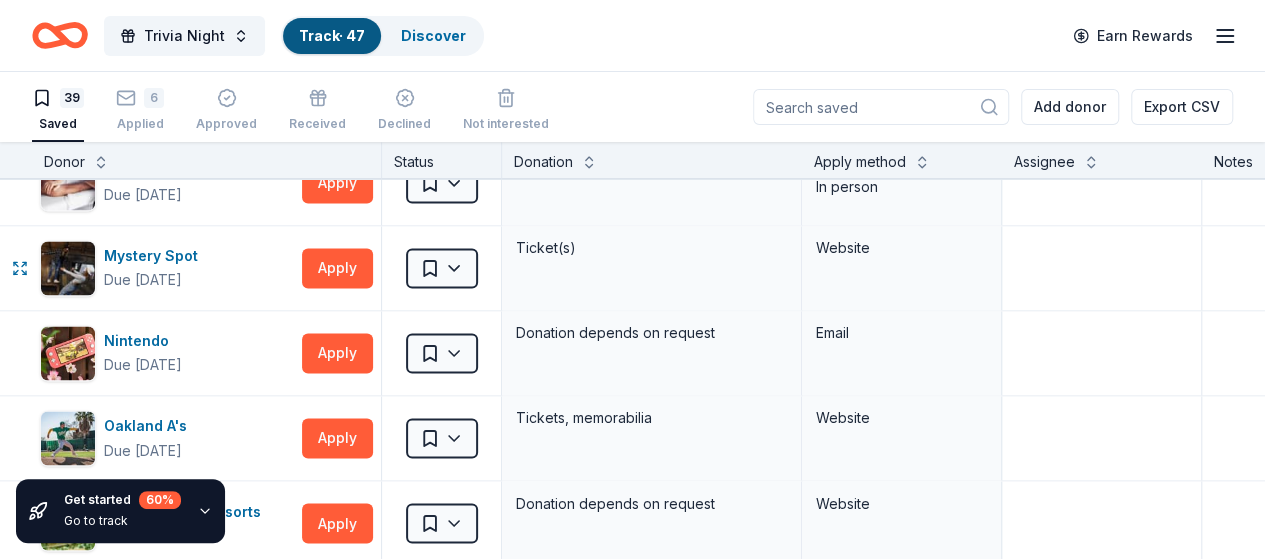 click on "Apply" at bounding box center [337, 268] 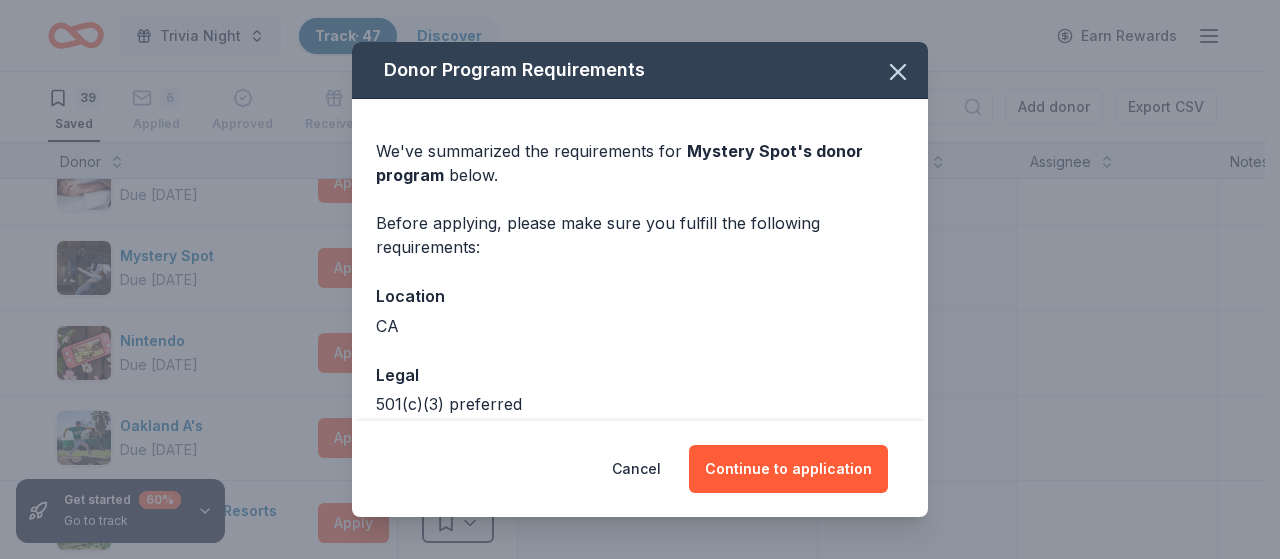 scroll, scrollTop: 101, scrollLeft: 0, axis: vertical 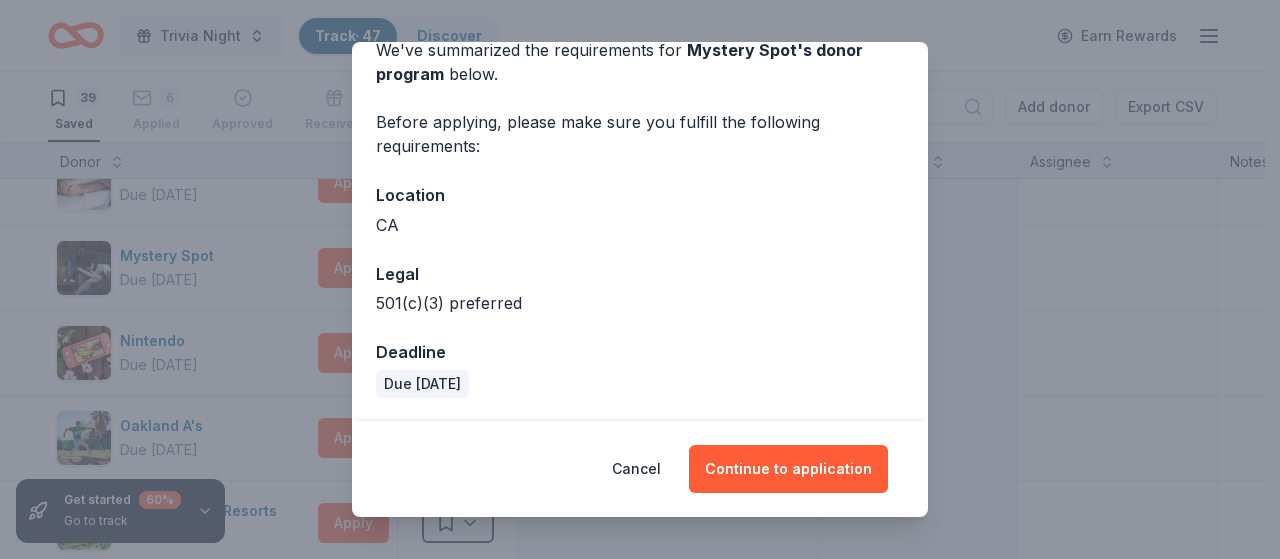 click on "Continue to application" at bounding box center (788, 469) 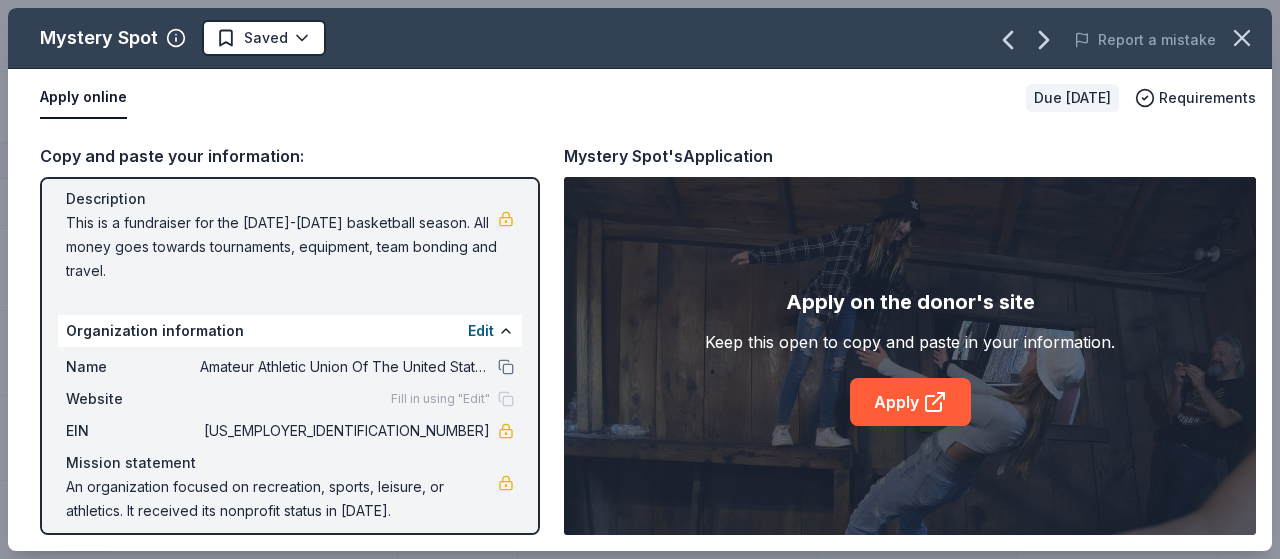 scroll, scrollTop: 214, scrollLeft: 0, axis: vertical 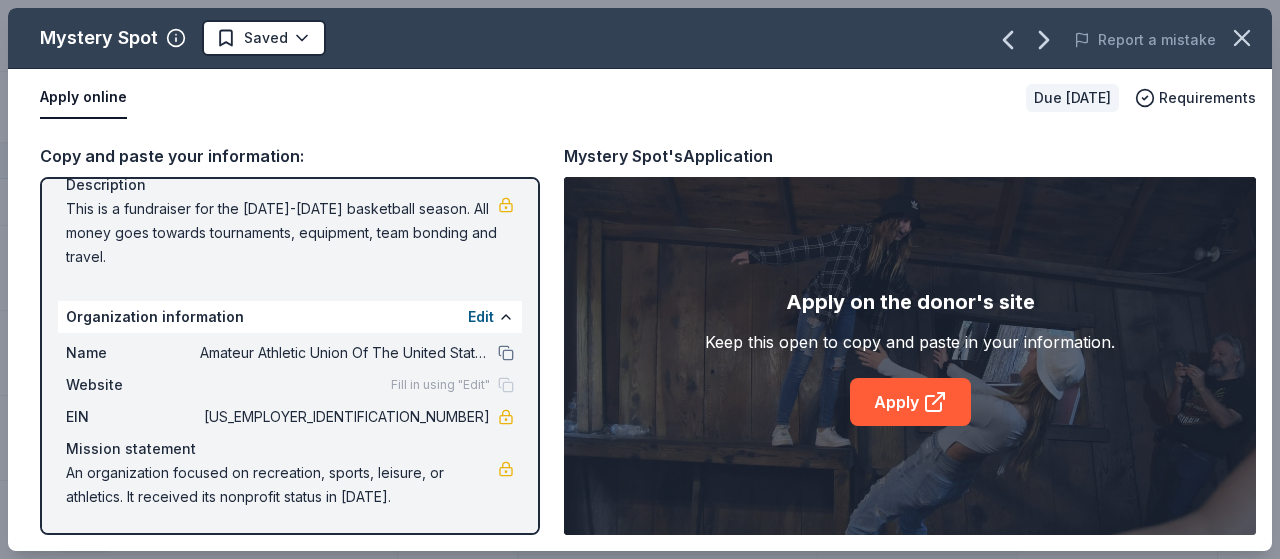click on "Apply" at bounding box center [910, 402] 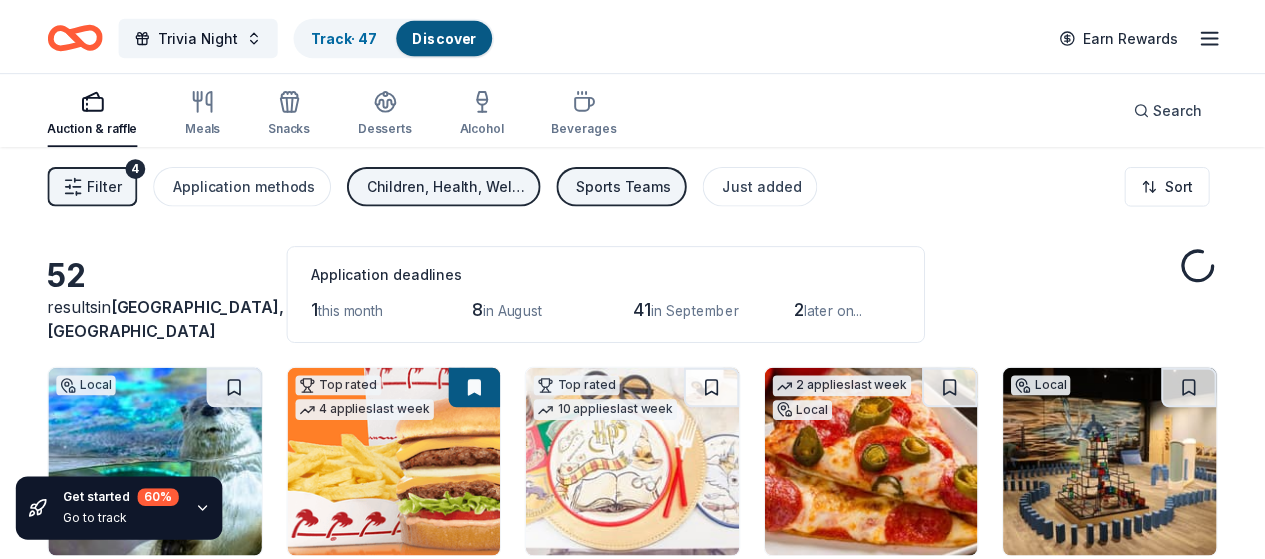 scroll, scrollTop: 1269, scrollLeft: 0, axis: vertical 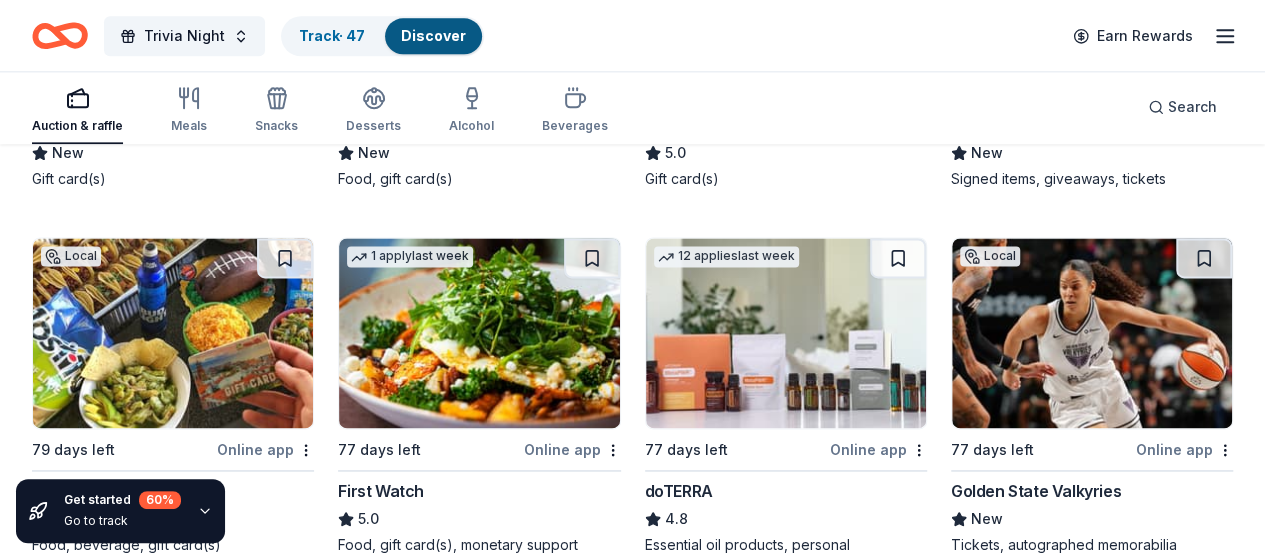 click on "Track  · 47" at bounding box center [332, 35] 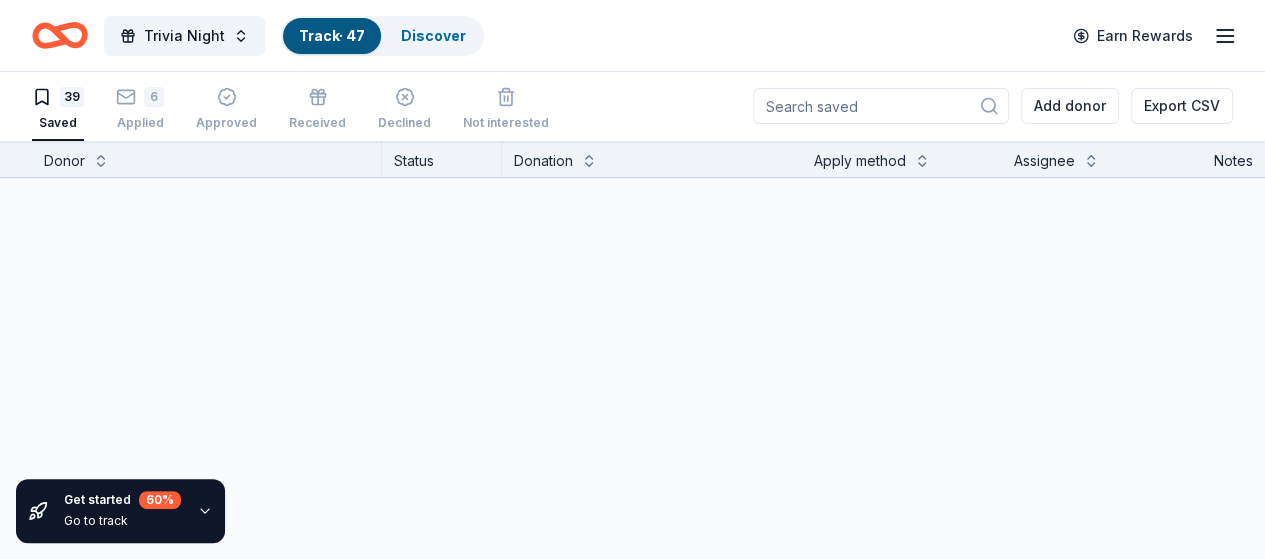 scroll, scrollTop: 0, scrollLeft: 0, axis: both 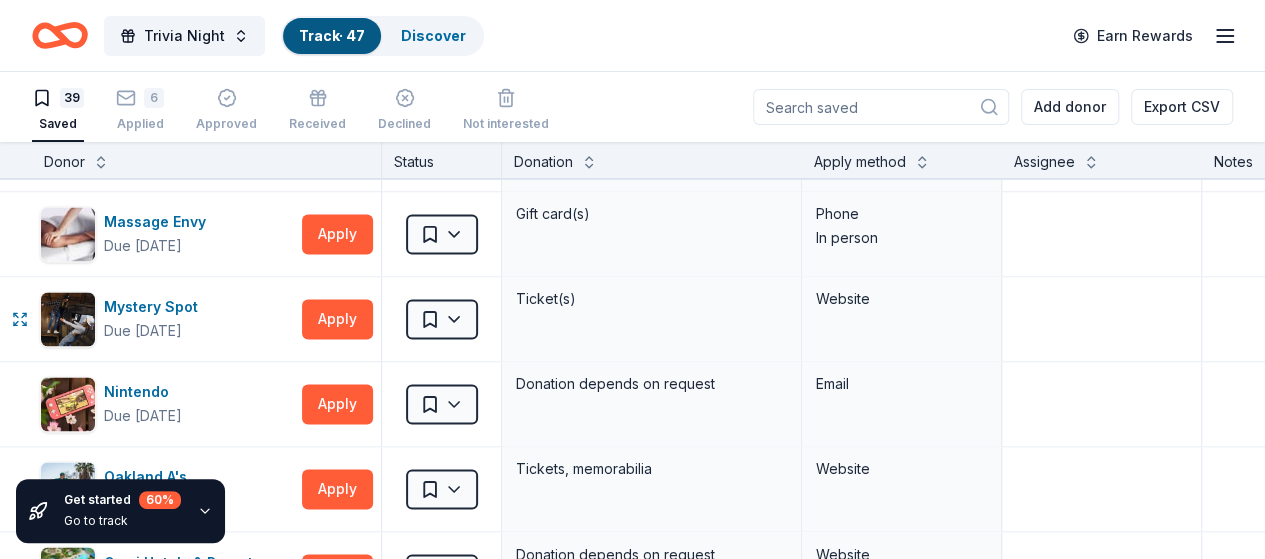 click on "Trivia Night Track  · 47 Discover Earn Rewards 39 Saved 6 Applied Approved Received Declined Not interested Add donor Export CSV Get started 60 % Go to track Donor Status Donation Apply method Assignee Notes Adidas Due in 77 days Apply Saved Sporting goods, gift card(s) Mail Aéropostale Due in 86 days Apply Saved Gift card(s), clothing products Email Mail Black Bear Diner Due in 77 days Apply Saved Merchandise, certificate(s) Website Buffalo Wild Wings Due in 77 days Apply Saved Gift certificates In person California's Great America Due in 65 days Apply Saved Up to four (4) regular single day admission tickets  Website Chili's Due in 77 days Apply Saved Gift certificate(s) Phone In person Dutch Bros Coffee Due in 77 days Apply Saved Coffee products, drinkware products, gift cards In person Farmer Boys Due in 77 days Apply Saved Donation depends on request Phone In person Gallo Center for the Arts Due in 47 days Apply Saved Certificate redeemable for 2 tickets Website Garmin Due in 77 days Apply Saved iFLY" at bounding box center (632, 279) 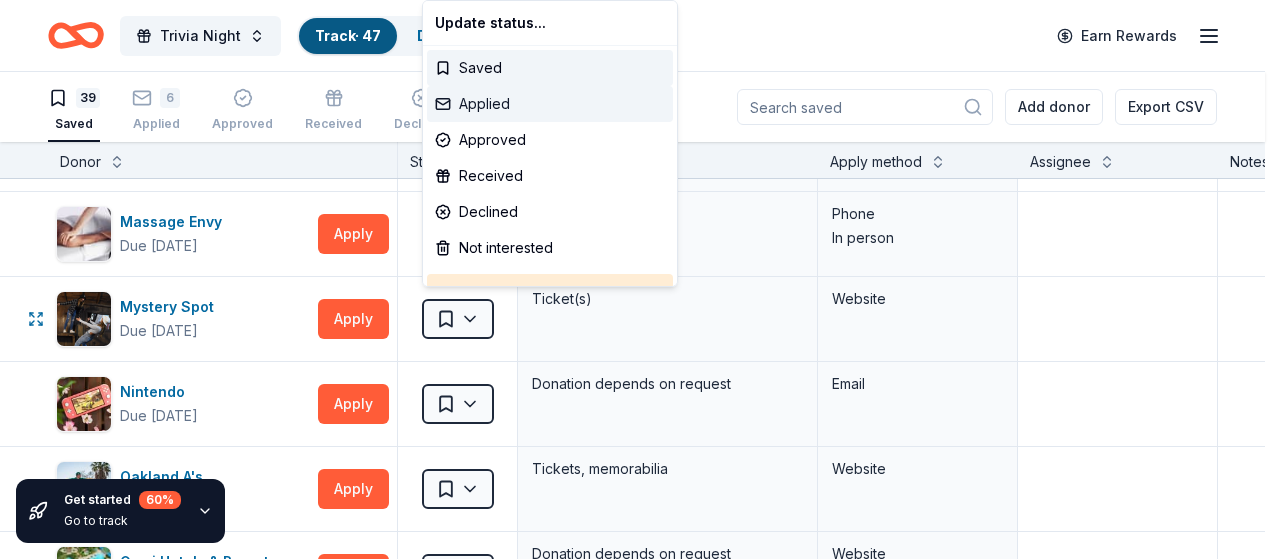 click on "Applied" at bounding box center [550, 104] 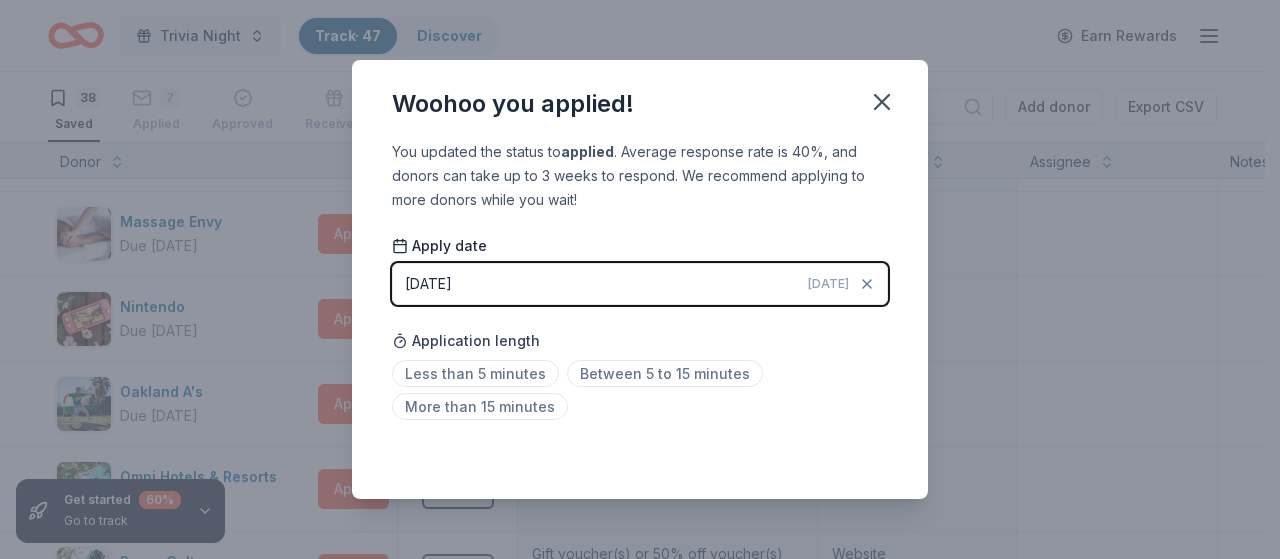 click 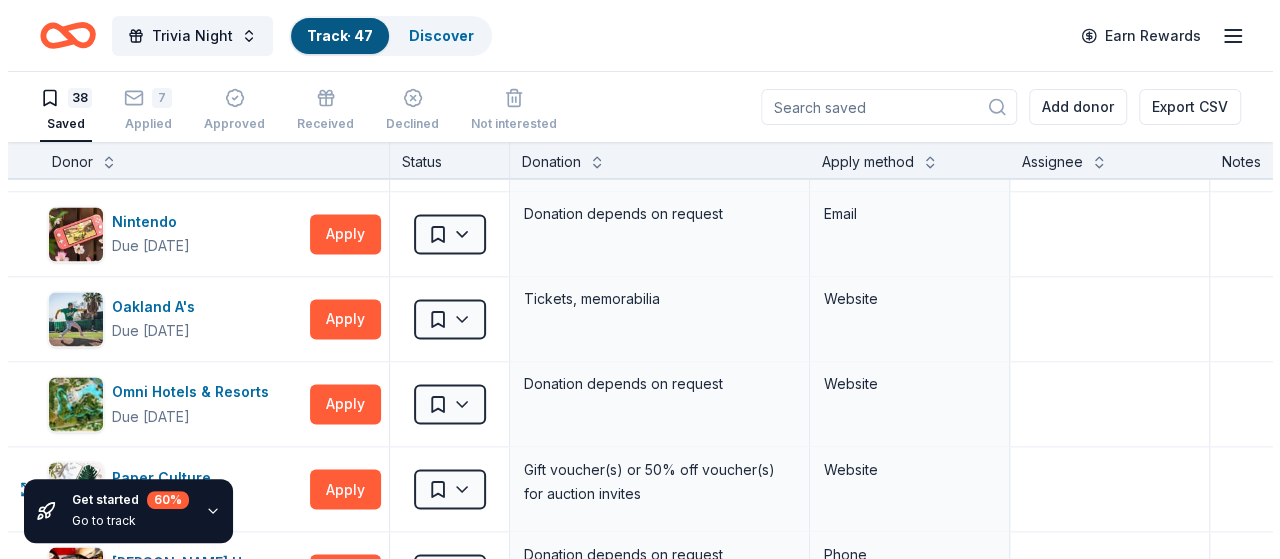 scroll, scrollTop: 1624, scrollLeft: 0, axis: vertical 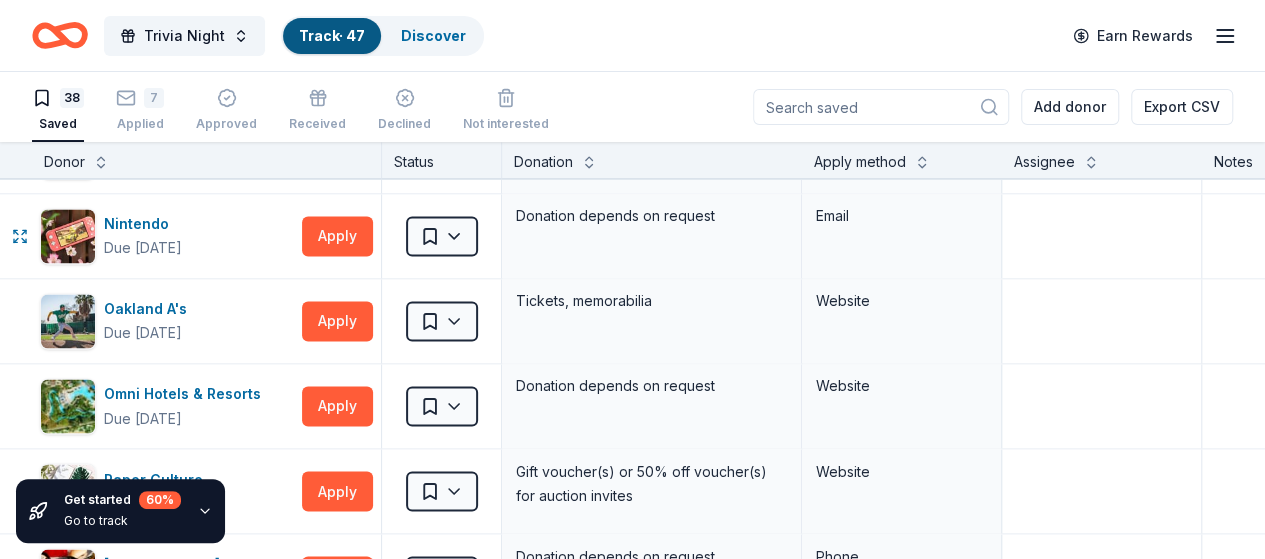 click on "Apply" at bounding box center [337, 236] 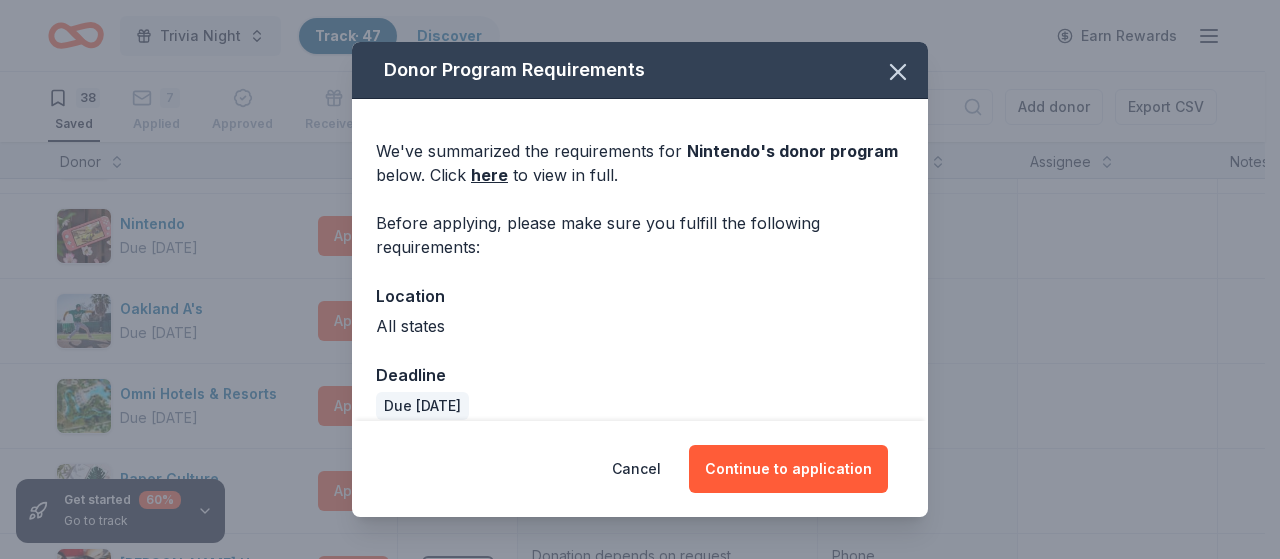click on "Continue to application" at bounding box center (788, 469) 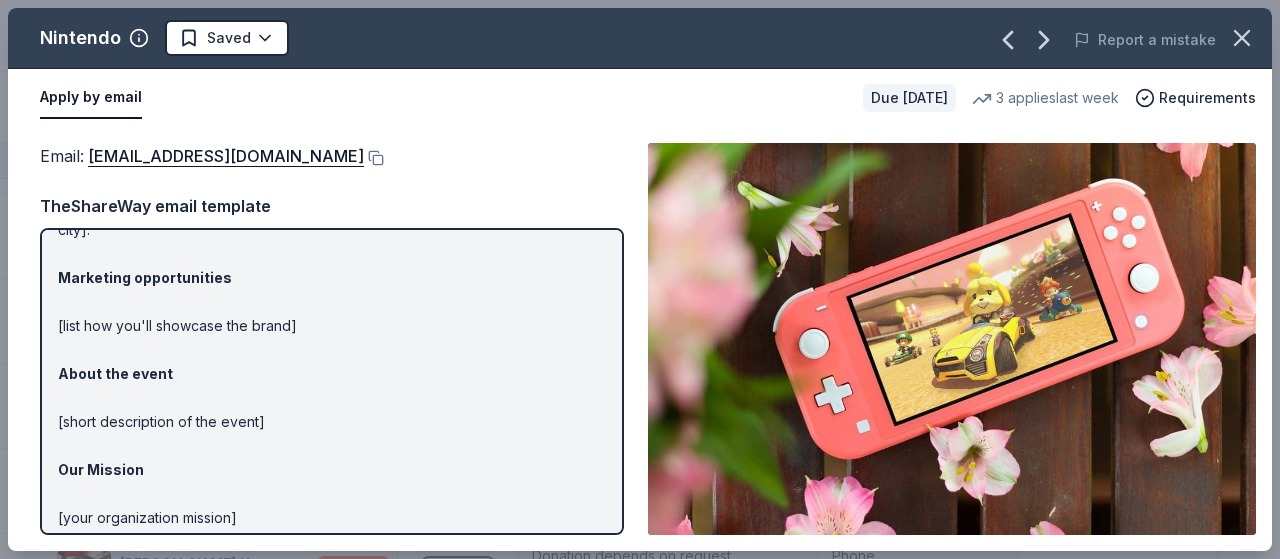 scroll, scrollTop: 129, scrollLeft: 0, axis: vertical 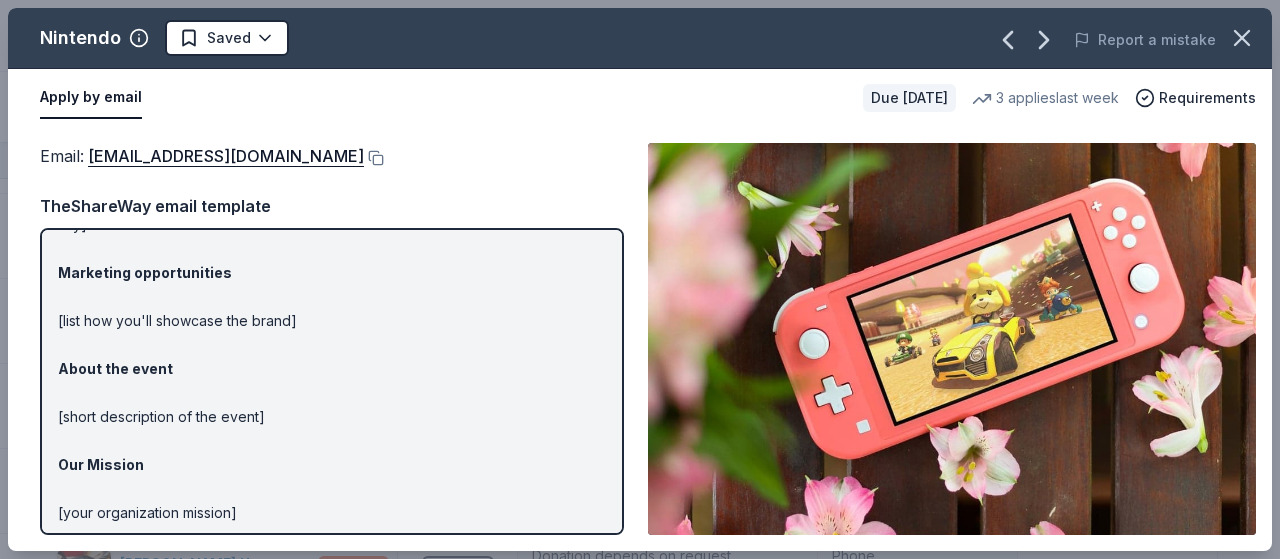click on "charitablecontributionrequest@noa.nintendo.com" at bounding box center [226, 156] 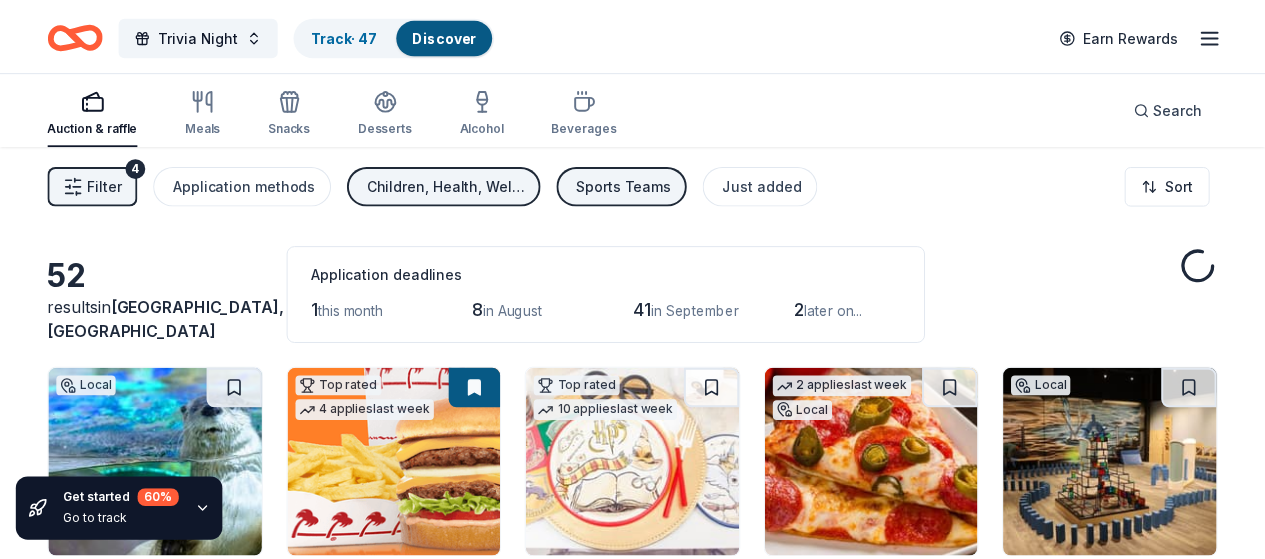 scroll, scrollTop: 1269, scrollLeft: 0, axis: vertical 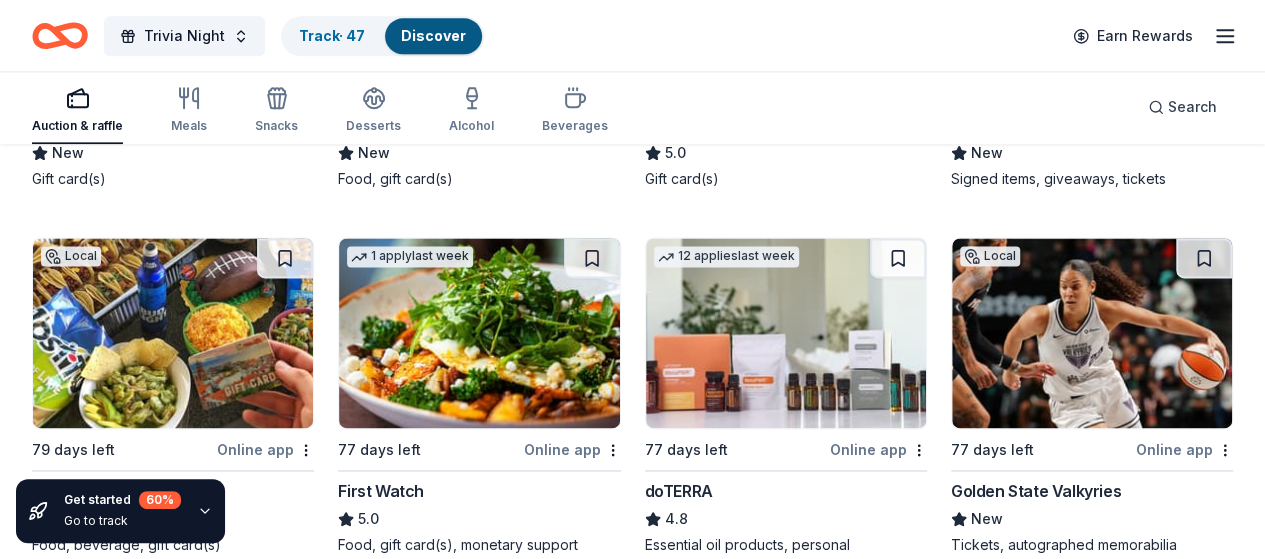 click on "Track  · 47" at bounding box center (332, 35) 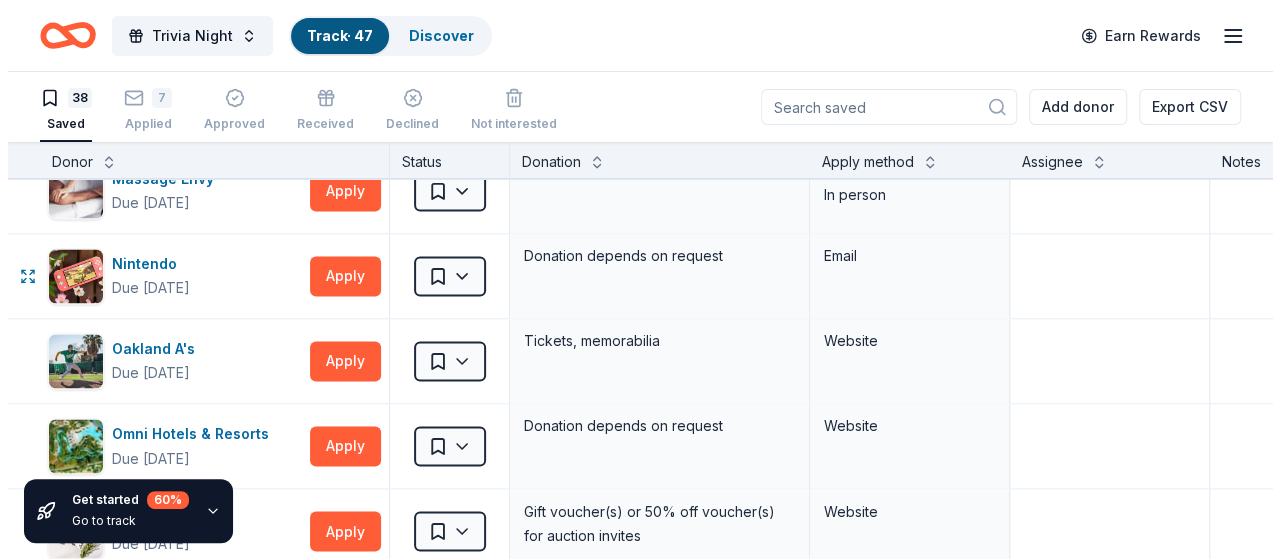 scroll, scrollTop: 1585, scrollLeft: 0, axis: vertical 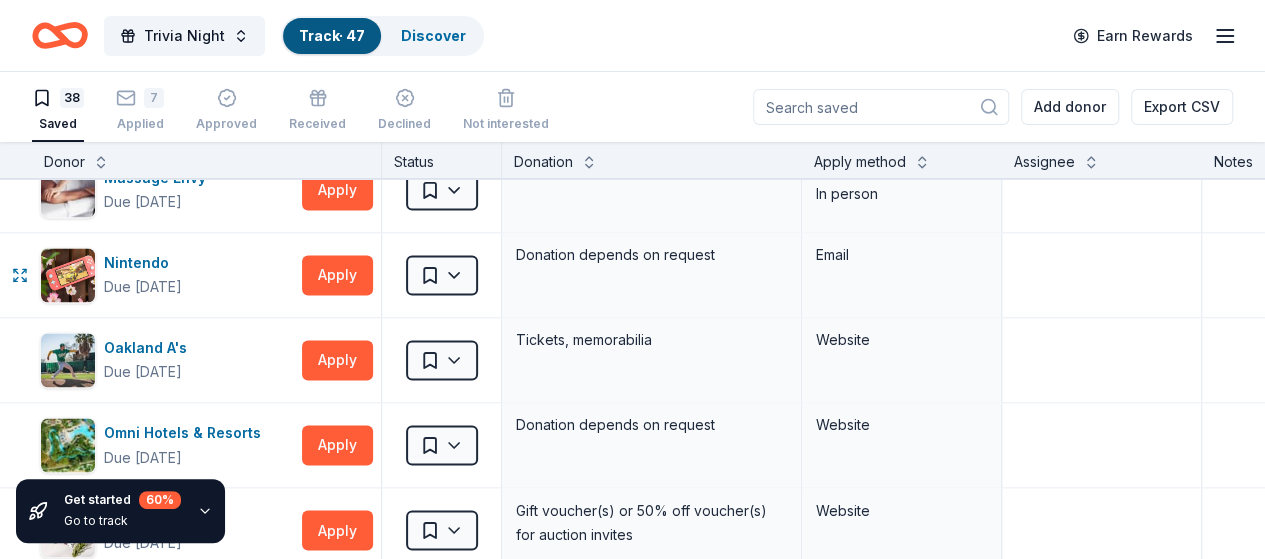 click on "Trivia Night Track  · 47 Discover Earn Rewards 38 Saved 7 Applied Approved Received Declined Not interested Add donor Export CSV Get started 60 % Go to track Donor Status Donation Apply method Assignee Notes Adidas Due in 77 days Apply Saved Sporting goods, gift card(s) Mail Aéropostale Due in 86 days Apply Saved Gift card(s), clothing products Email Mail Black Bear Diner Due in 77 days Apply Saved Merchandise, certificate(s) Website Buffalo Wild Wings Due in 77 days Apply Saved Gift certificates In person California's Great America Due in 65 days Apply Saved Up to four (4) regular single day admission tickets  Website Chili's Due in 77 days Apply Saved Gift certificate(s) Phone In person Dutch Bros Coffee Due in 77 days Apply Saved Coffee products, drinkware products, gift cards In person Farmer Boys Due in 77 days Apply Saved Donation depends on request Phone In person Gallo Center for the Arts Due in 47 days Apply Saved Certificate redeemable for 2 tickets Website Garmin Due in 77 days Apply Saved iFLY" at bounding box center (632, 279) 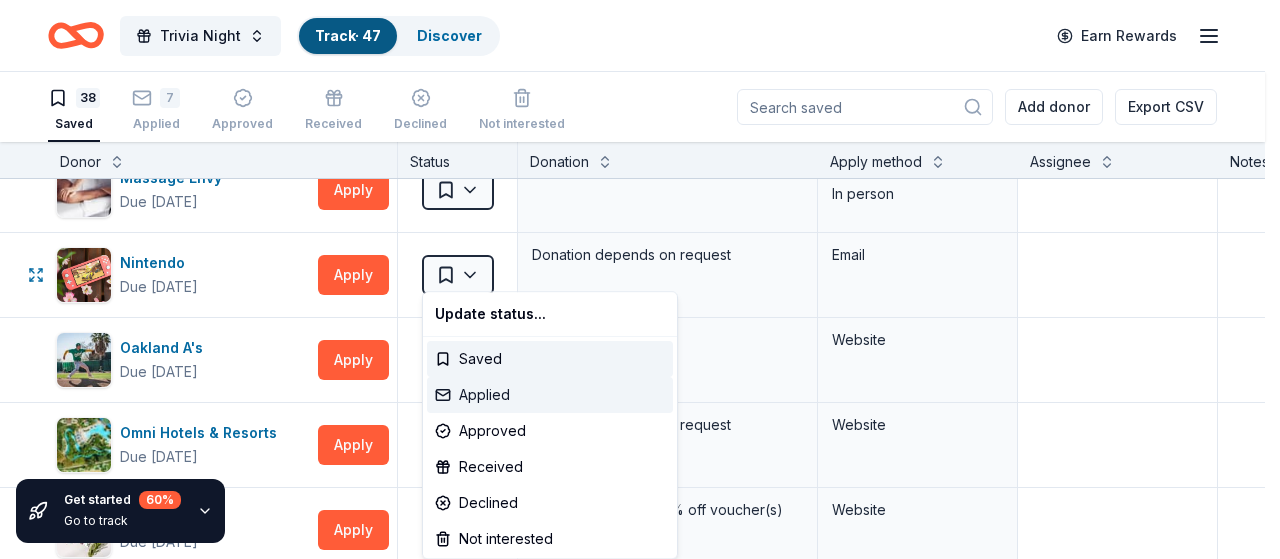 click on "Applied" at bounding box center (550, 395) 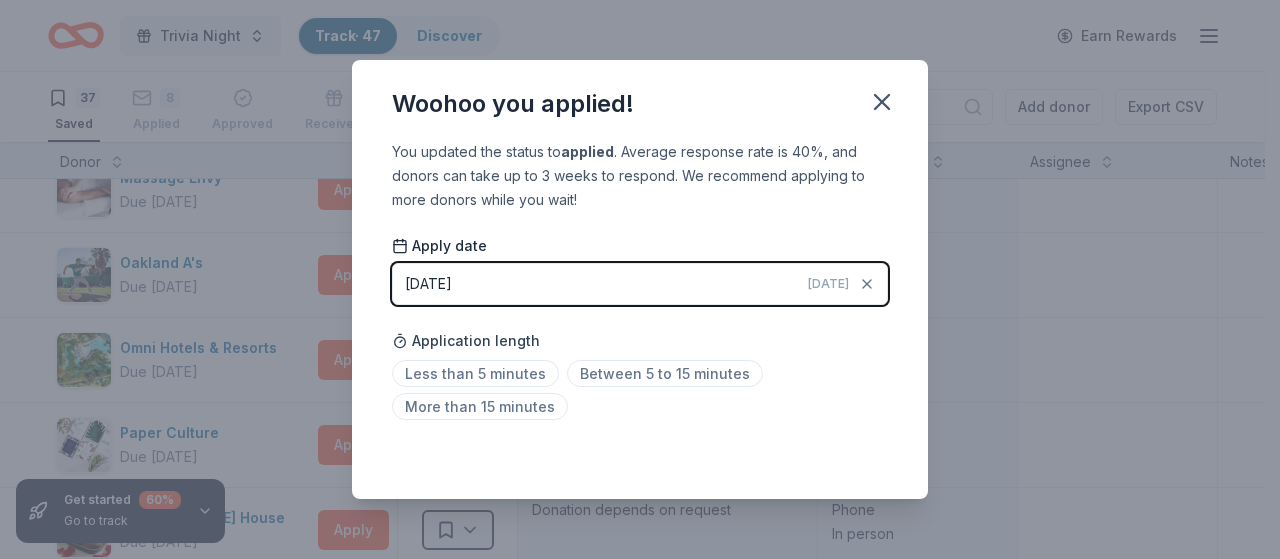 click 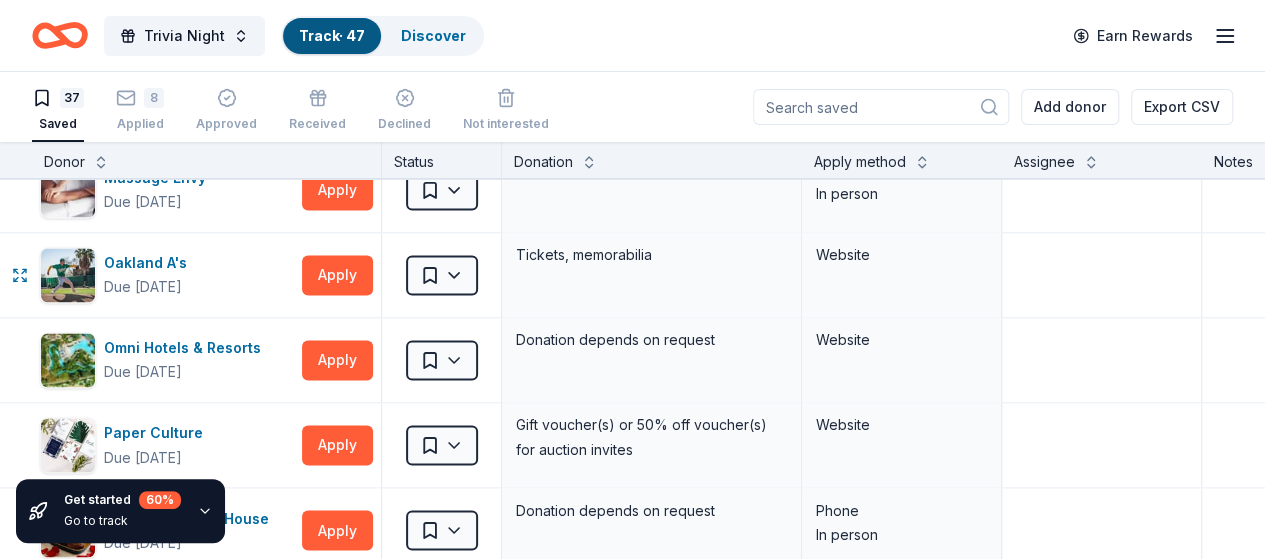 click on "Apply" at bounding box center [337, 275] 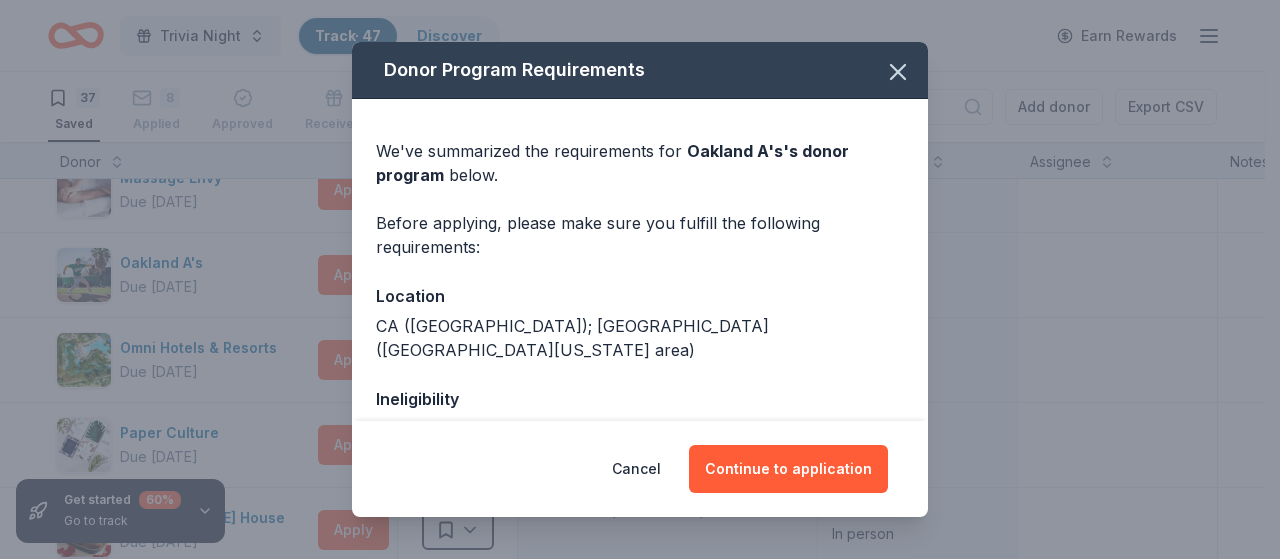 click on "Continue to application" at bounding box center (788, 469) 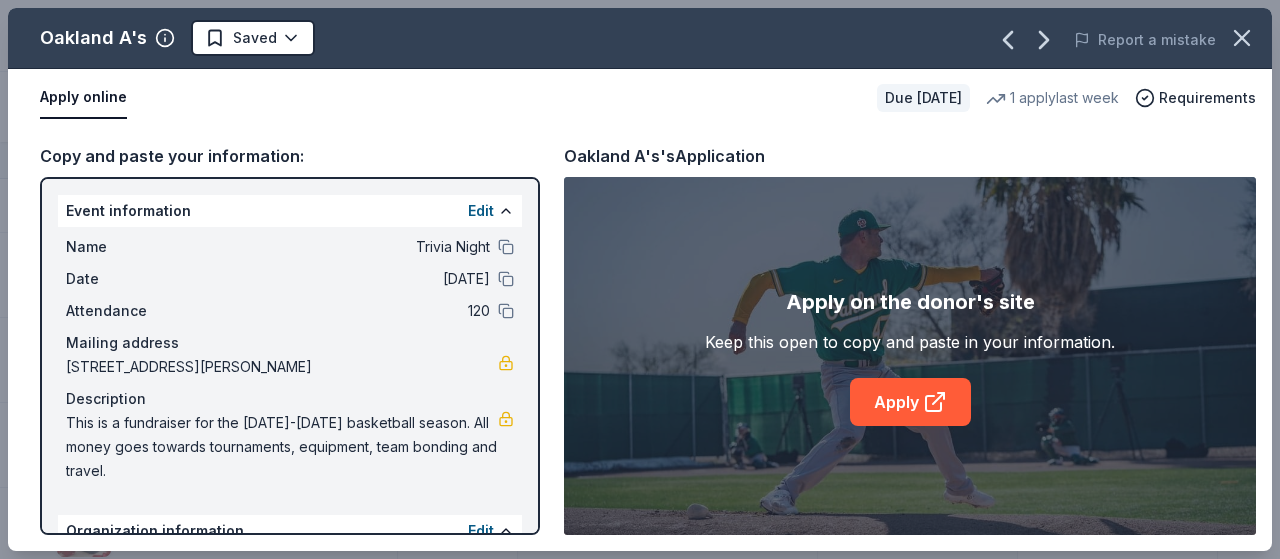 click on "Apply" at bounding box center [910, 402] 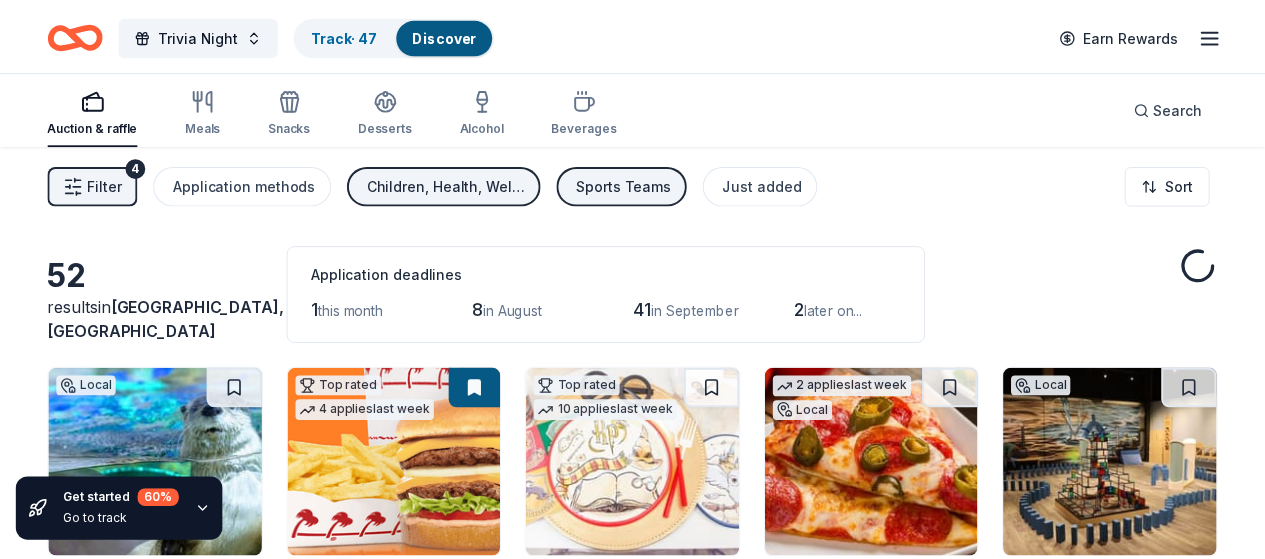scroll, scrollTop: 1269, scrollLeft: 0, axis: vertical 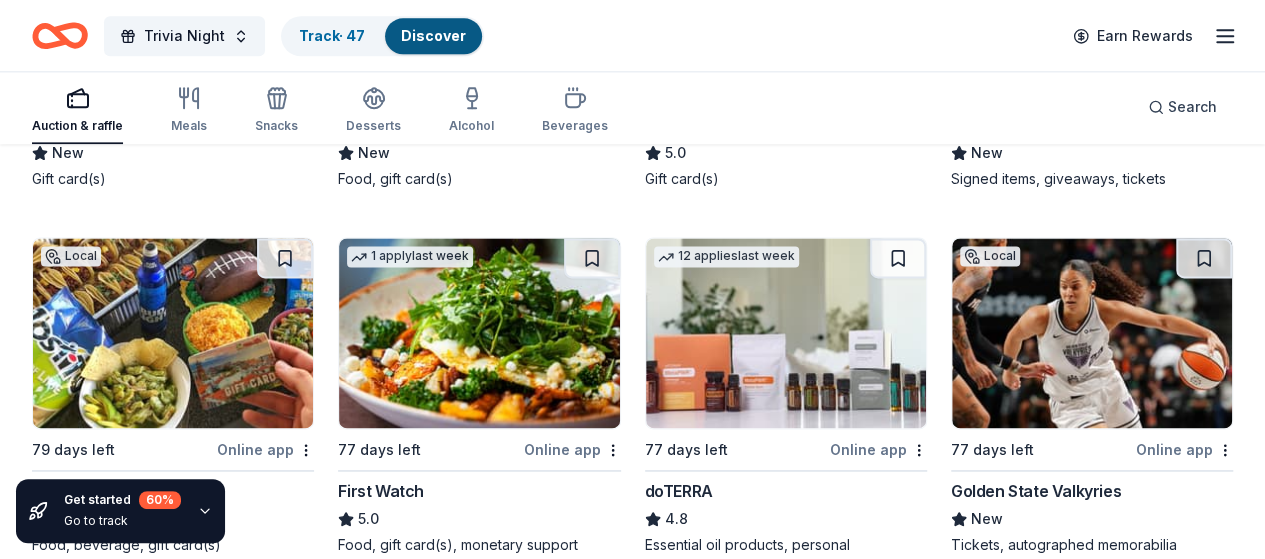 click on "Track  · 47" at bounding box center [332, 35] 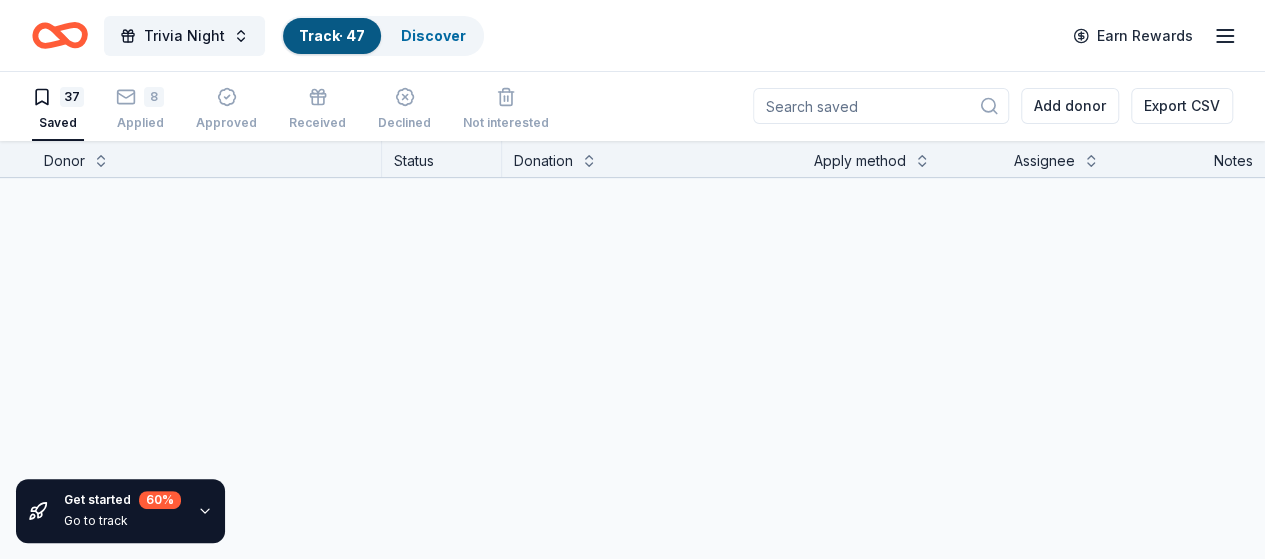 scroll, scrollTop: 0, scrollLeft: 0, axis: both 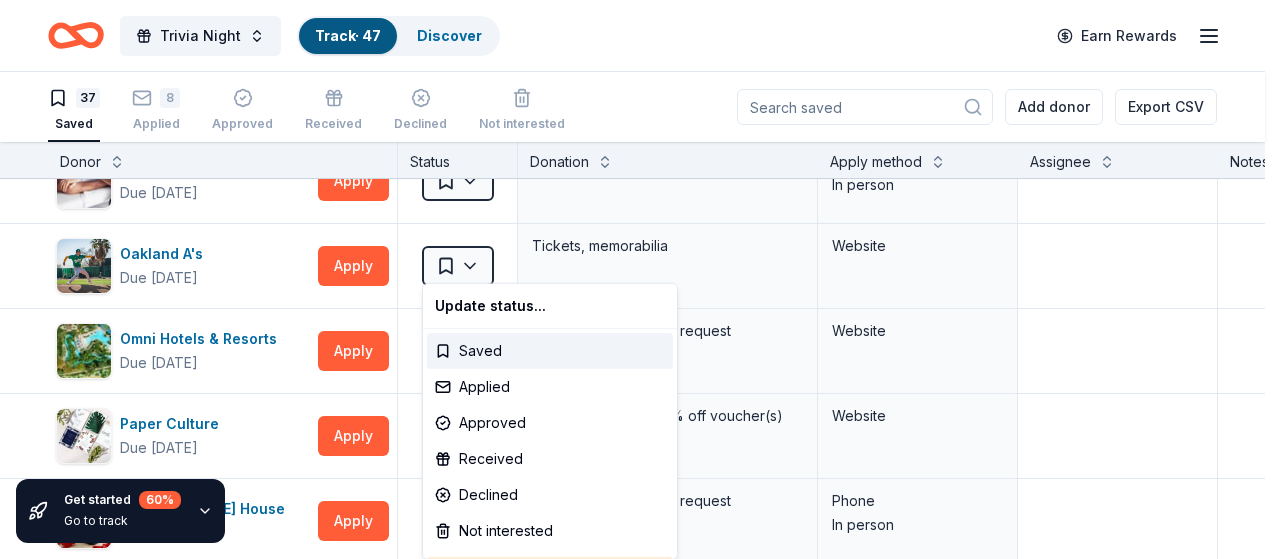 click on "Trivia Night Track  · 47 Discover Earn Rewards 37 Saved 8 Applied Approved Received Declined Not interested Add donor Export CSV Get started 60 % Go to track Donor Status Donation Apply method Assignee Notes Adidas Due in 77 days Apply Saved Sporting goods, gift card(s) Mail Aéropostale Due in 86 days Apply Saved Gift card(s), clothing products Email Mail Black Bear Diner Due in 77 days Apply Saved Merchandise, certificate(s) Website Buffalo Wild Wings Due in 77 days Apply Saved Gift certificates In person California's Great America Due in 65 days Apply Saved Up to four (4) regular single day admission tickets  Website Chili's Due in 77 days Apply Saved Gift certificate(s) Phone In person Dutch Bros Coffee Due in 77 days Apply Saved Coffee products, drinkware products, gift cards In person Farmer Boys Due in 77 days Apply Saved Donation depends on request Phone In person Gallo Center for the Arts Due in 47 days Apply Saved Certificate redeemable for 2 tickets Website Garmin Due in 77 days Apply Saved iFLY" at bounding box center [640, 279] 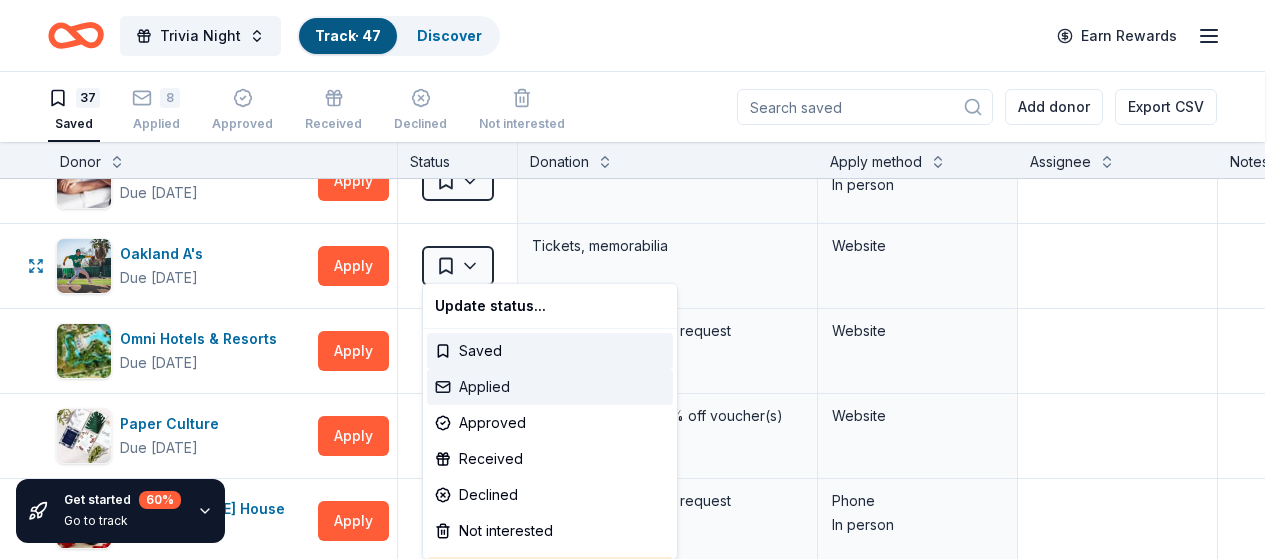 click on "Applied" at bounding box center [550, 387] 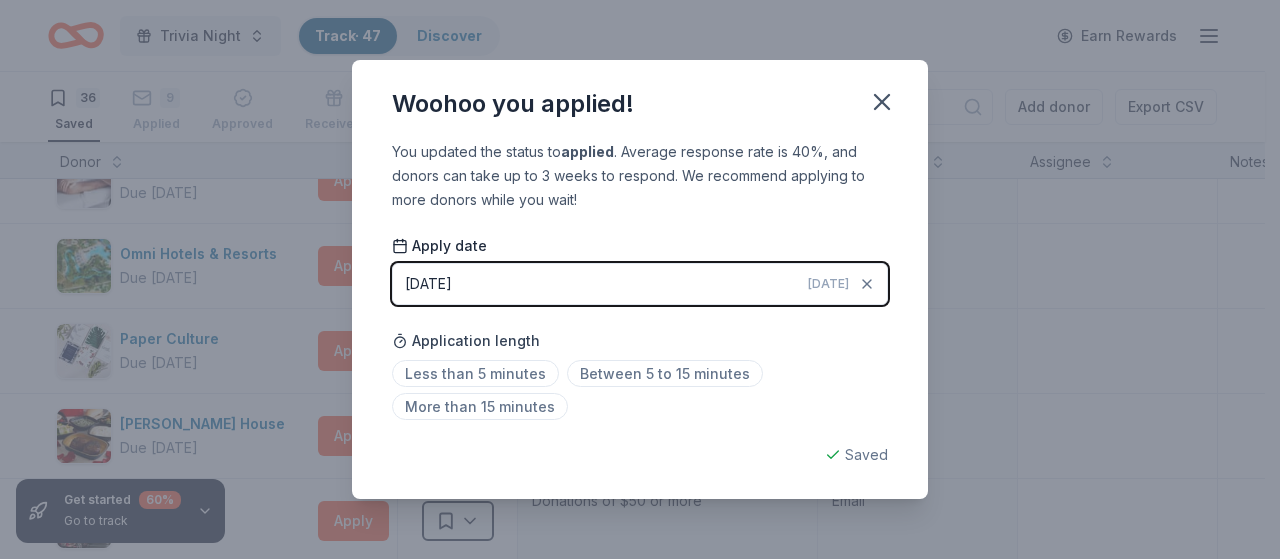click 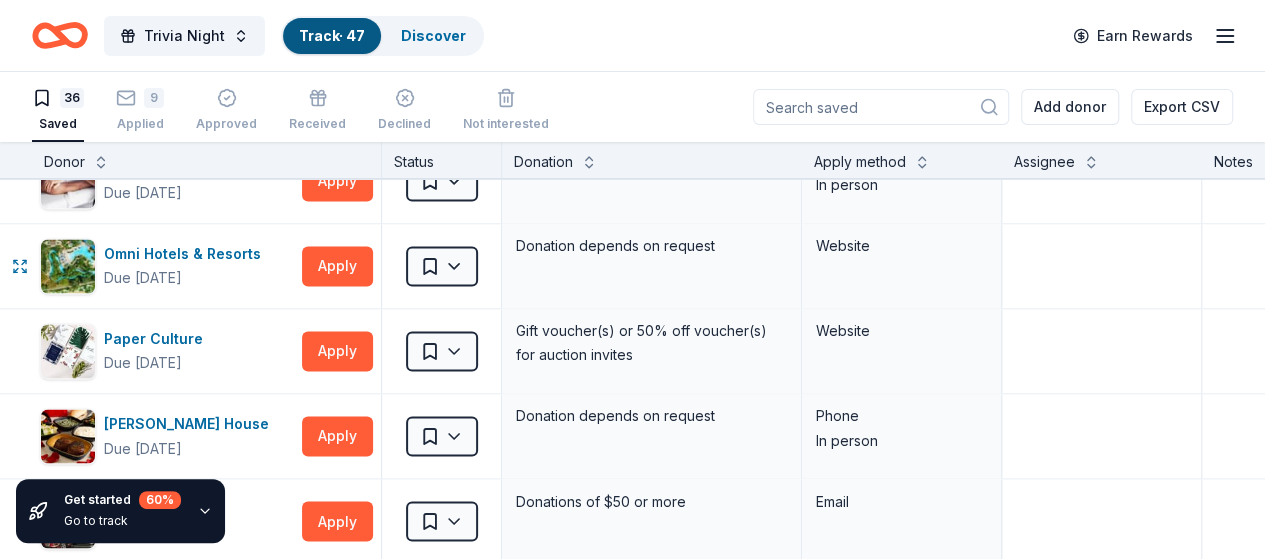 click on "Apply" at bounding box center (337, 266) 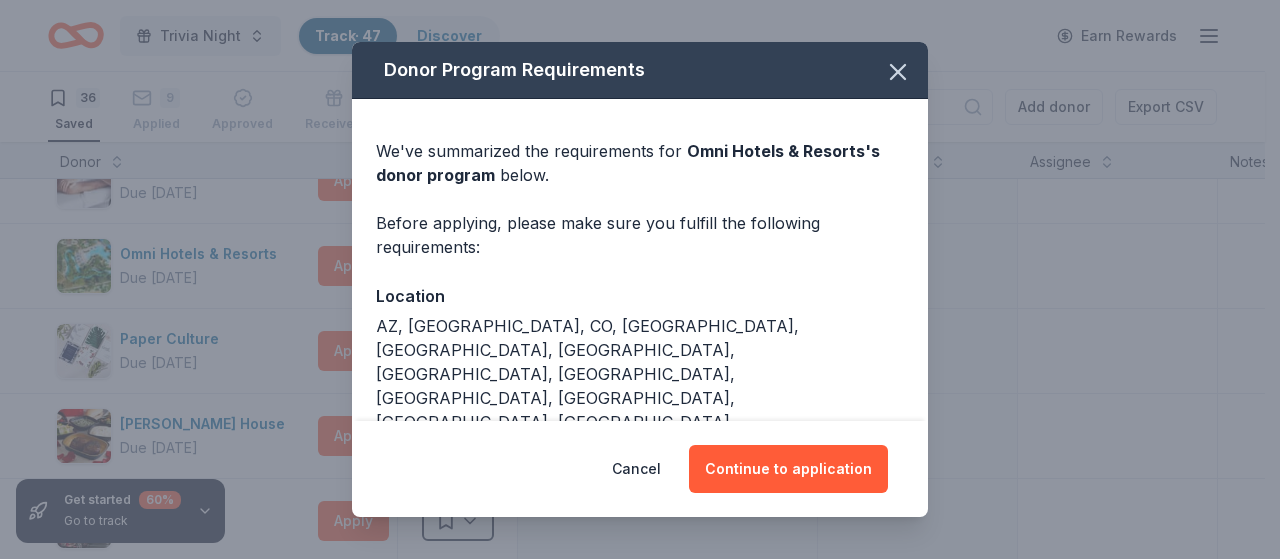 click on "Continue to application" at bounding box center (788, 469) 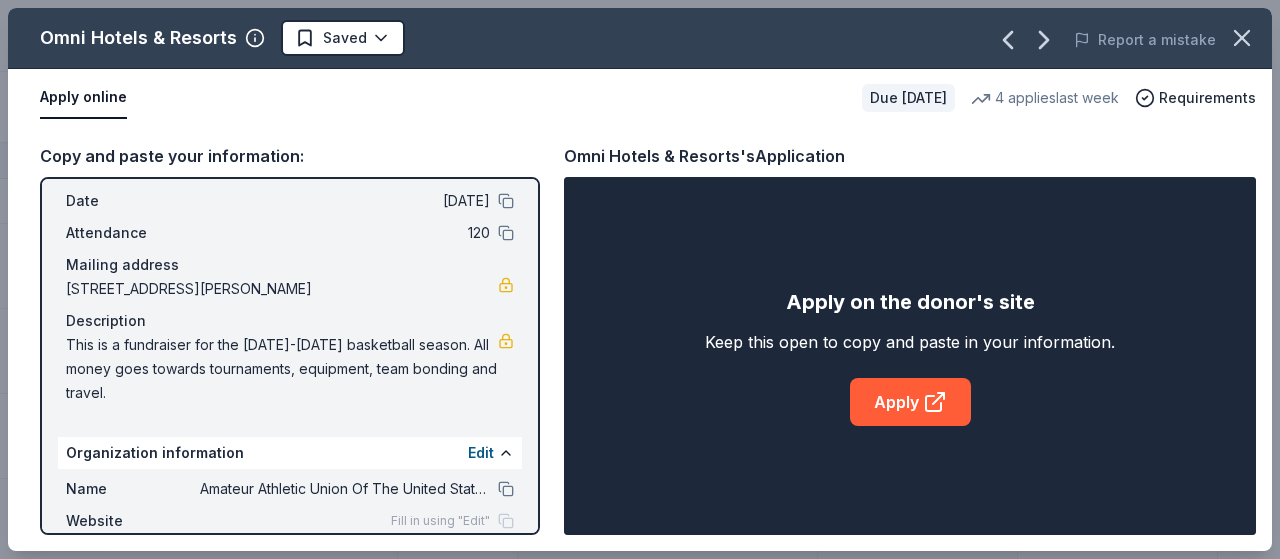 scroll, scrollTop: 0, scrollLeft: 0, axis: both 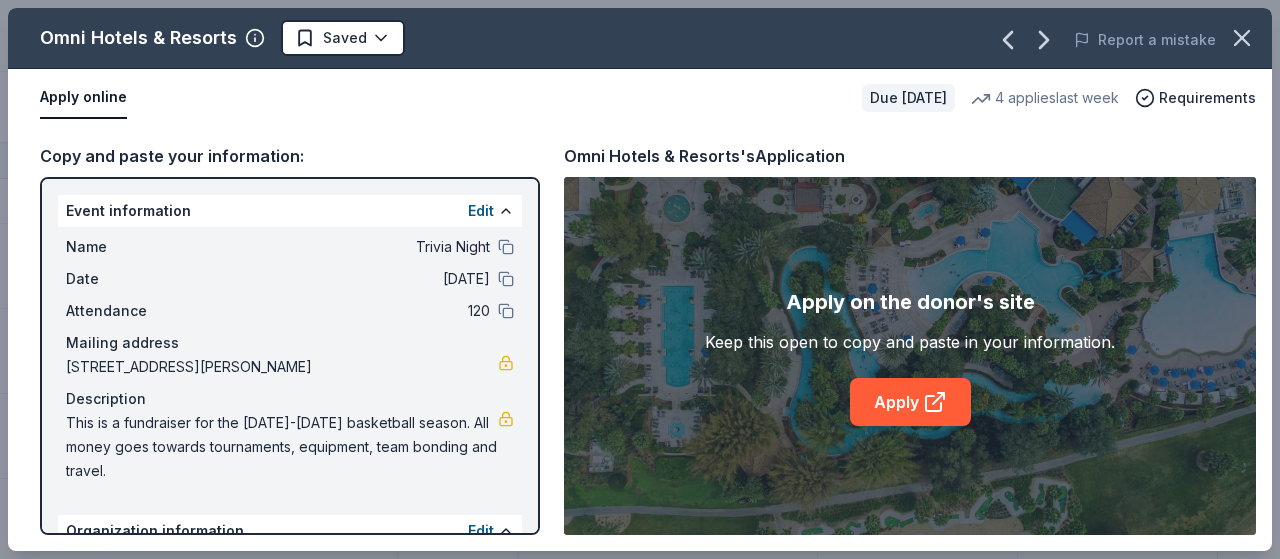 click on "Apply" at bounding box center [910, 402] 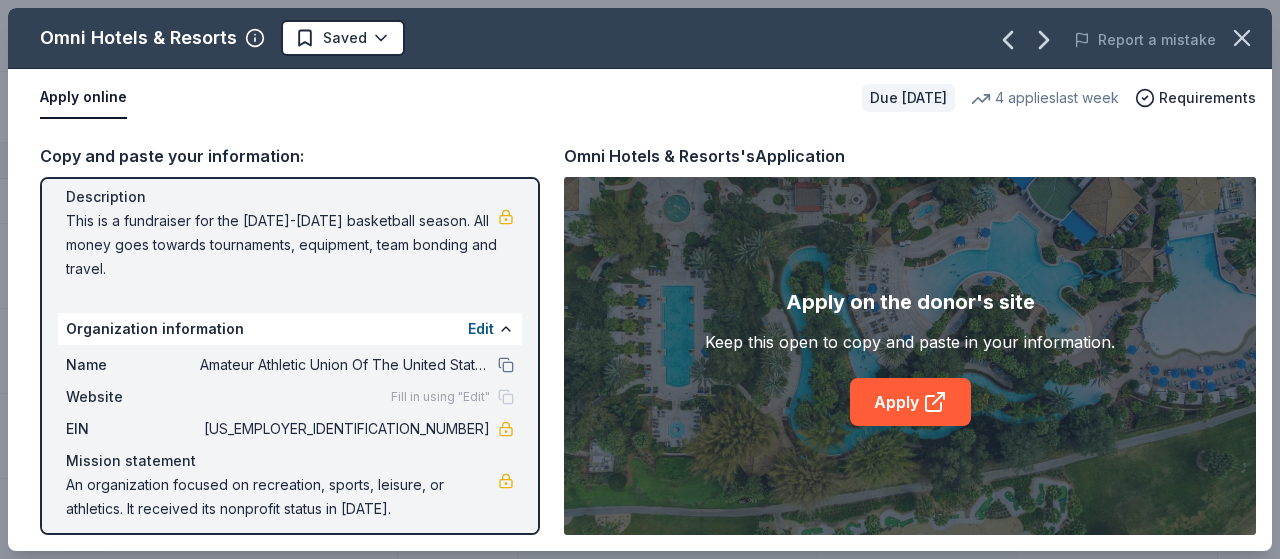 scroll, scrollTop: 214, scrollLeft: 0, axis: vertical 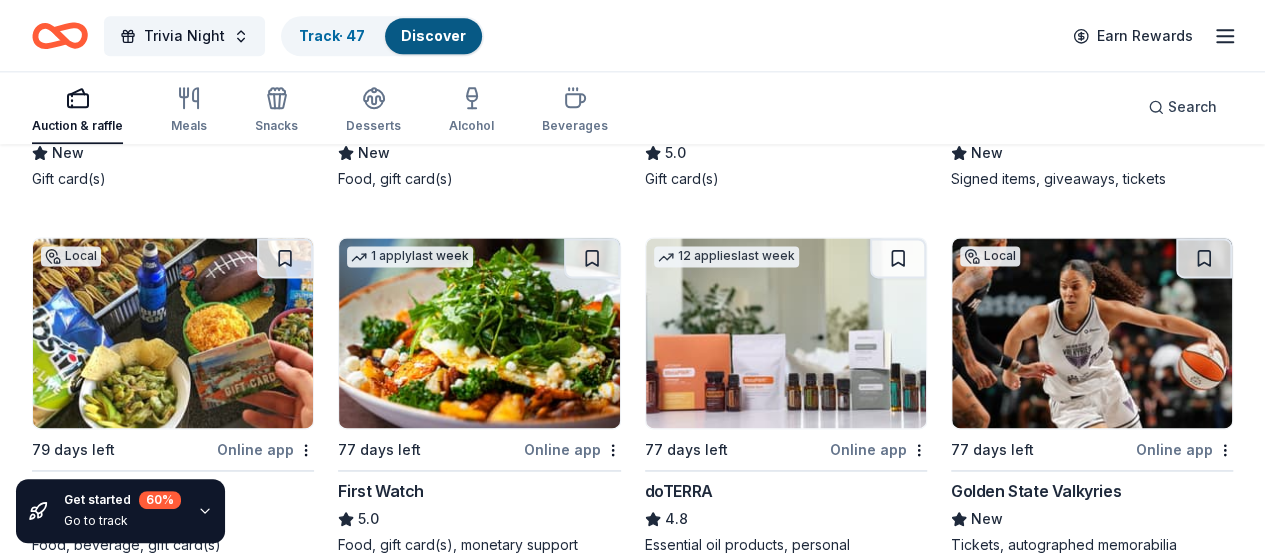 click on "Track  · 47" at bounding box center (332, 35) 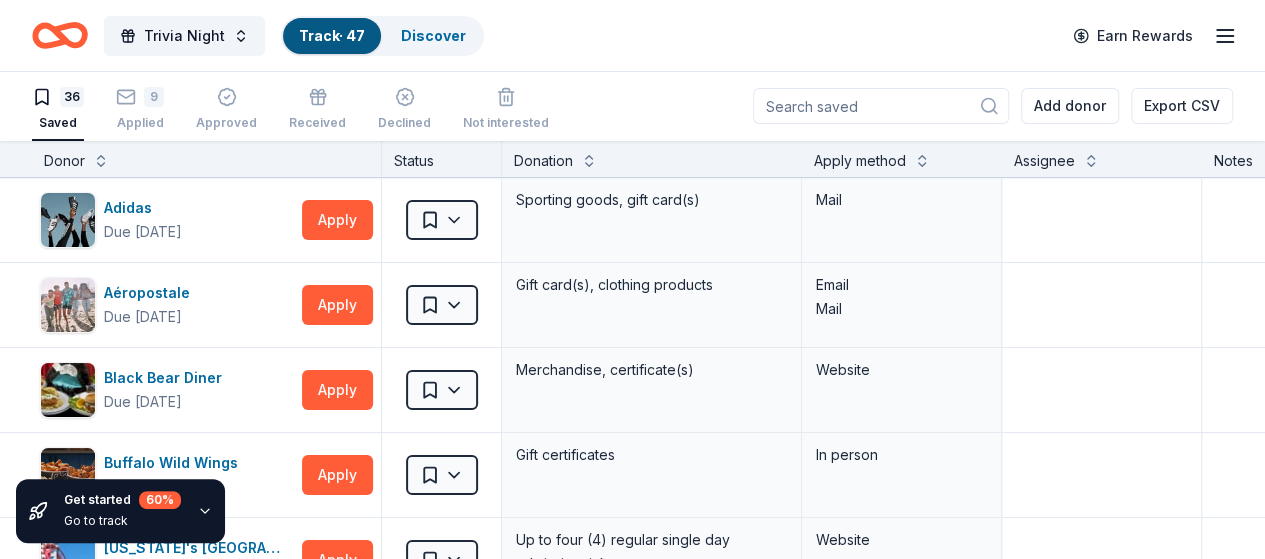 scroll, scrollTop: 0, scrollLeft: 0, axis: both 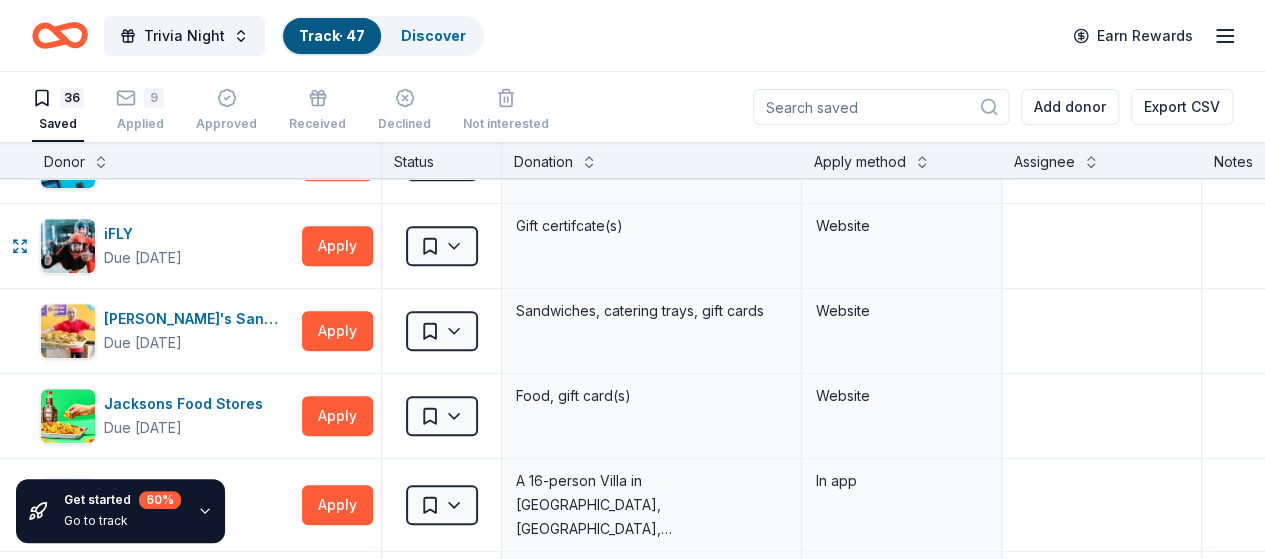 drag, startPoint x: 363, startPoint y: 237, endPoint x: 344, endPoint y: 240, distance: 19.235384 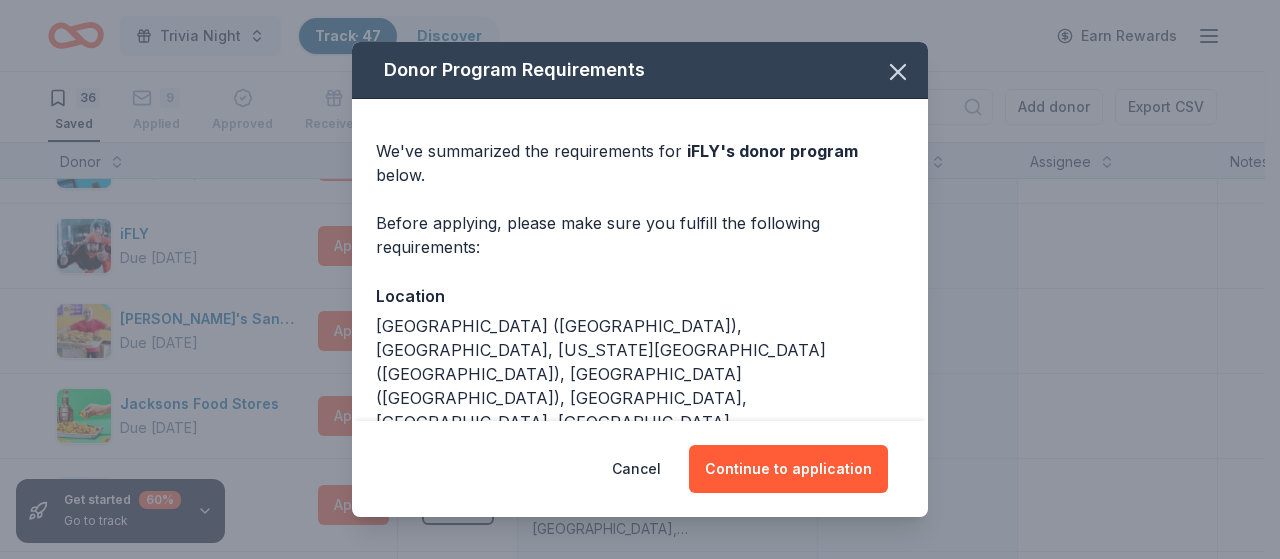click on "Continue to application" at bounding box center [788, 469] 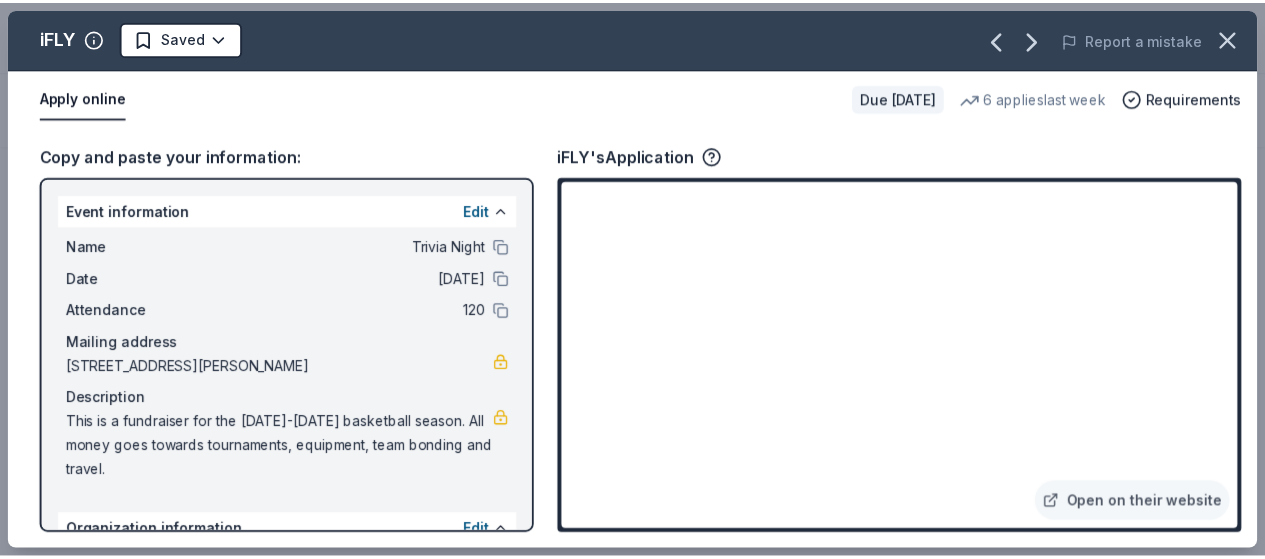 scroll, scrollTop: 1269, scrollLeft: 0, axis: vertical 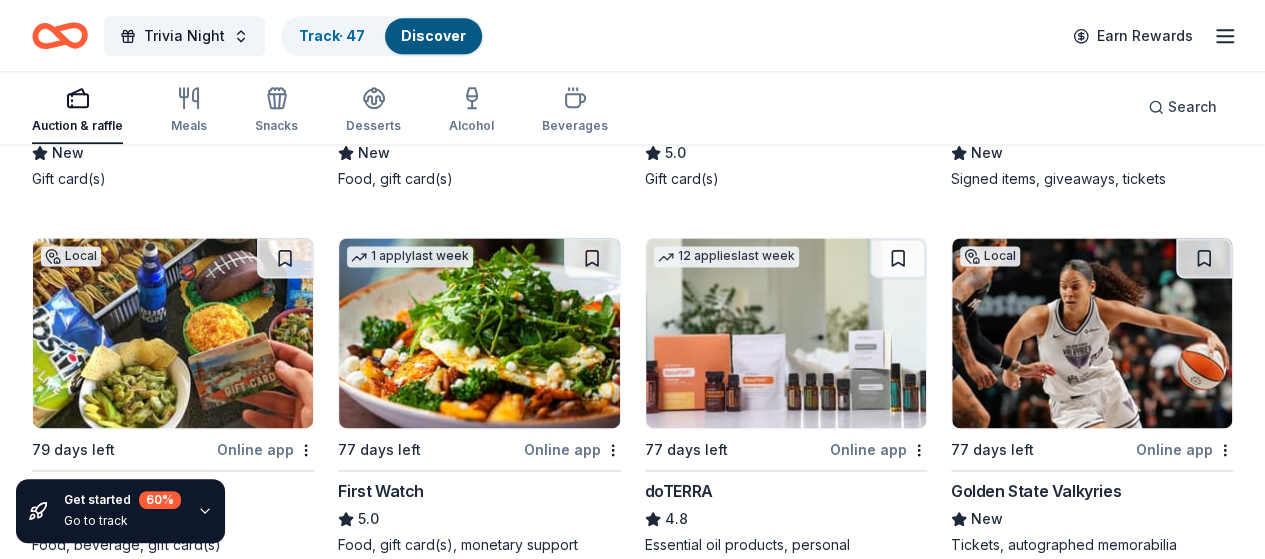 click on "Track  · 47" at bounding box center (332, 35) 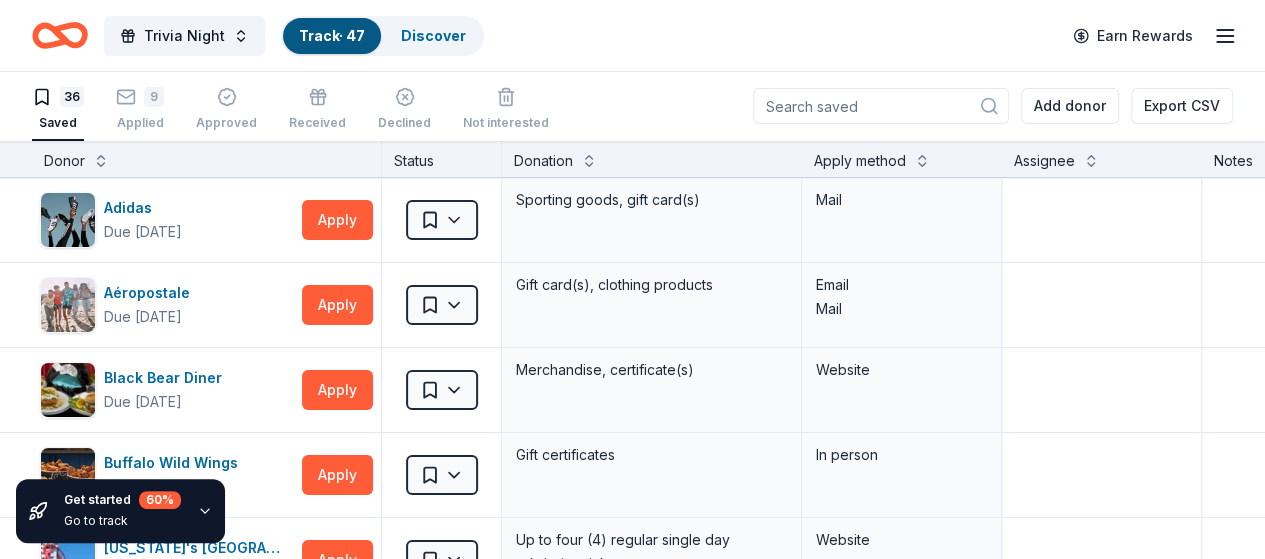 scroll, scrollTop: 0, scrollLeft: 0, axis: both 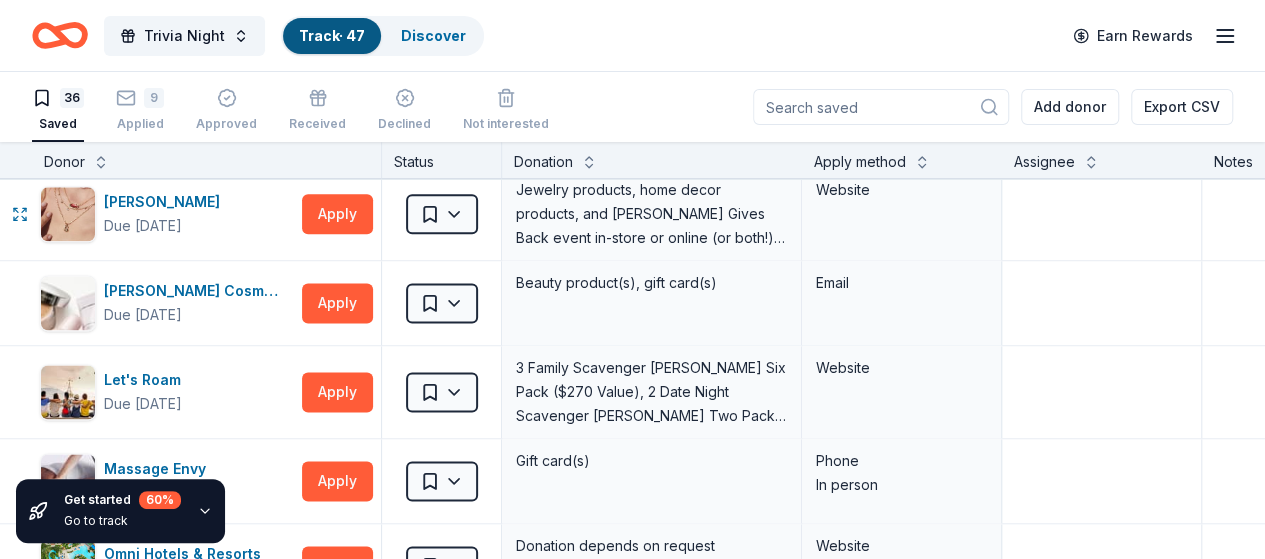 click on "Trivia Night Track  · 47 Discover Earn Rewards 36 Saved 9 Applied Approved Received Declined Not interested Add donor Export CSV Get started 60 % Go to track Donor Status Donation Apply method Assignee Notes Adidas Due in 77 days Apply Saved Sporting goods, gift card(s) Mail Aéropostale Due in 86 days Apply Saved Gift card(s), clothing products Email Mail Black Bear Diner Due in 77 days Apply Saved Merchandise, certificate(s) Website Buffalo Wild Wings Due in 77 days Apply Saved Gift certificates In person California's Great America Due in 65 days Apply Saved Up to four (4) regular single day admission tickets  Website Chili's Due in 77 days Apply Saved Gift certificate(s) Phone In person Dutch Bros Coffee Due in 77 days Apply Saved Coffee products, drinkware products, gift cards In person Farmer Boys Due in 77 days Apply Saved Donation depends on request Phone In person Gallo Center for the Arts Due in 47 days Apply Saved Certificate redeemable for 2 tickets Website Garmin Due in 77 days Apply Saved iFLY" at bounding box center (632, 279) 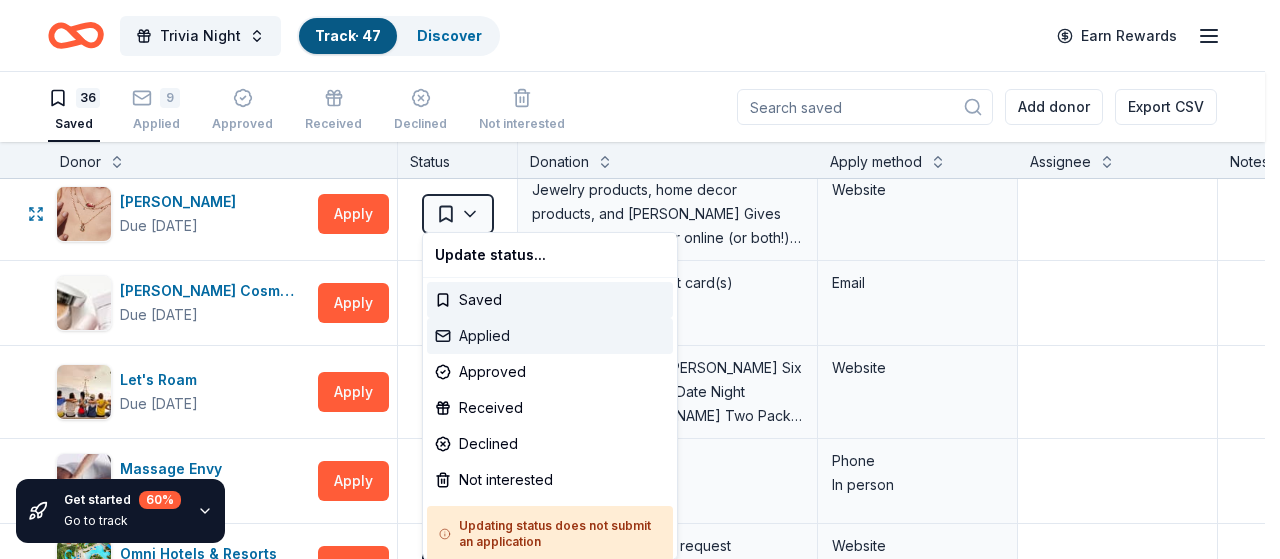 click on "Applied" at bounding box center [550, 336] 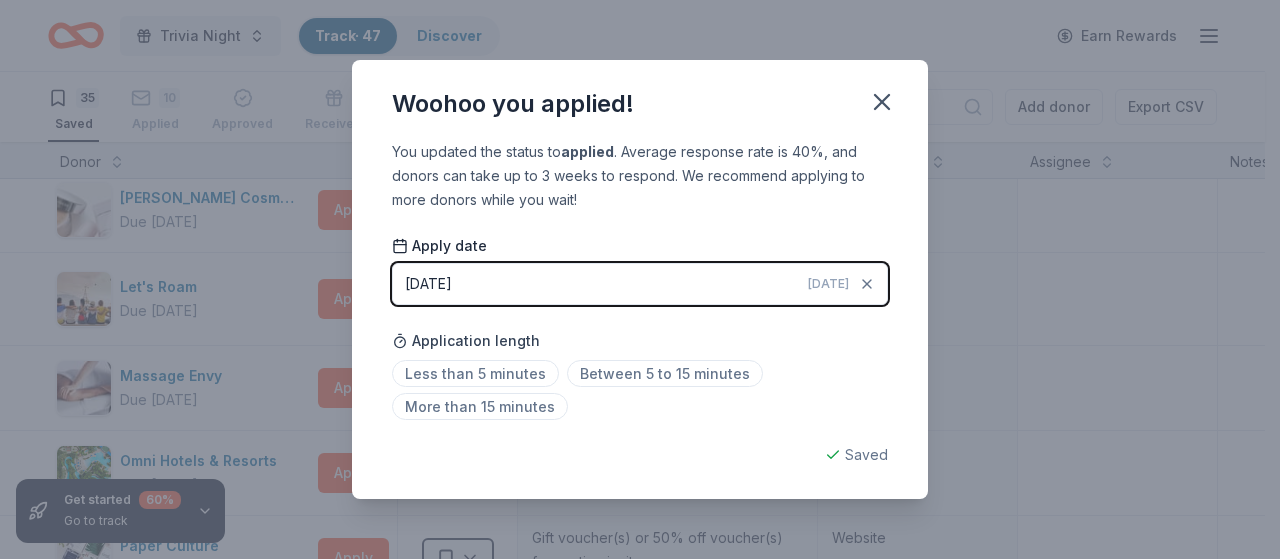 click 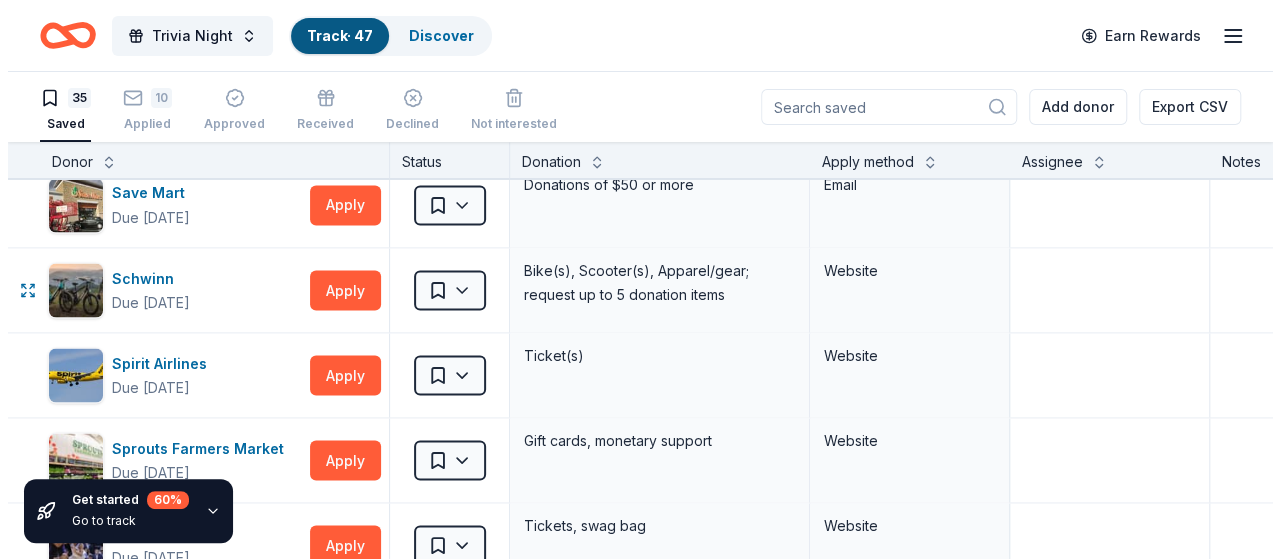 scroll, scrollTop: 1818, scrollLeft: 0, axis: vertical 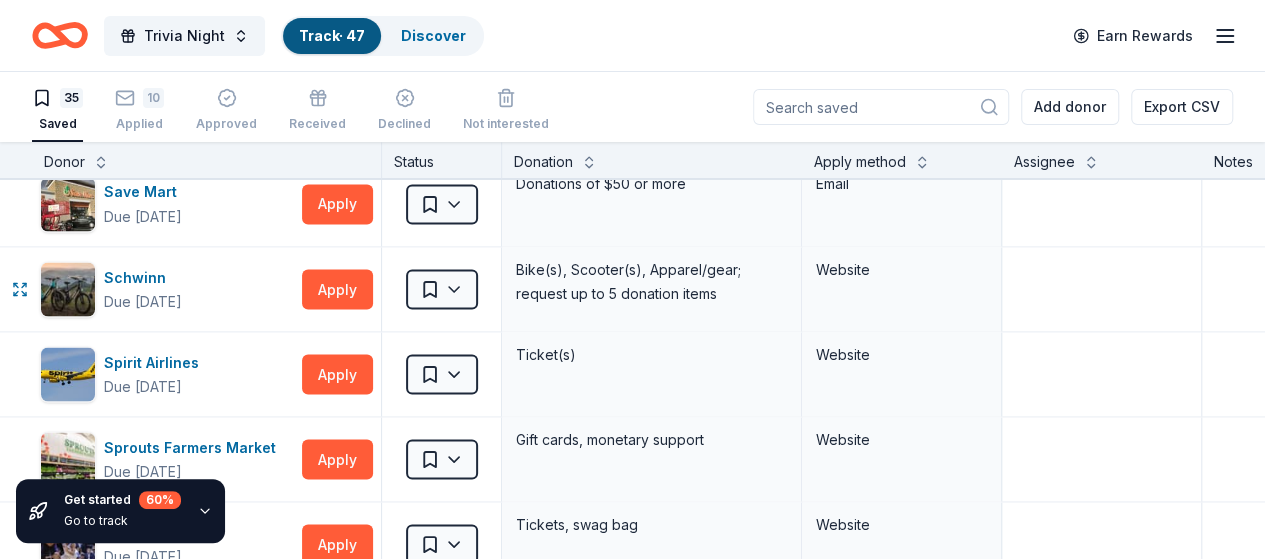 click on "Apply" at bounding box center [337, 289] 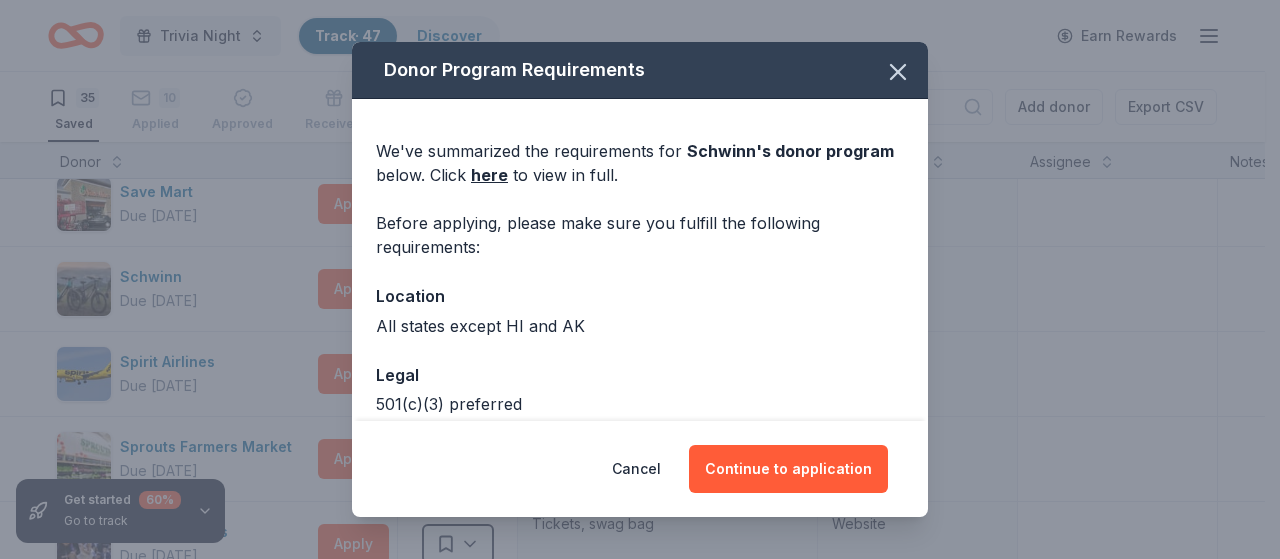 click on "Continue to application" at bounding box center (788, 469) 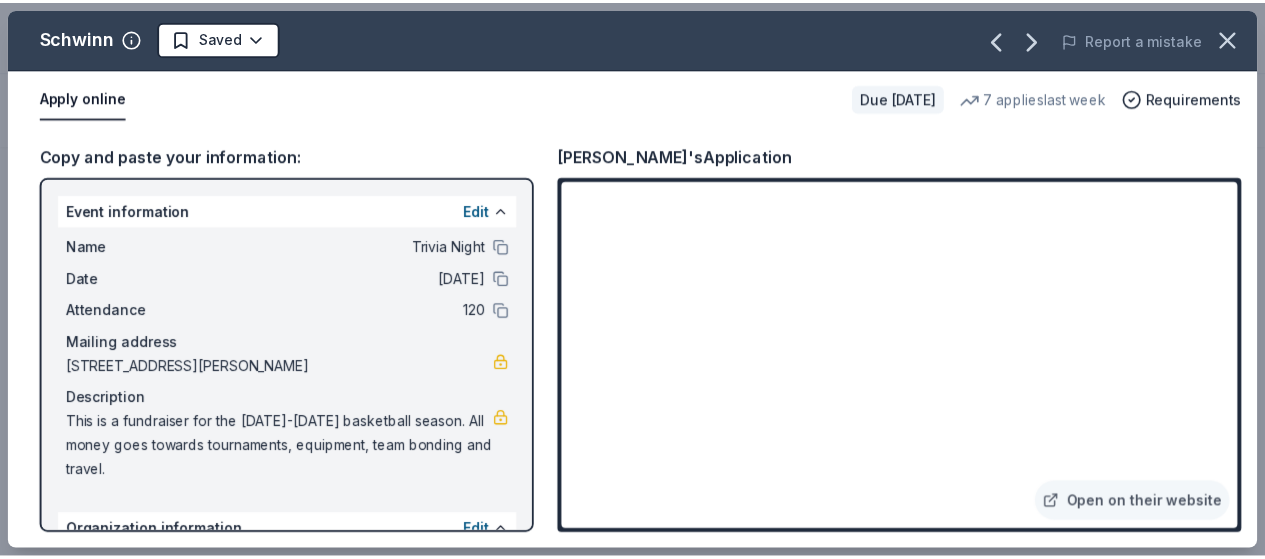 scroll, scrollTop: 1269, scrollLeft: 0, axis: vertical 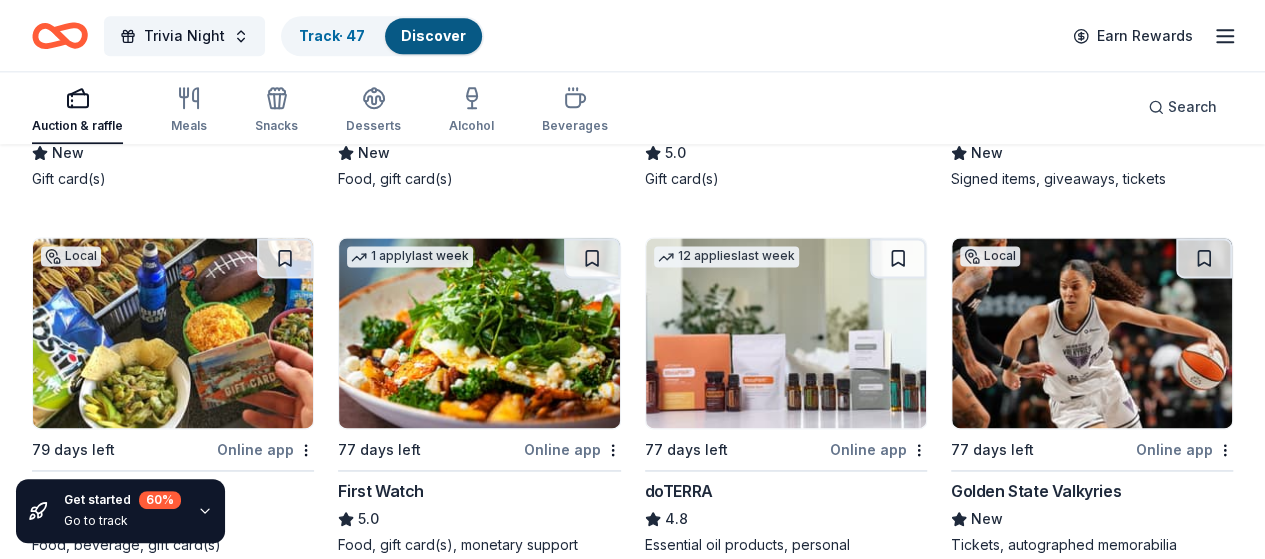 click on "Track  · 47" at bounding box center (332, 35) 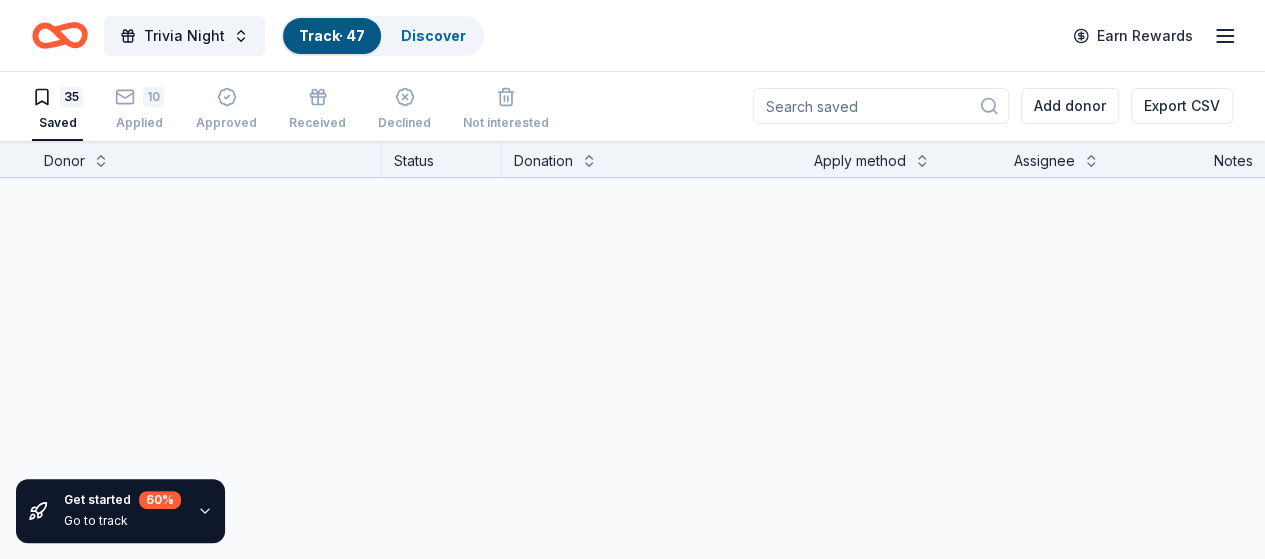 scroll, scrollTop: 0, scrollLeft: 0, axis: both 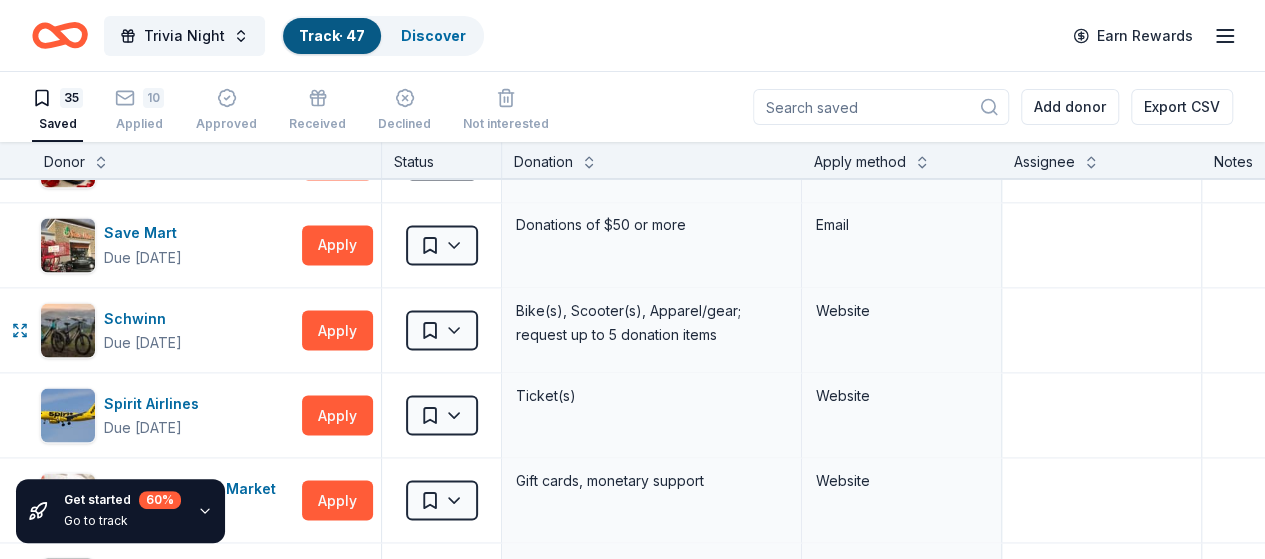 click on "Trivia Night Track  · 47 Discover Earn Rewards 35 Saved 10 Applied Approved Received Declined Not interested Add donor Export CSV Get started 60 % Go to track Donor Status Donation Apply method Assignee Notes Adidas Due in 77 days Apply Saved Sporting goods, gift card(s) Mail Aéropostale Due in 86 days Apply Saved Gift card(s), clothing products Email Mail Black Bear Diner Due in 77 days Apply Saved Merchandise, certificate(s) Website Buffalo Wild Wings Due in 77 days Apply Saved Gift certificates In person California's Great America Due in 65 days Apply Saved Up to four (4) regular single day admission tickets  Website Chili's Due in 77 days Apply Saved Gift certificate(s) Phone In person Dutch Bros Coffee Due in 77 days Apply Saved Coffee products, drinkware products, gift cards In person Farmer Boys Due in 77 days Apply Saved Donation depends on request Phone In person Gallo Center for the Arts Due in 47 days Apply Saved Certificate redeemable for 2 tickets Website Garmin Due in 77 days Apply Saved iFLY" at bounding box center [632, 279] 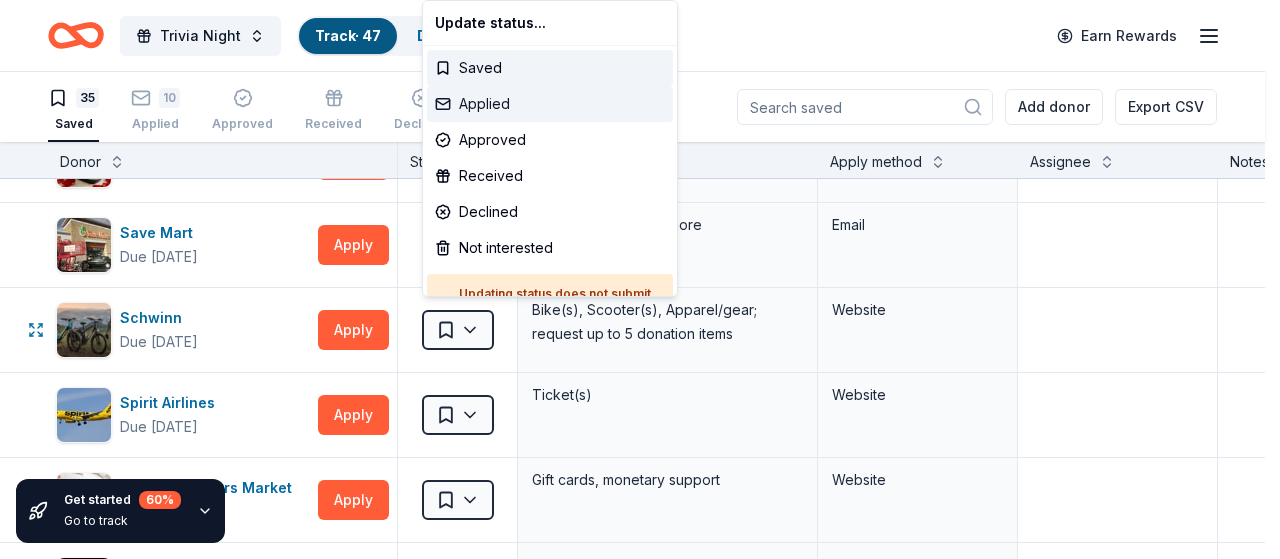 click on "Applied" at bounding box center (550, 104) 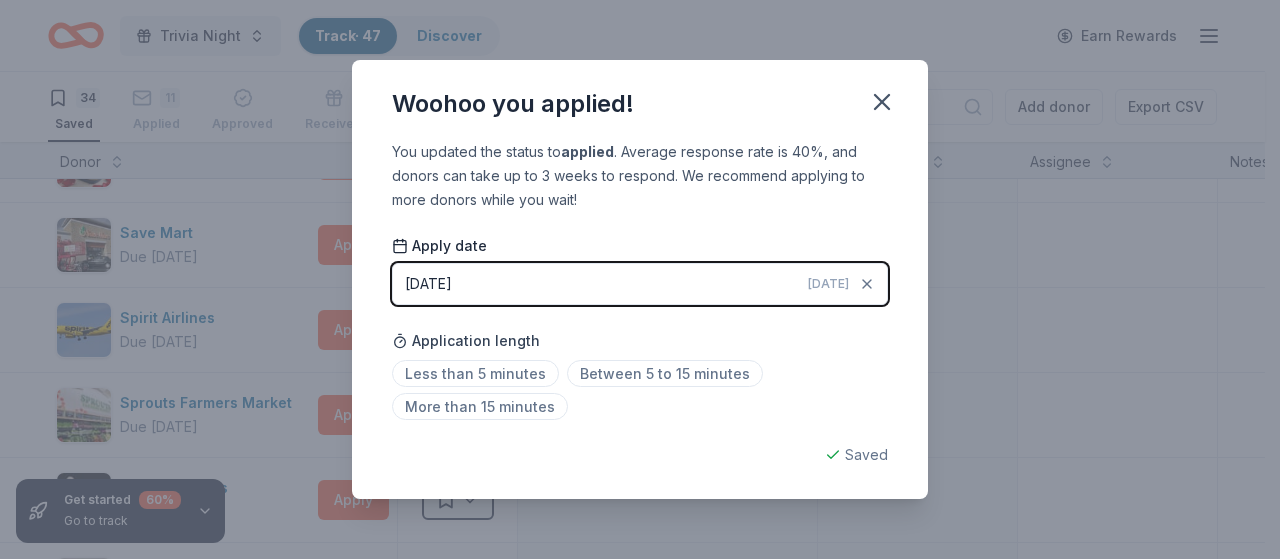 click 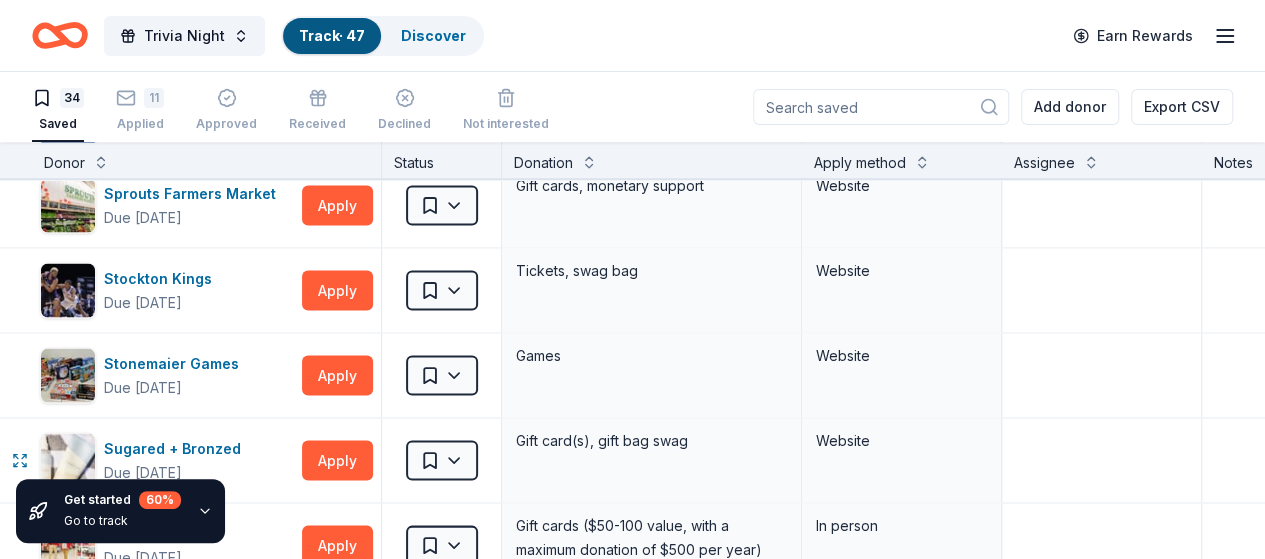 scroll, scrollTop: 1999, scrollLeft: 0, axis: vertical 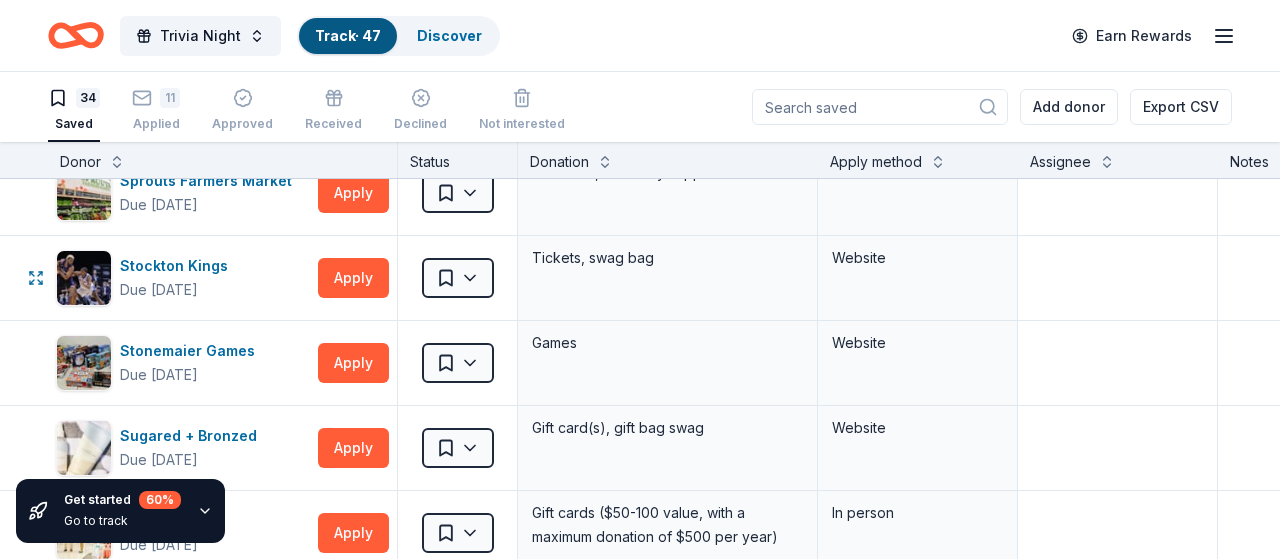 click on "Trivia Night Track  · 47 Discover Earn Rewards 34 Saved 11 Applied Approved Received Declined Not interested Add donor Export CSV Get started 60 % Go to track Donor Status Donation Apply method Assignee Notes Adidas Due in 77 days Apply Saved Sporting goods, gift card(s) Mail Aéropostale Due in 86 days Apply Saved Gift card(s), clothing products Email Mail Black Bear Diner Due in 77 days Apply Saved Merchandise, certificate(s) Website Buffalo Wild Wings Due in 77 days Apply Saved Gift certificates In person California's Great America Due in 65 days Apply Saved Up to four (4) regular single day admission tickets  Website Chili's Due in 77 days Apply Saved Gift certificate(s) Phone In person Dutch Bros Coffee Due in 77 days Apply Saved Coffee products, drinkware products, gift cards In person Farmer Boys Due in 77 days Apply Saved Donation depends on request Phone In person Gallo Center for the Arts Due in 47 days Apply Saved Certificate redeemable for 2 tickets Website Garmin Due in 77 days Apply Saved iFLY" at bounding box center [640, 279] 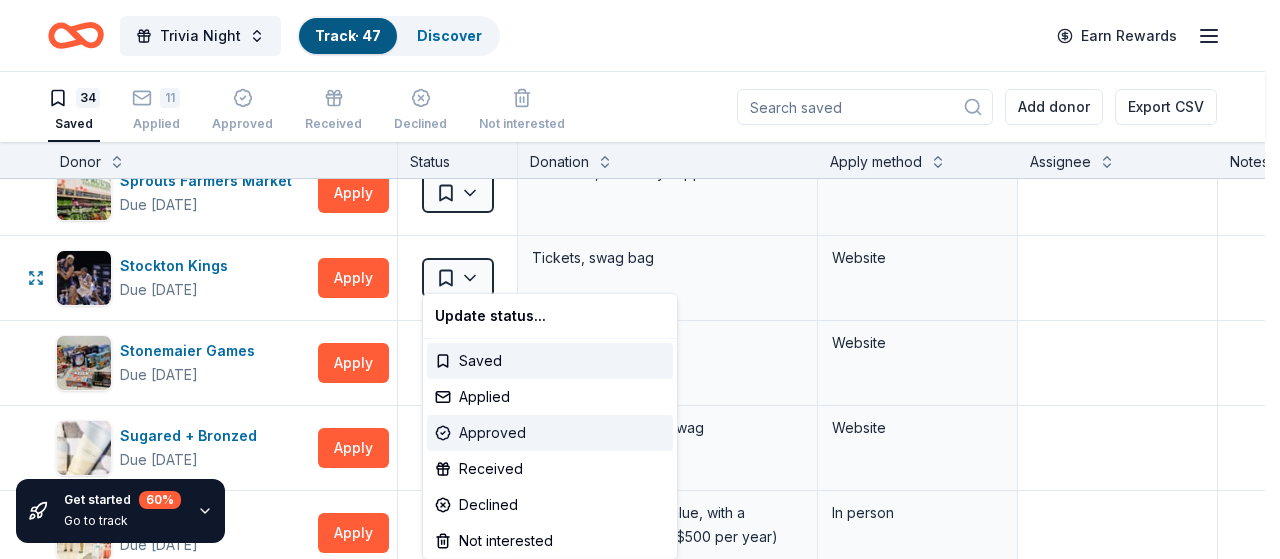 click on "Approved" at bounding box center (550, 433) 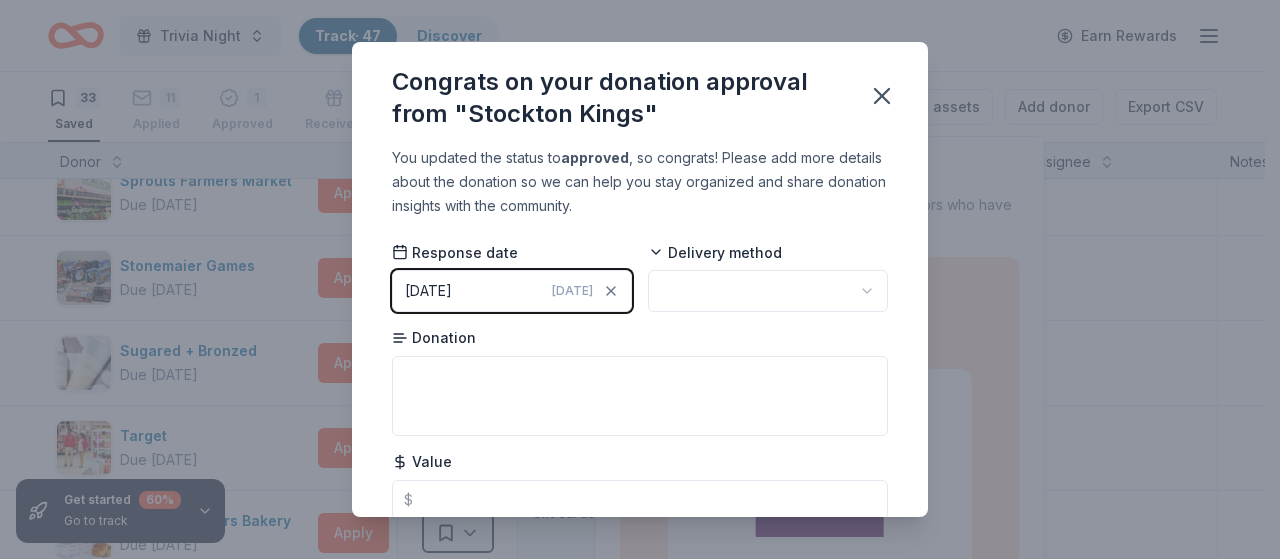click 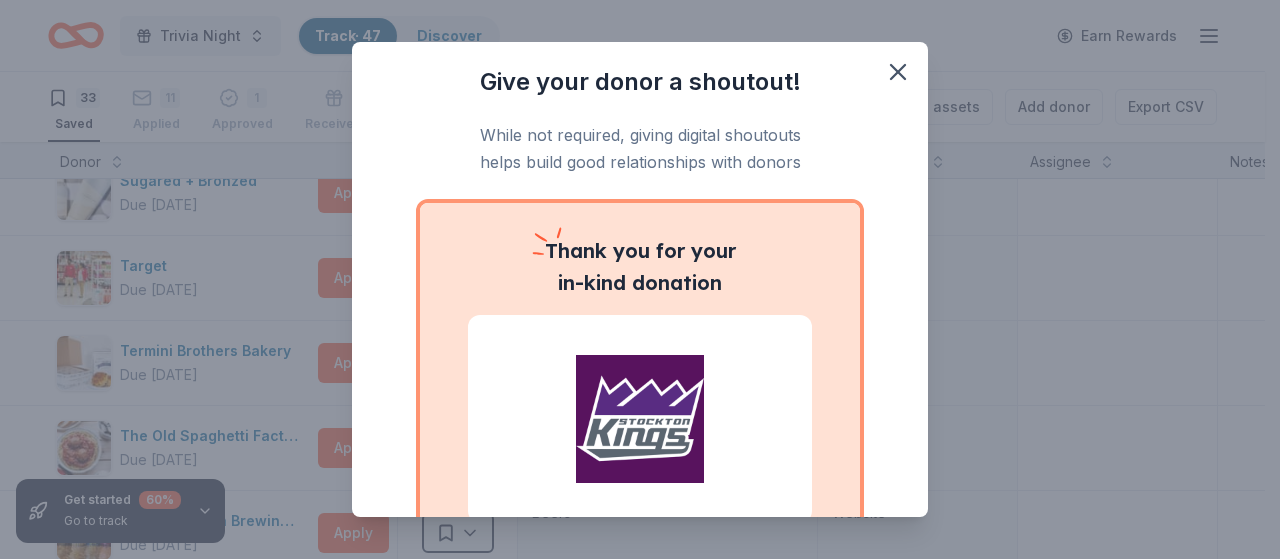 scroll, scrollTop: 2169, scrollLeft: 0, axis: vertical 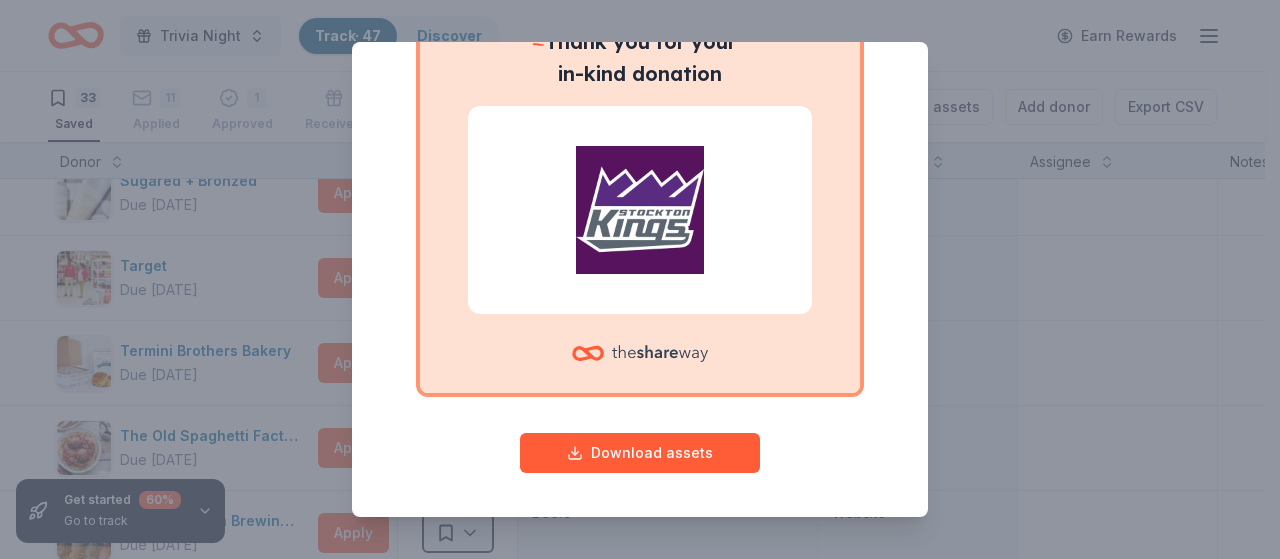 click on "Download assets" at bounding box center [640, 453] 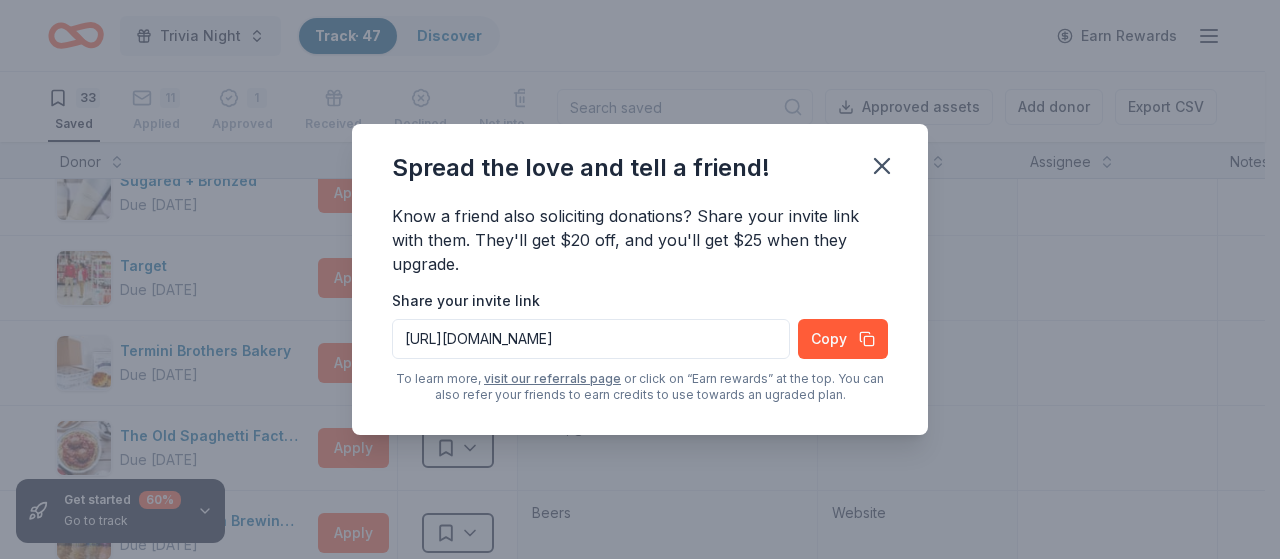 click 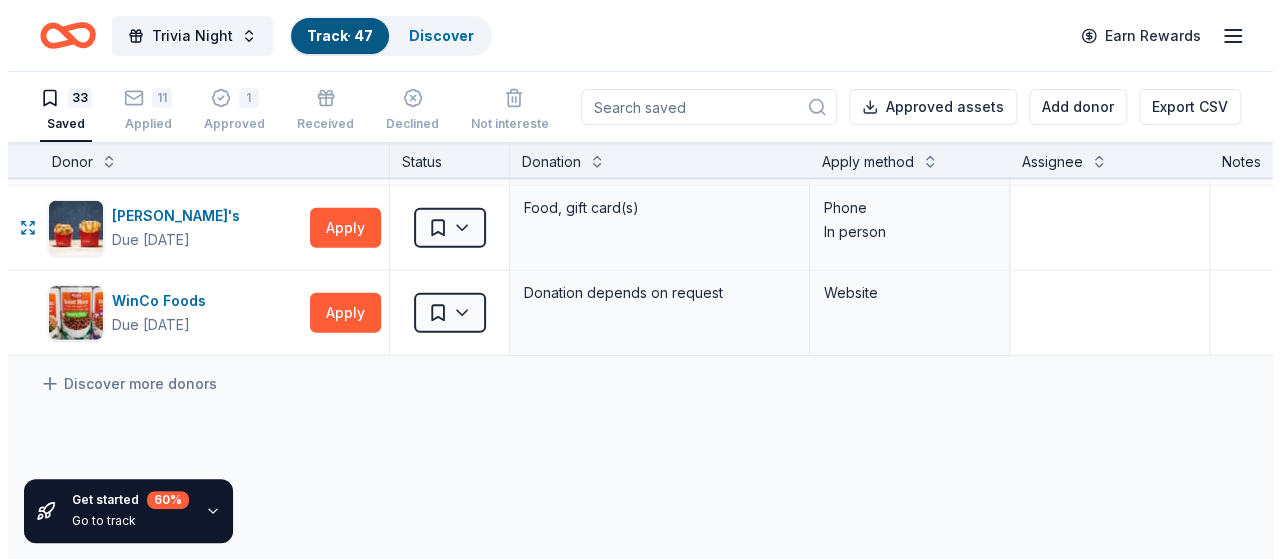 scroll, scrollTop: 2641, scrollLeft: 0, axis: vertical 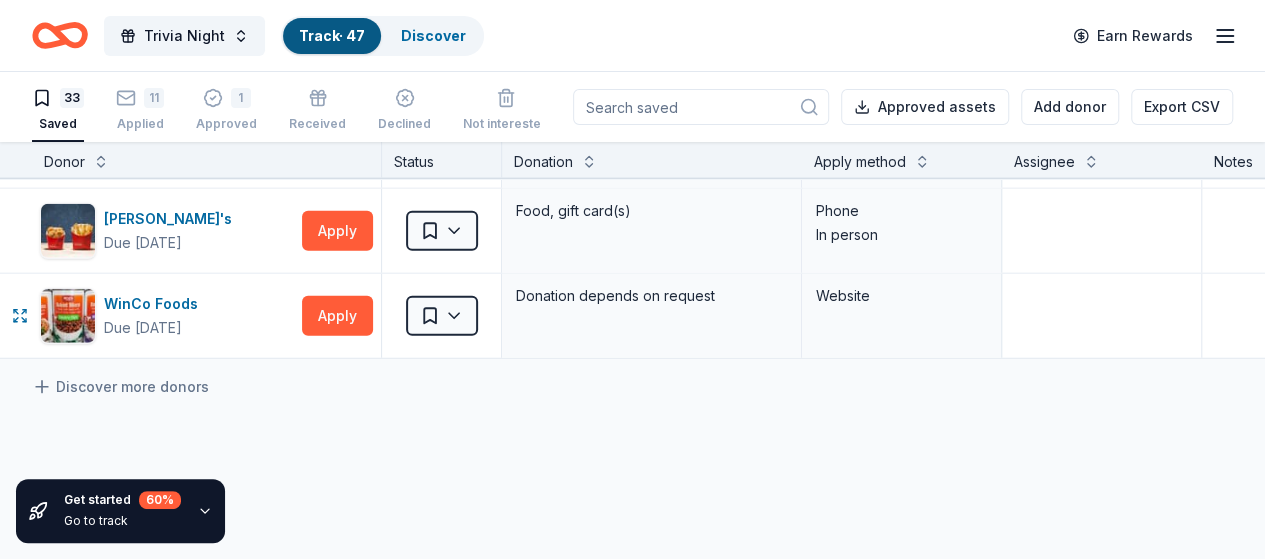 click on "Apply" at bounding box center [337, 316] 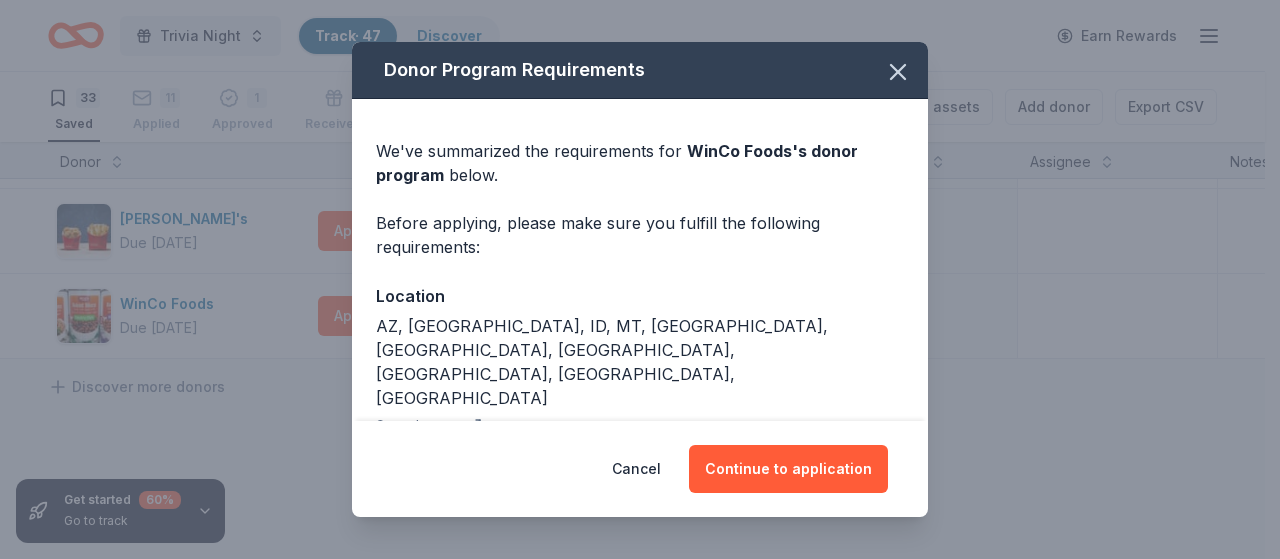 click on "Continue to application" at bounding box center [788, 469] 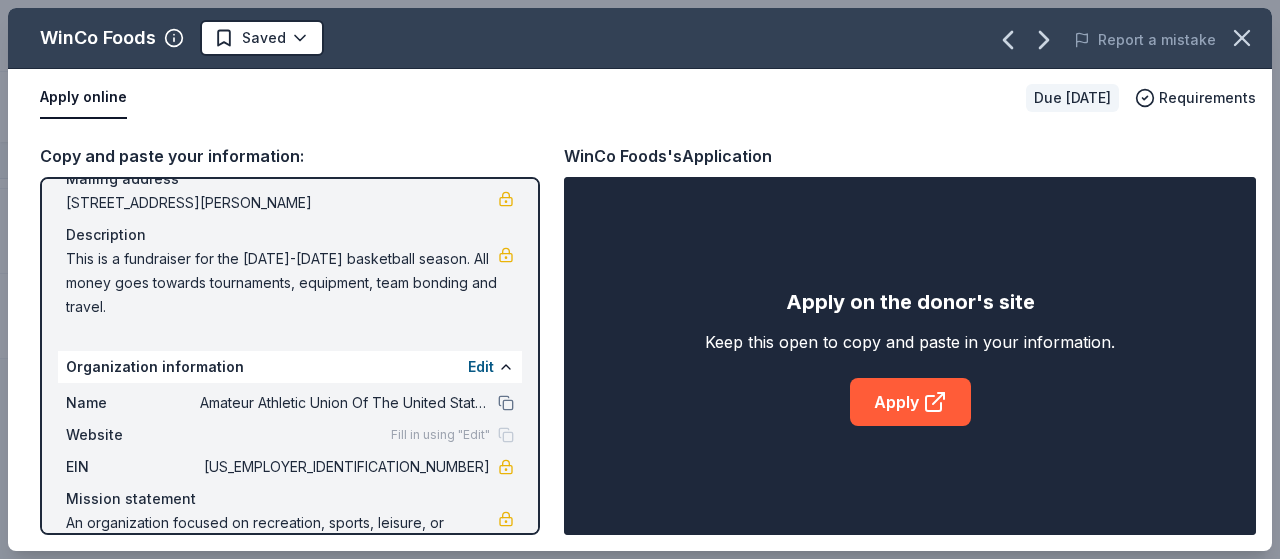 scroll, scrollTop: 166, scrollLeft: 0, axis: vertical 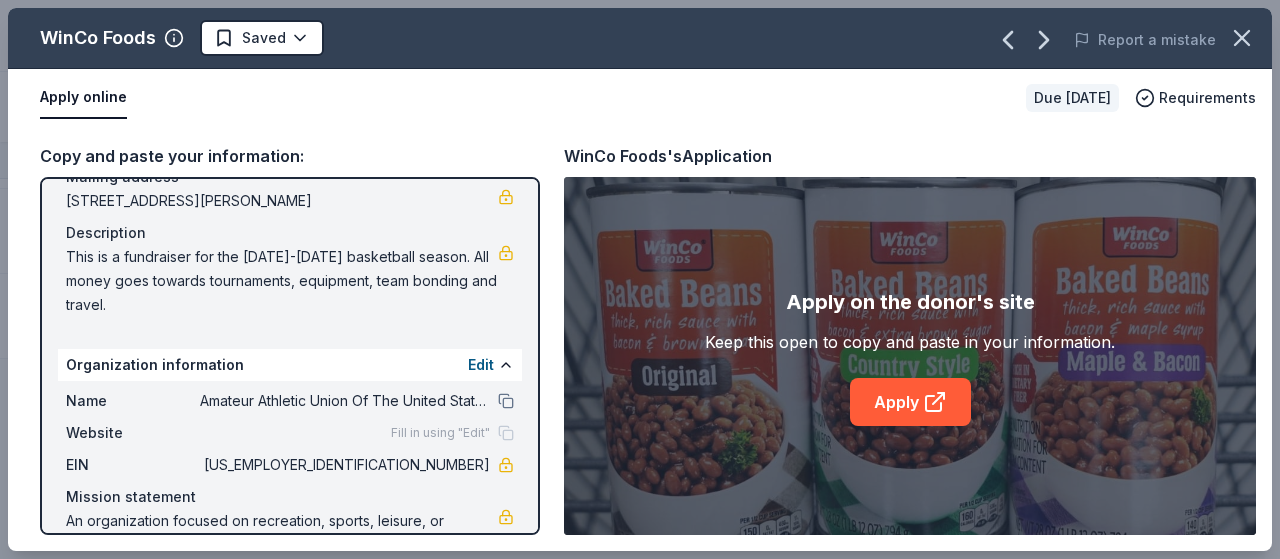 click on "Apply" at bounding box center [910, 402] 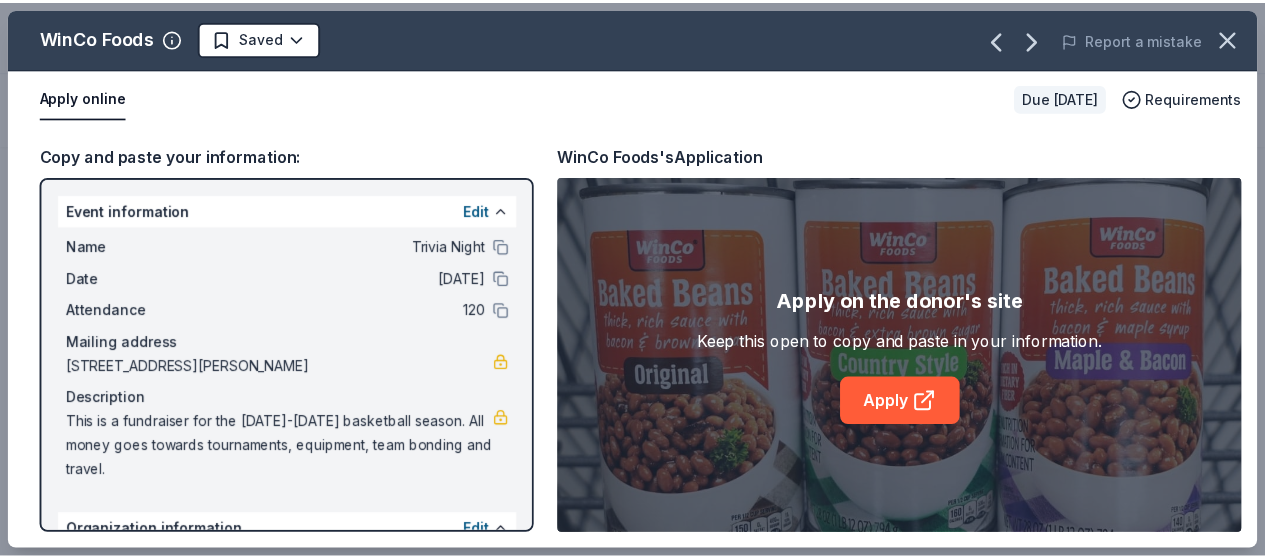 scroll, scrollTop: 1269, scrollLeft: 0, axis: vertical 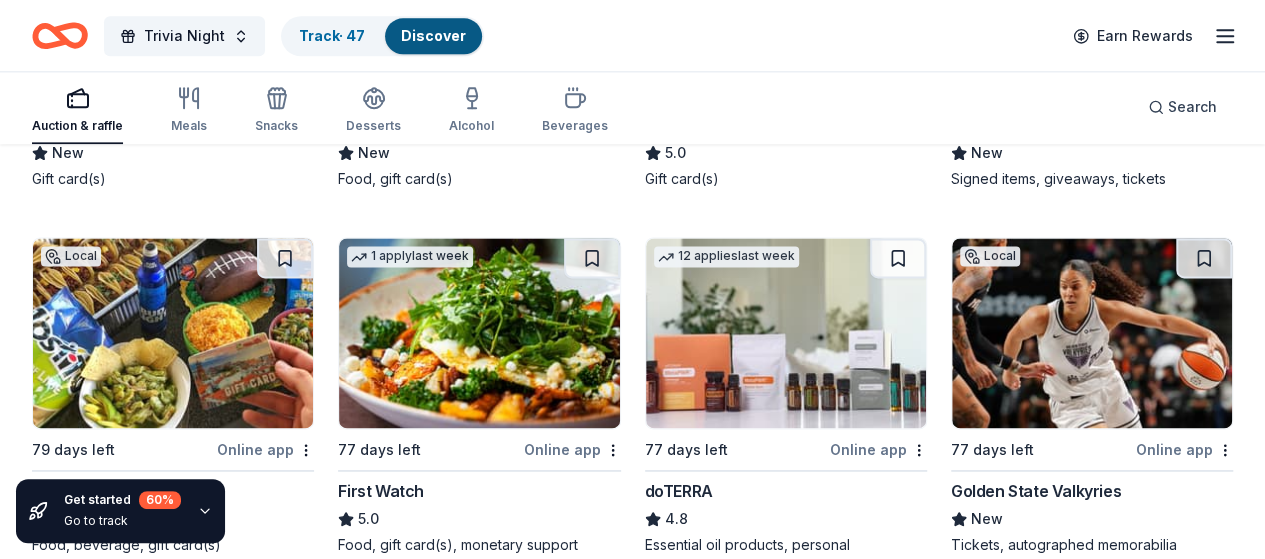 click on "Discover" at bounding box center [433, 35] 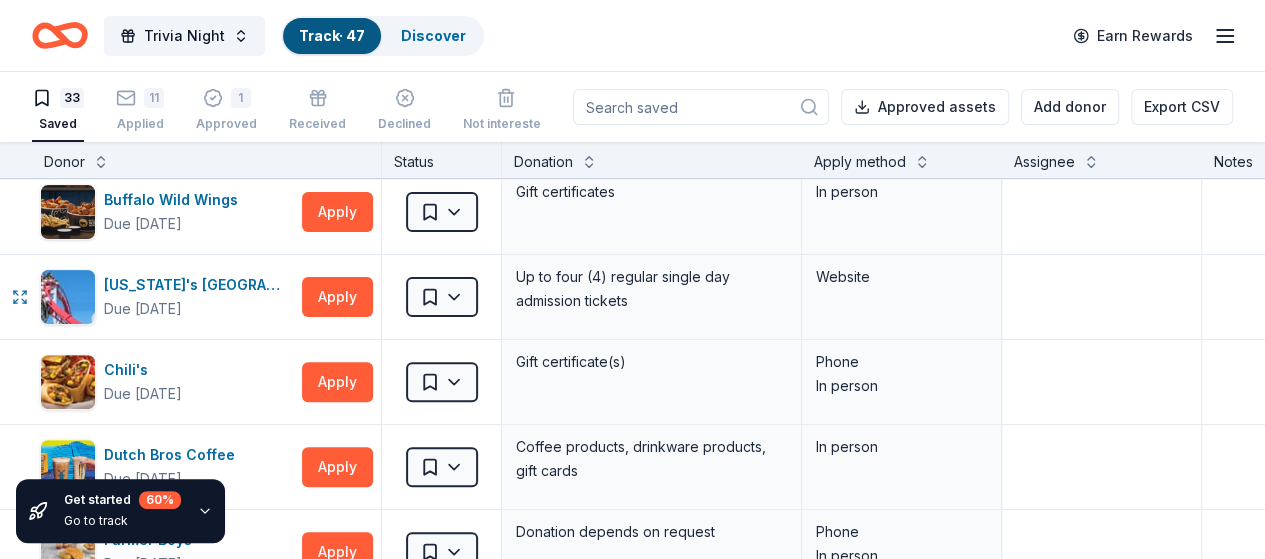 scroll, scrollTop: 263, scrollLeft: 0, axis: vertical 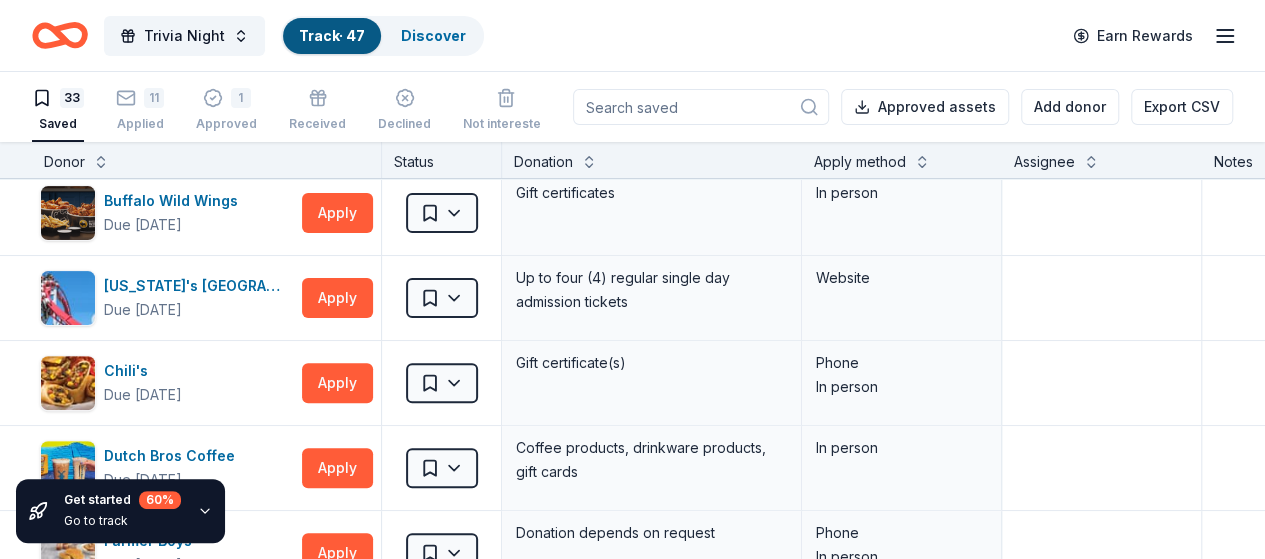 click 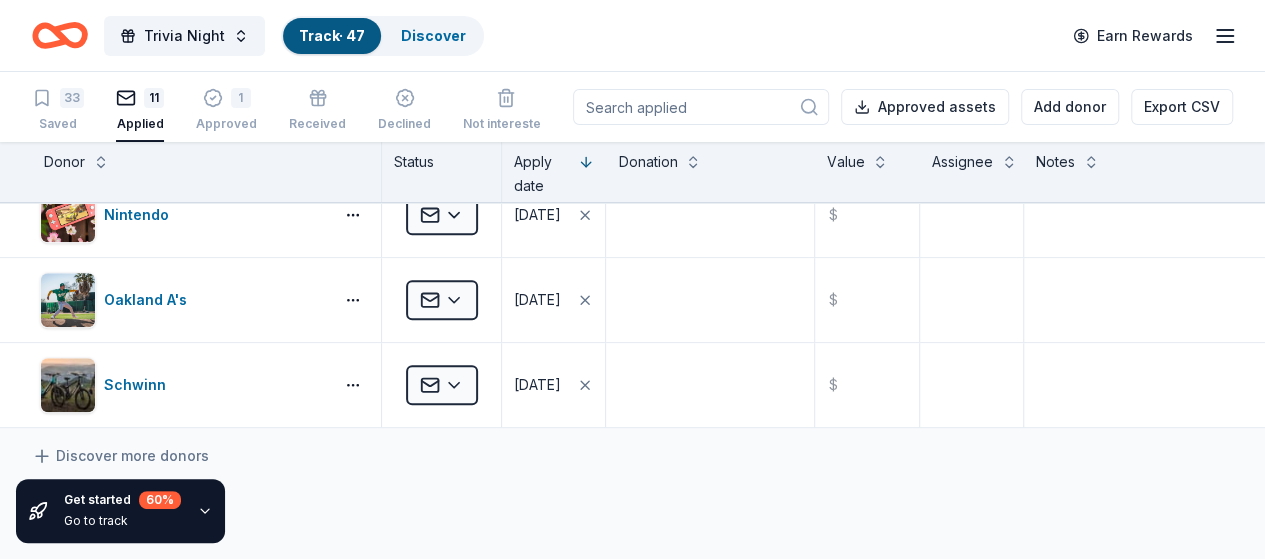scroll, scrollTop: 697, scrollLeft: 0, axis: vertical 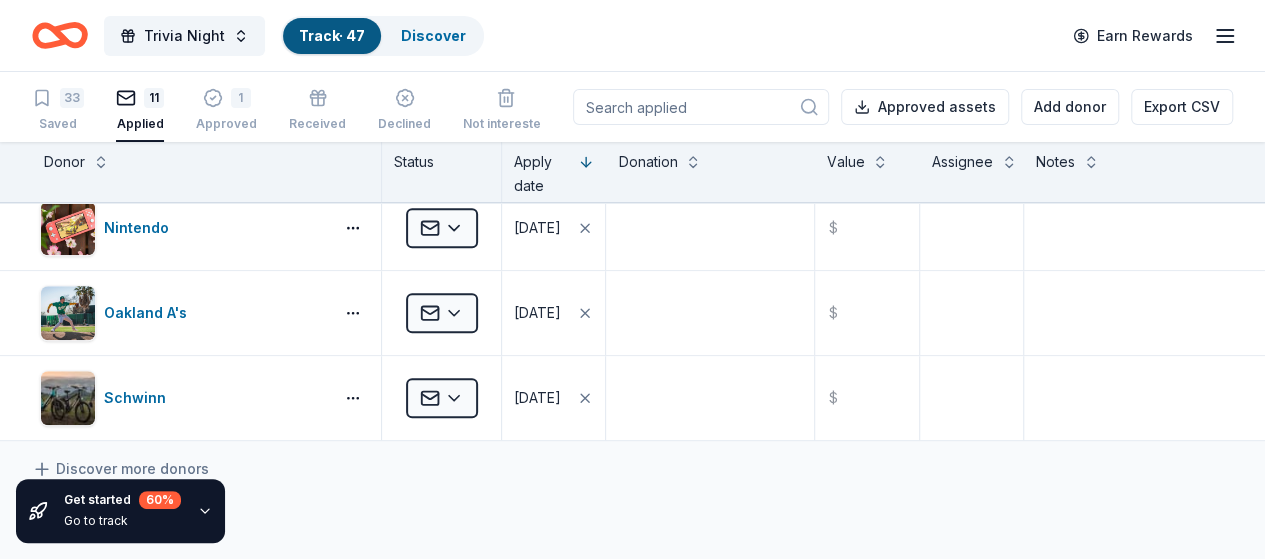 click on "Export CSV" at bounding box center [1182, 107] 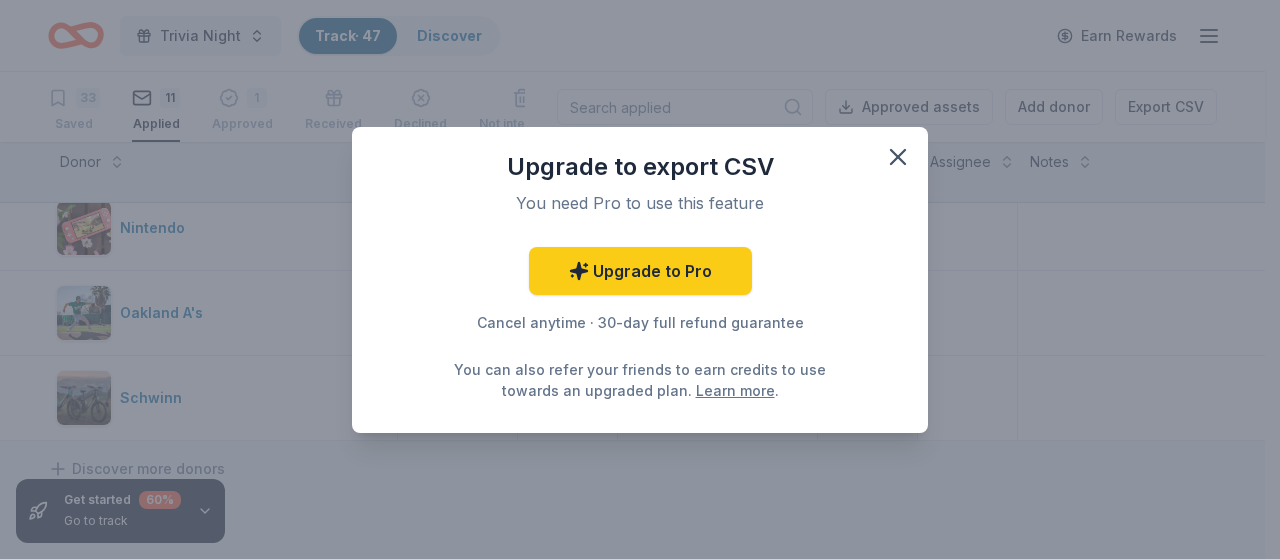 click 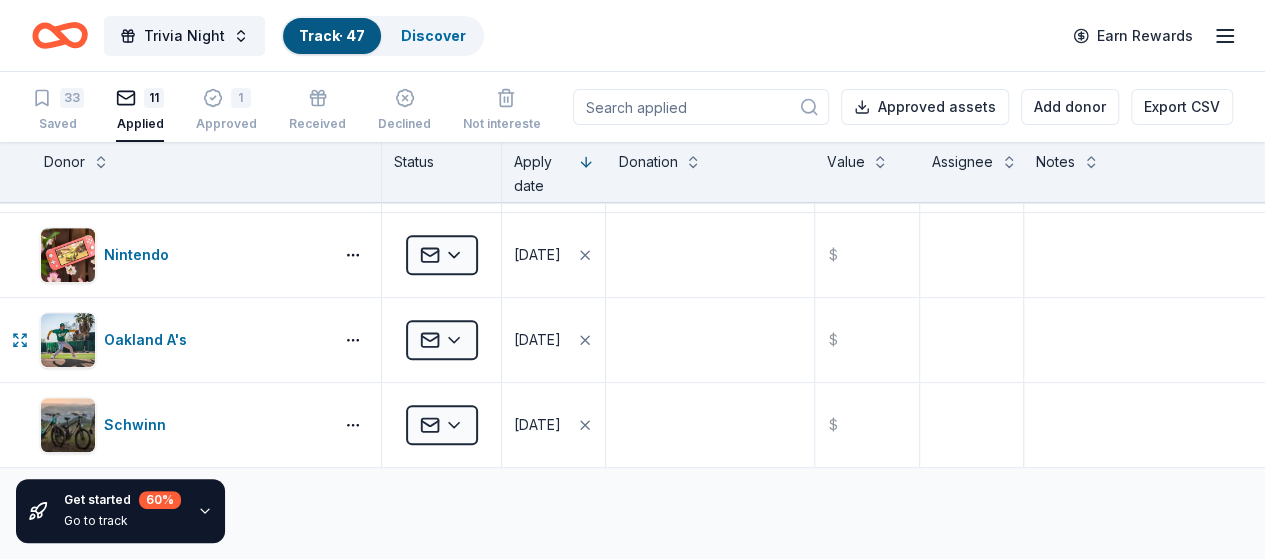 scroll, scrollTop: 697, scrollLeft: 0, axis: vertical 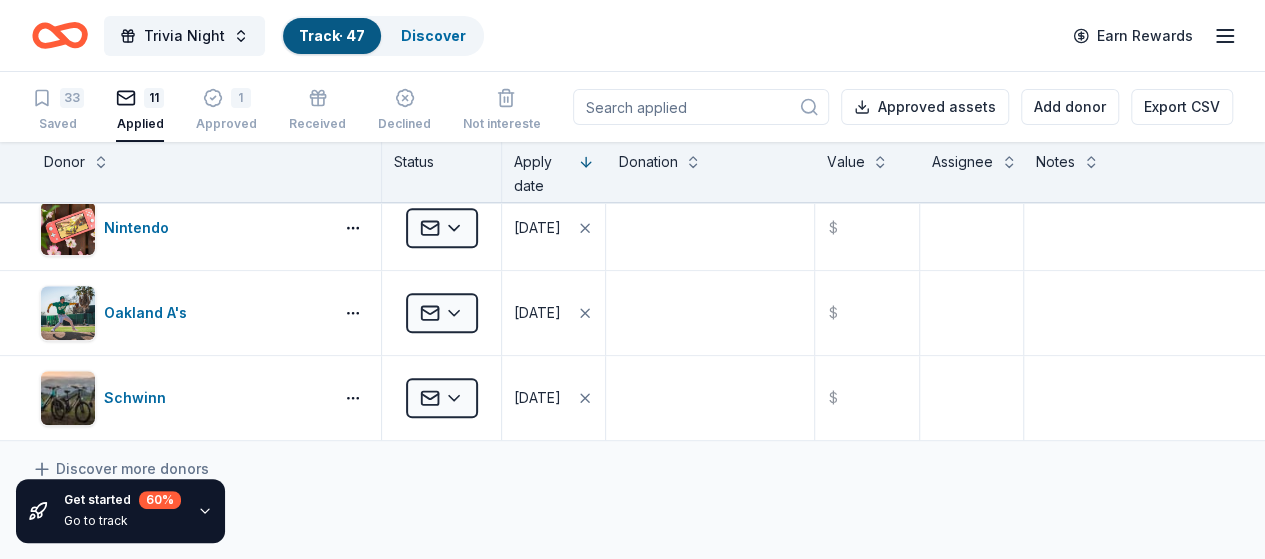 drag, startPoint x: 205, startPoint y: 401, endPoint x: 120, endPoint y: 96, distance: 316.6228 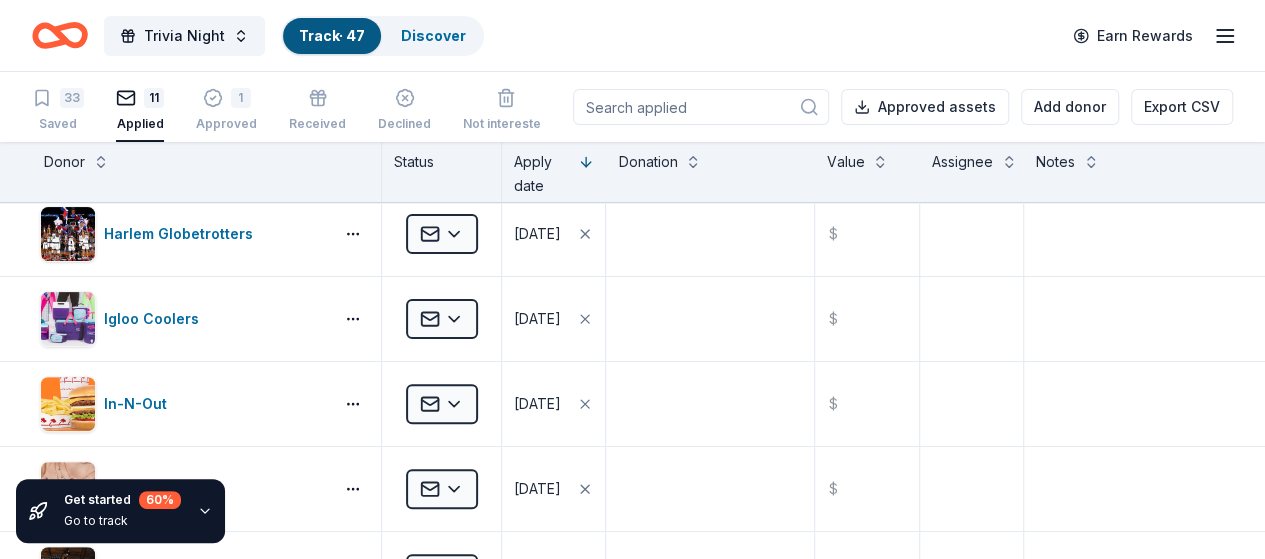 scroll, scrollTop: 0, scrollLeft: 0, axis: both 